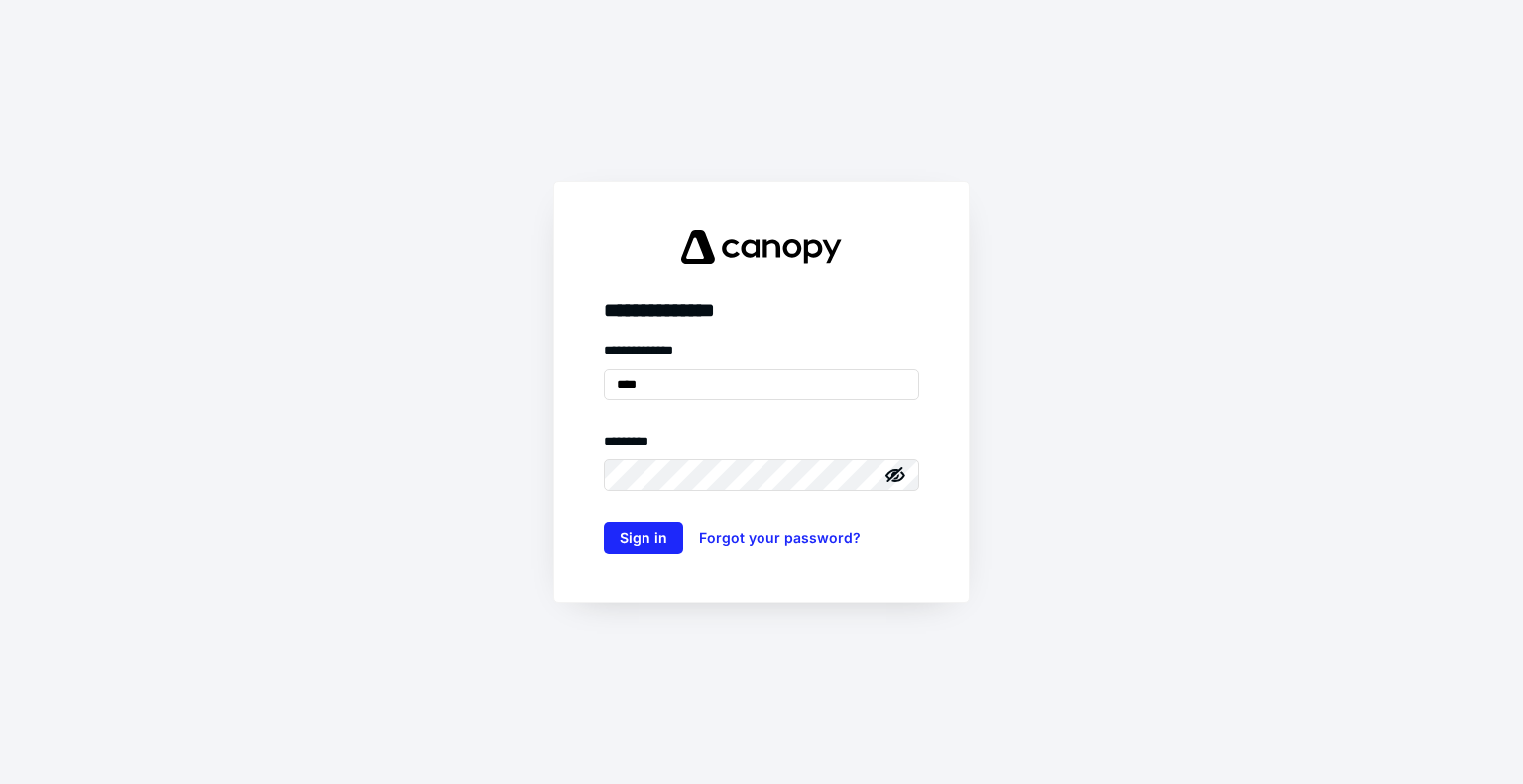 scroll, scrollTop: 0, scrollLeft: 0, axis: both 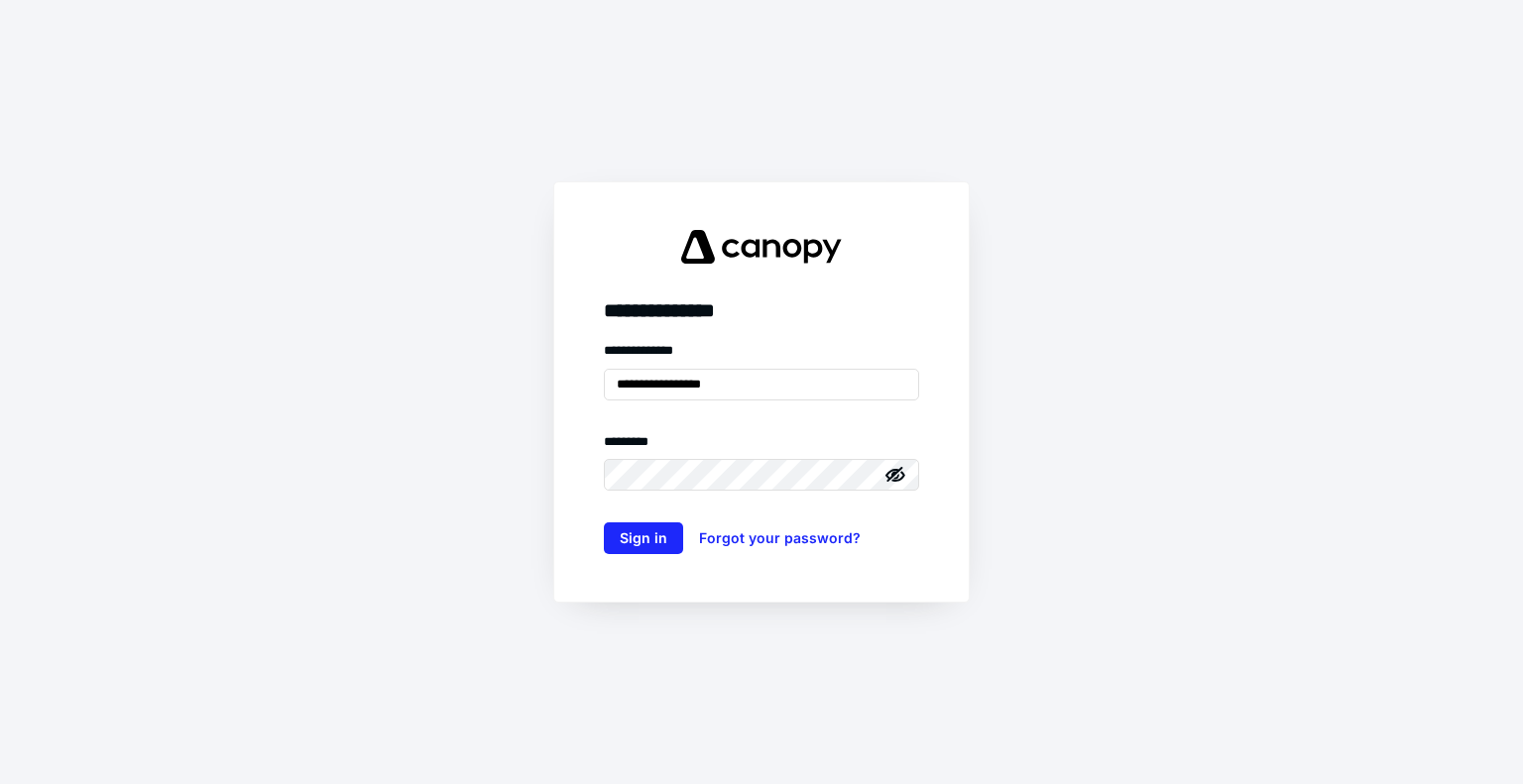 type on "**********" 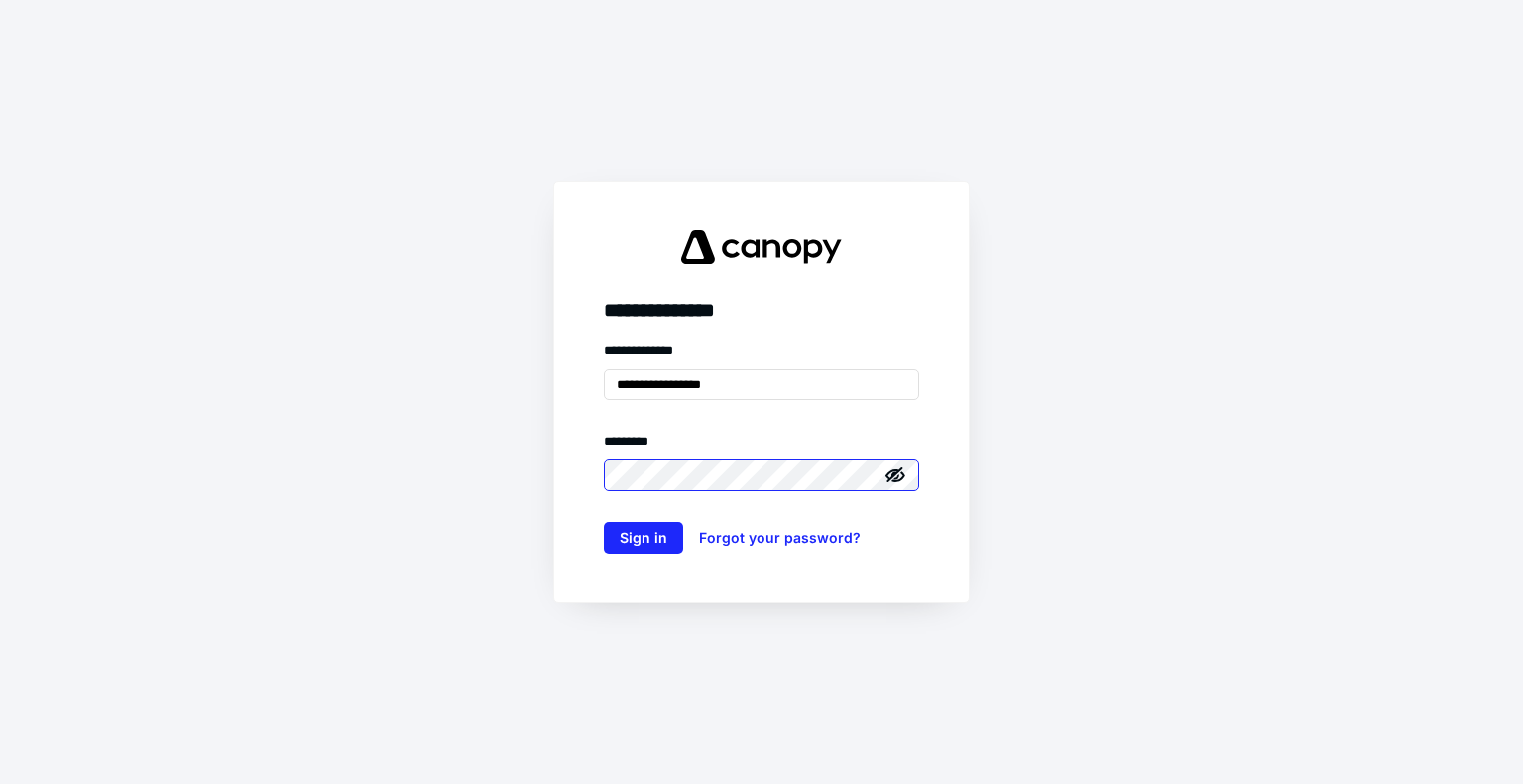 click on "Sign in" at bounding box center [644, 538] 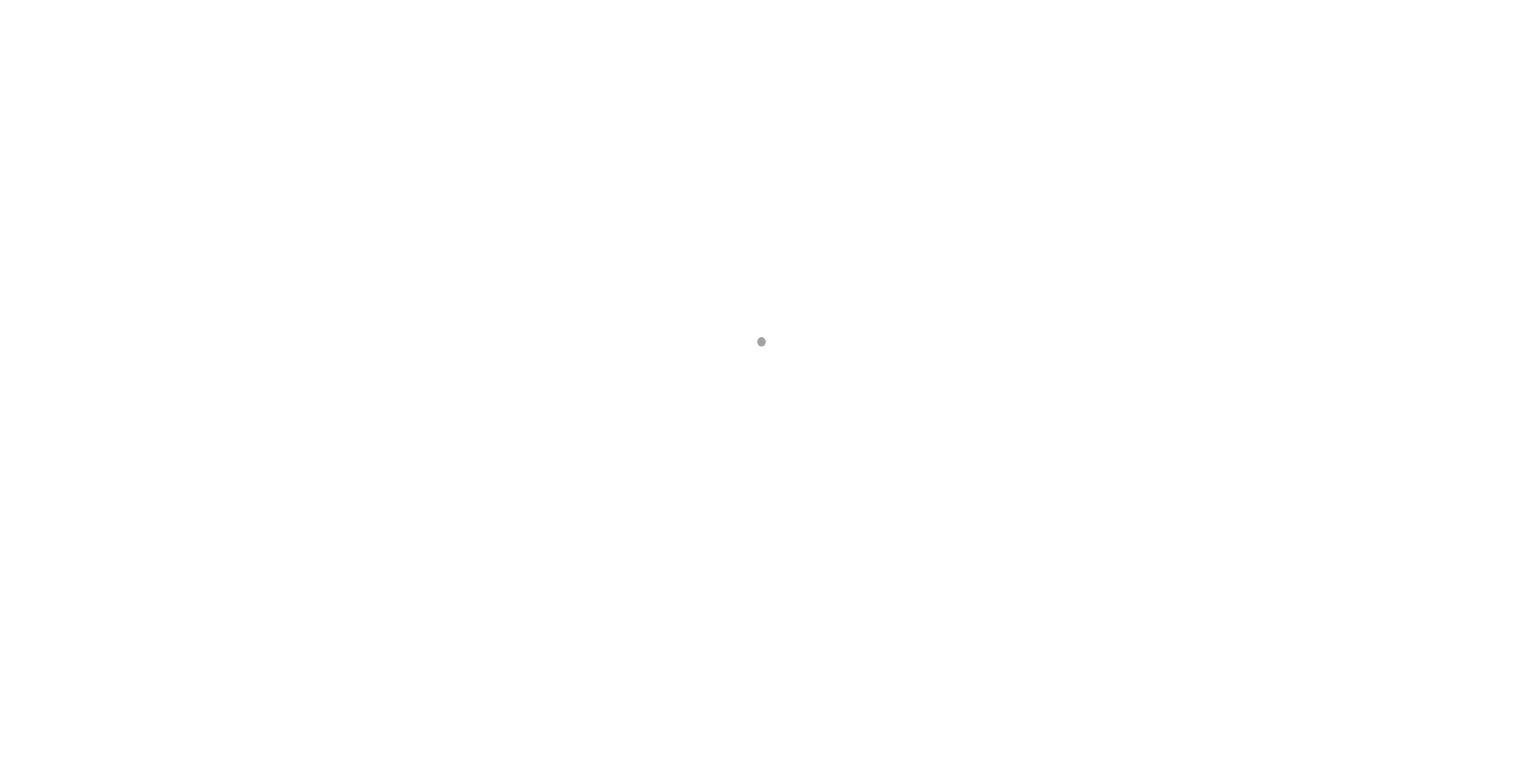scroll, scrollTop: 0, scrollLeft: 0, axis: both 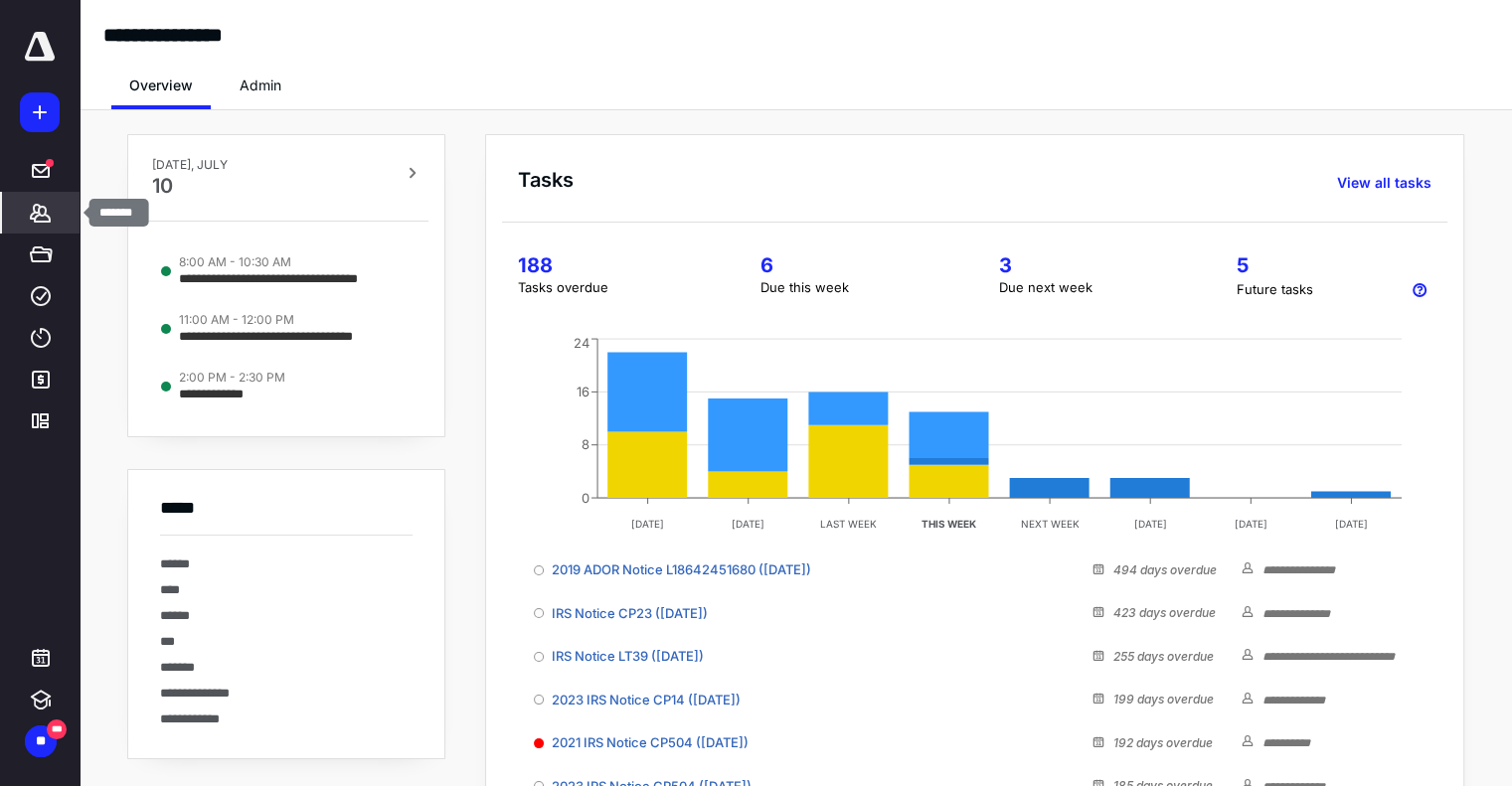 click 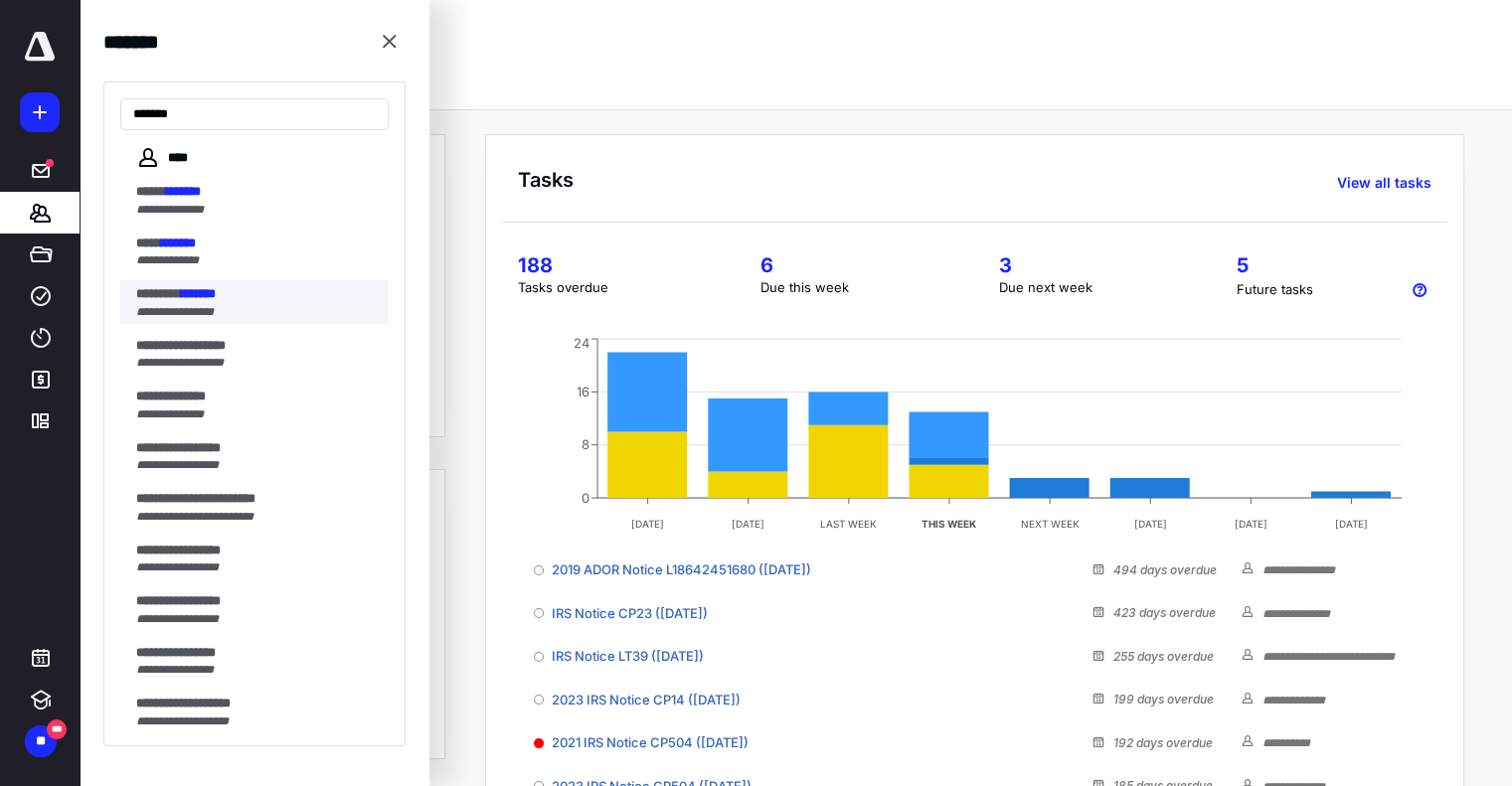 type on "*******" 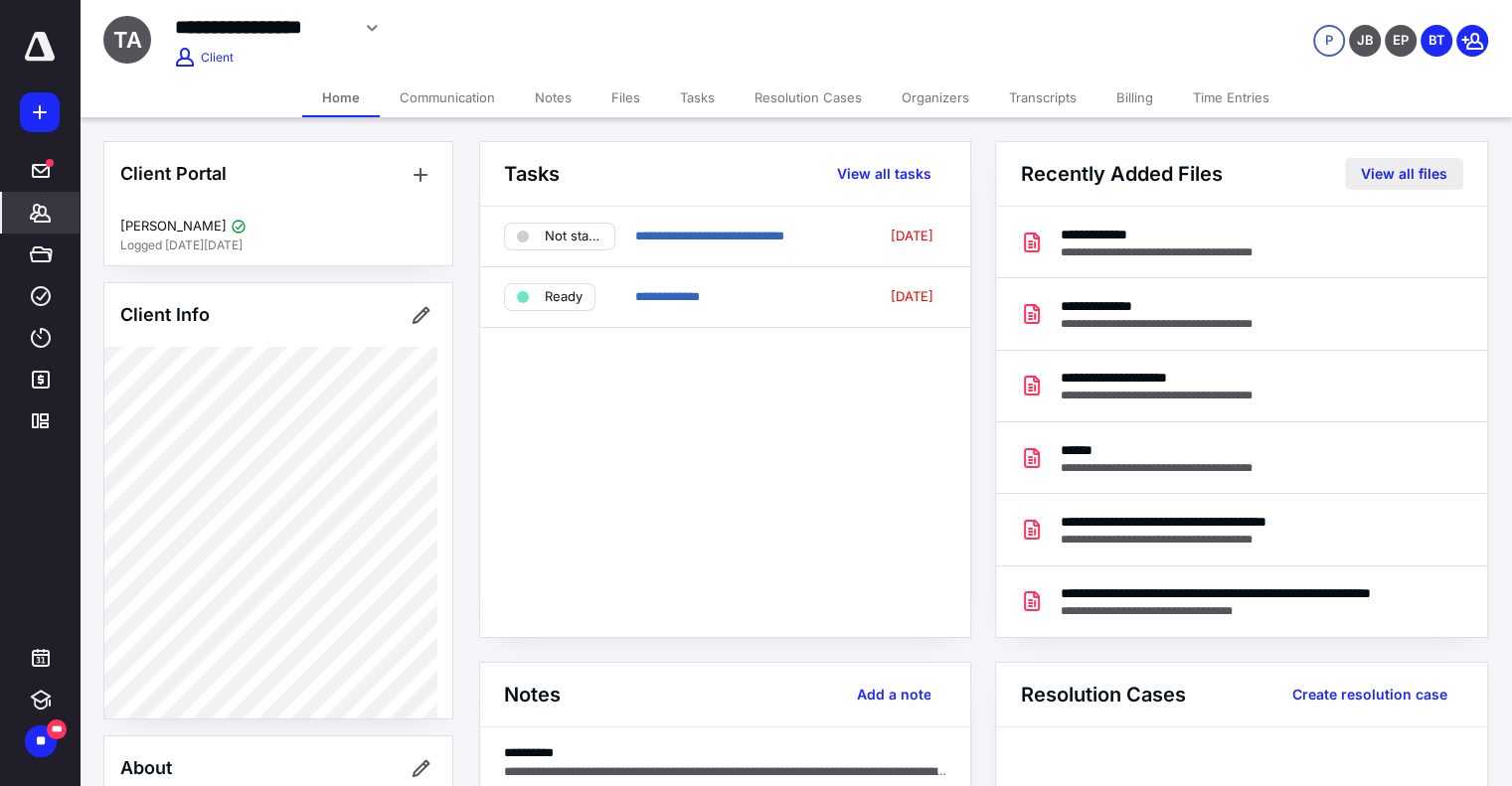 click on "View all files" at bounding box center (1404, 174) 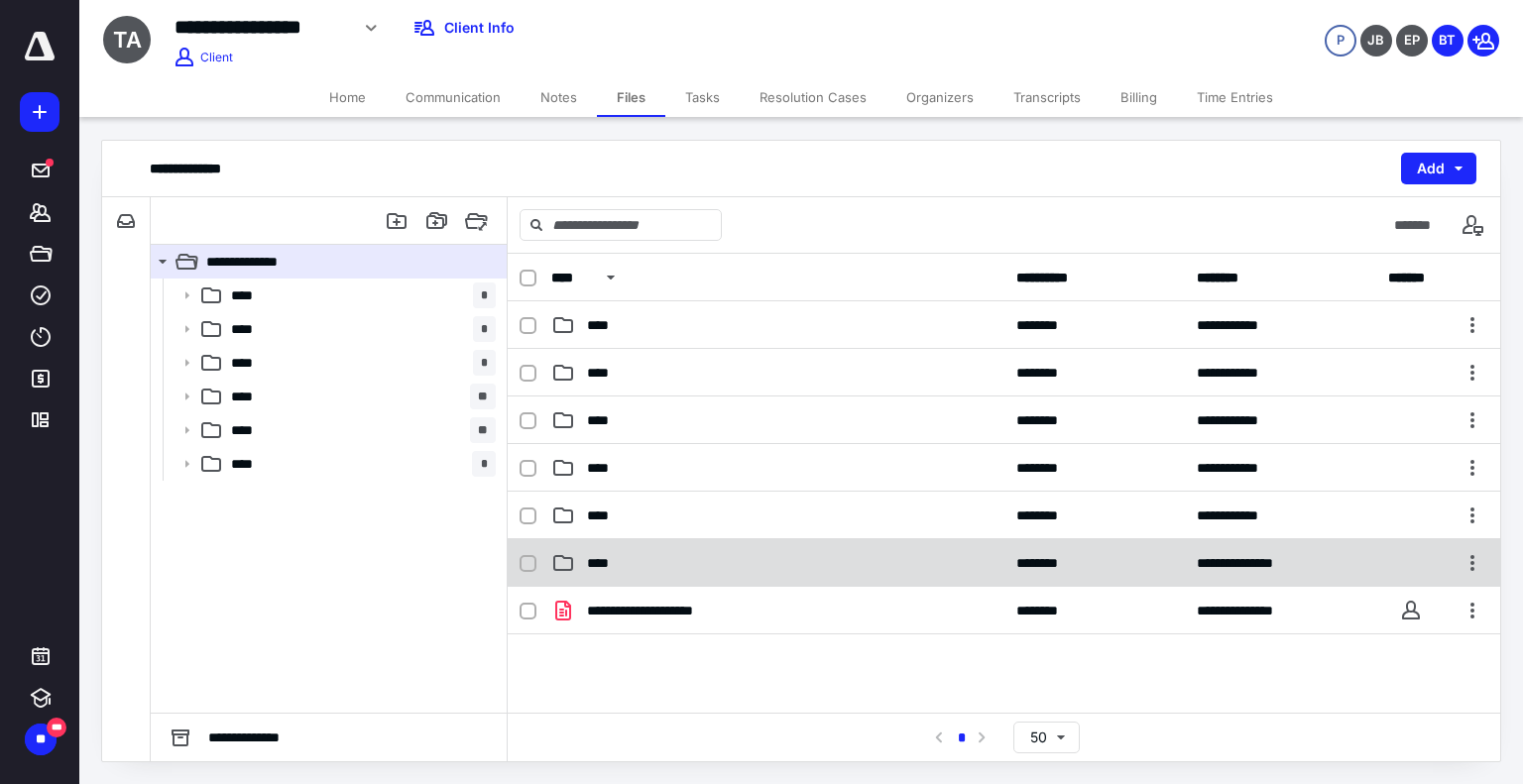 click on "****" at bounding box center [604, 563] 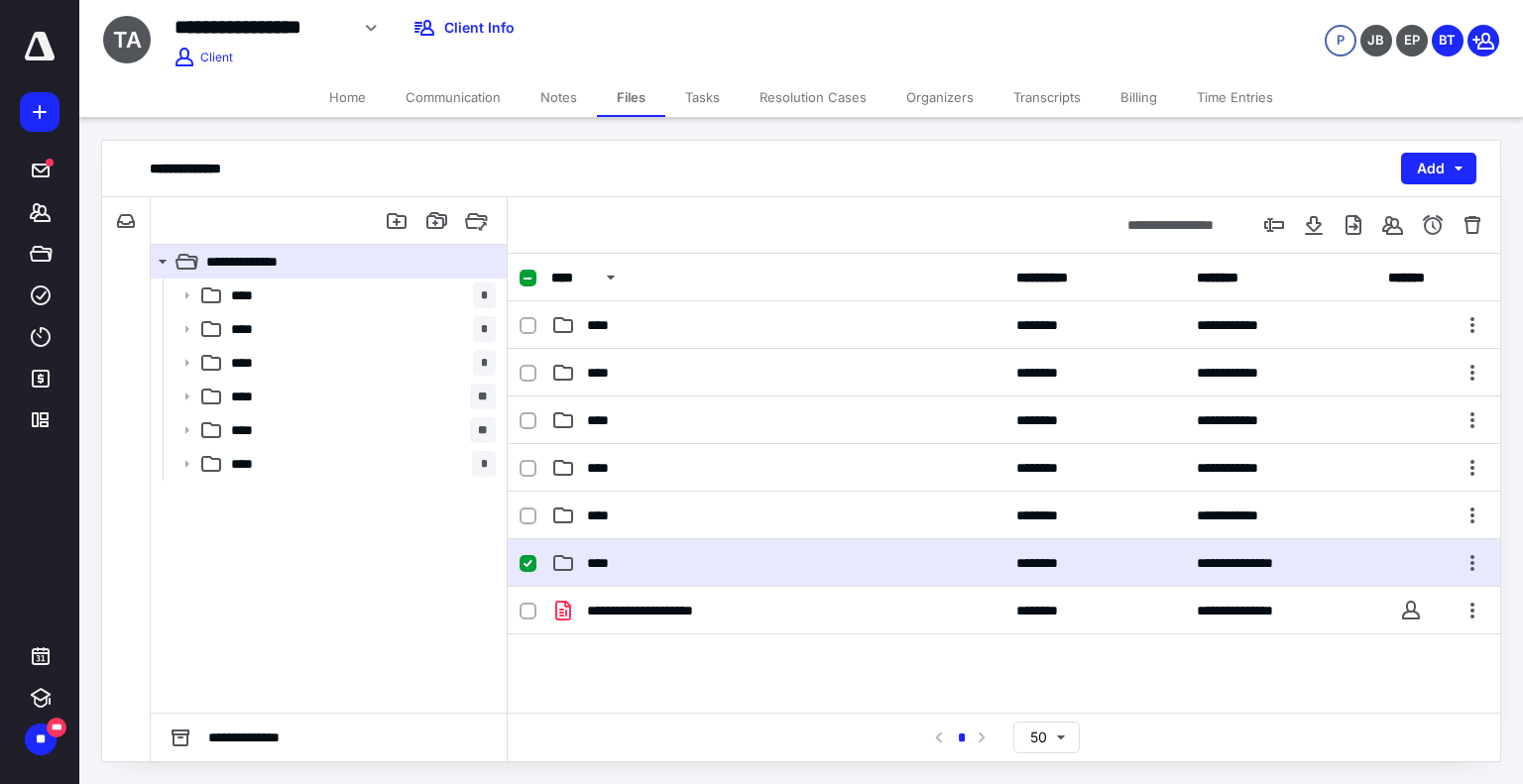 click on "****" at bounding box center [604, 563] 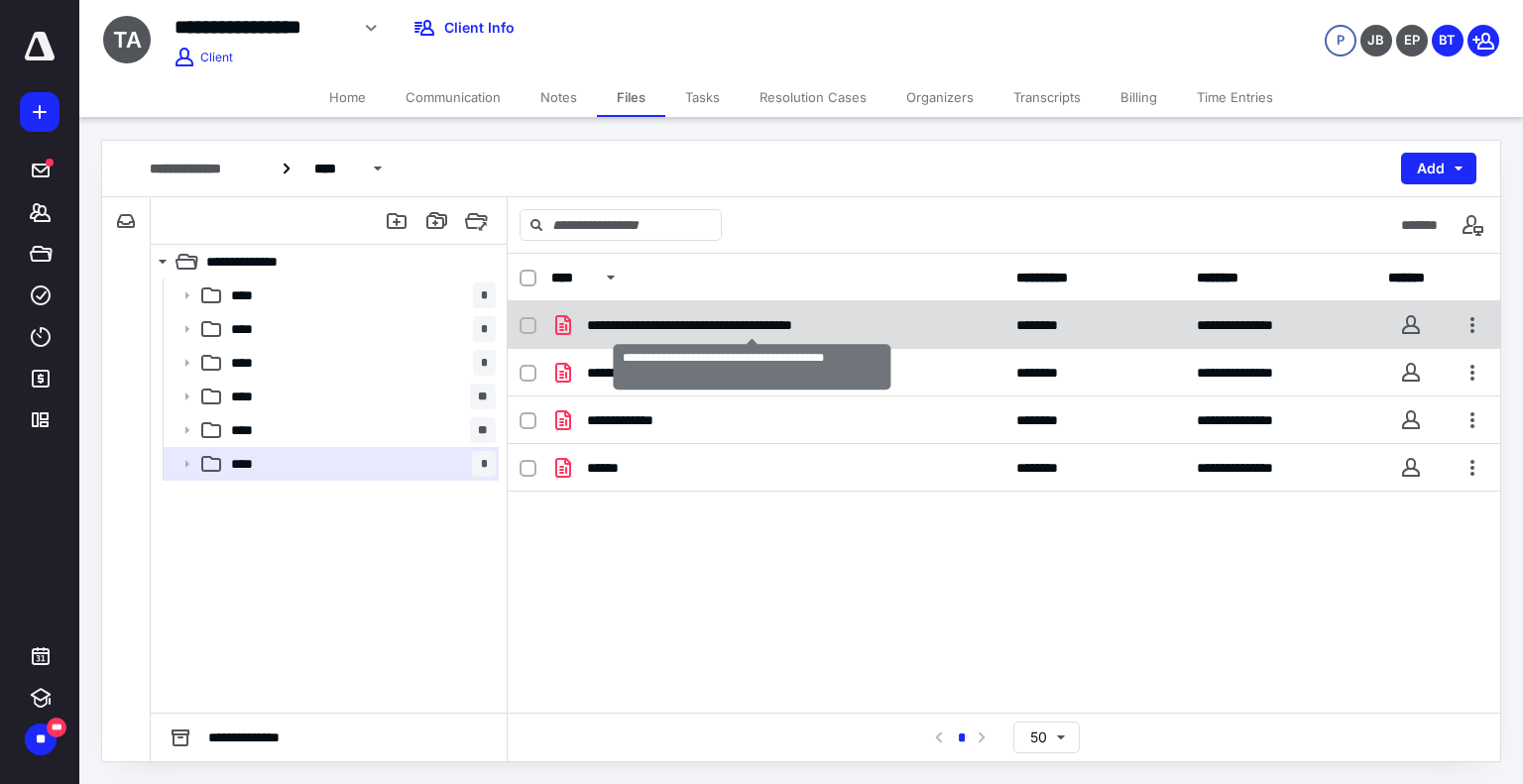 click on "**********" at bounding box center (752, 325) 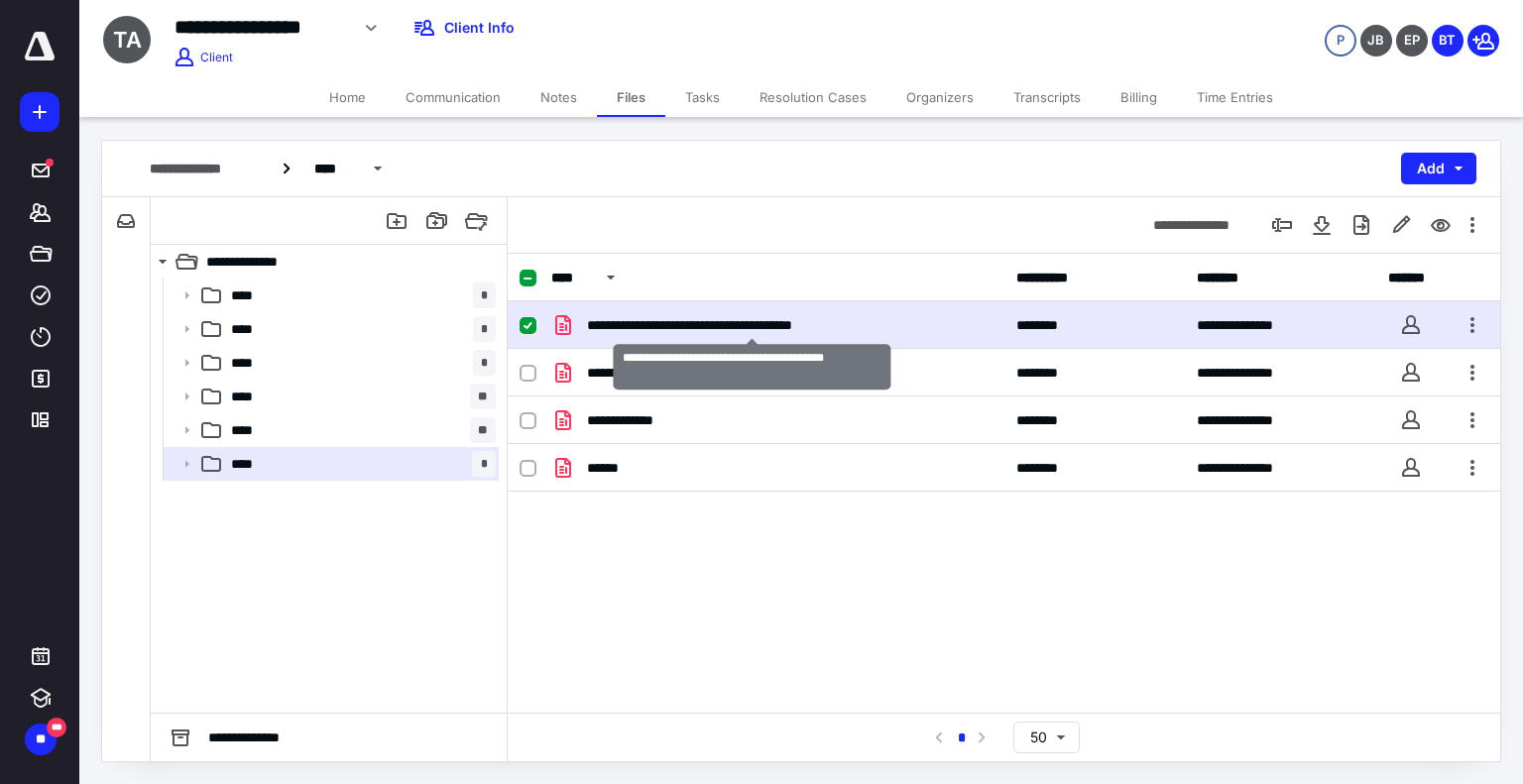click on "**********" at bounding box center [752, 325] 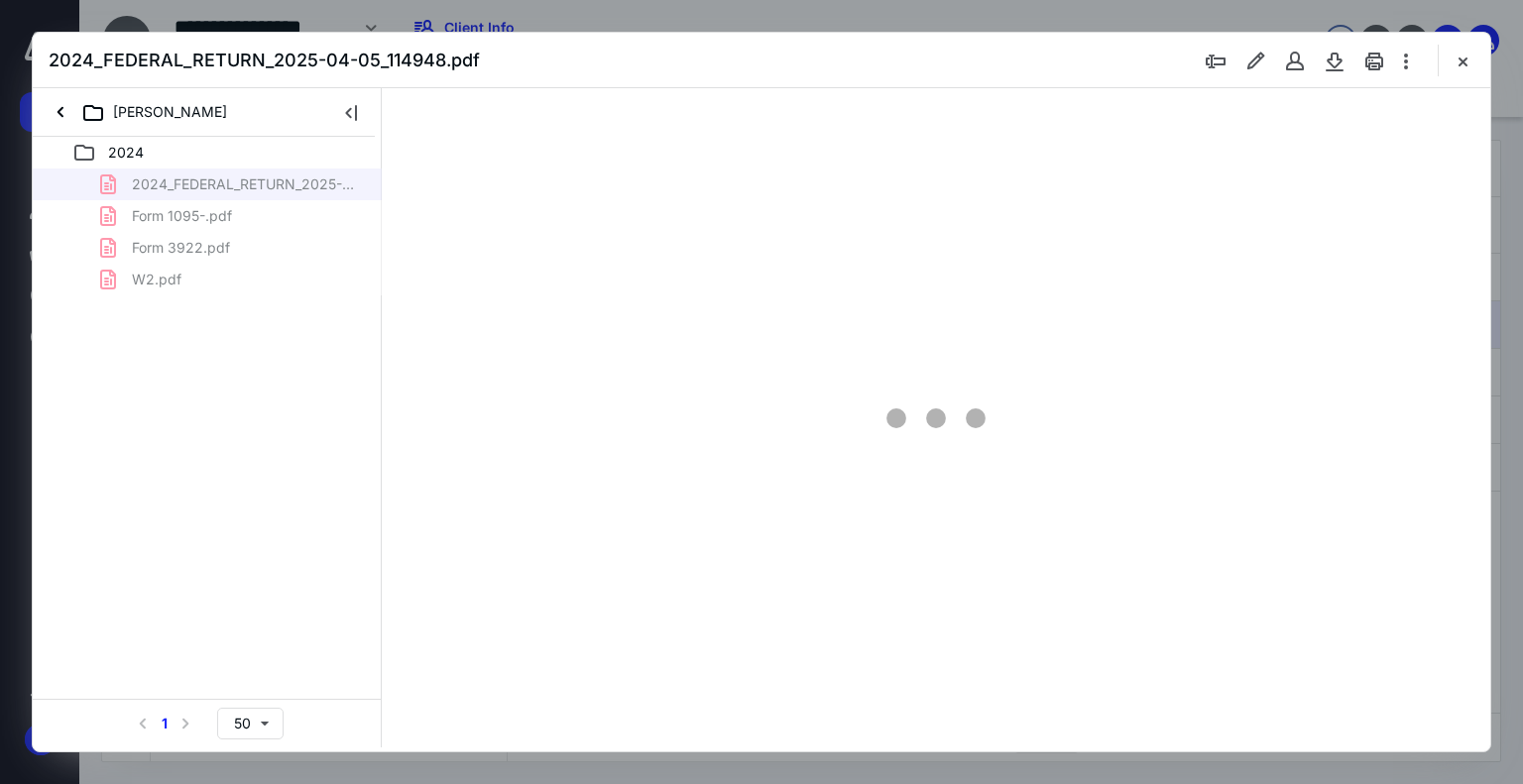 scroll, scrollTop: 0, scrollLeft: 0, axis: both 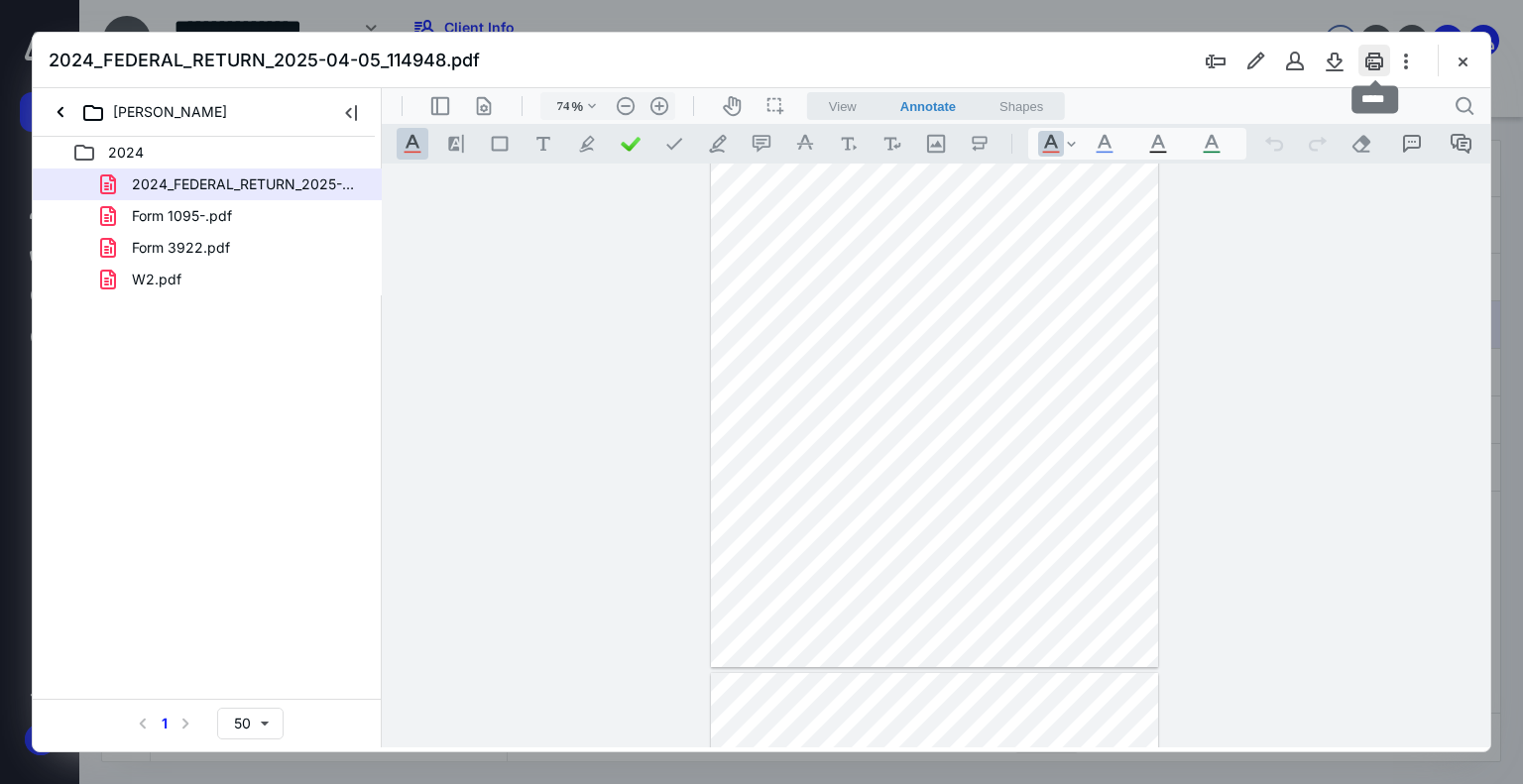 click at bounding box center (1374, 60) 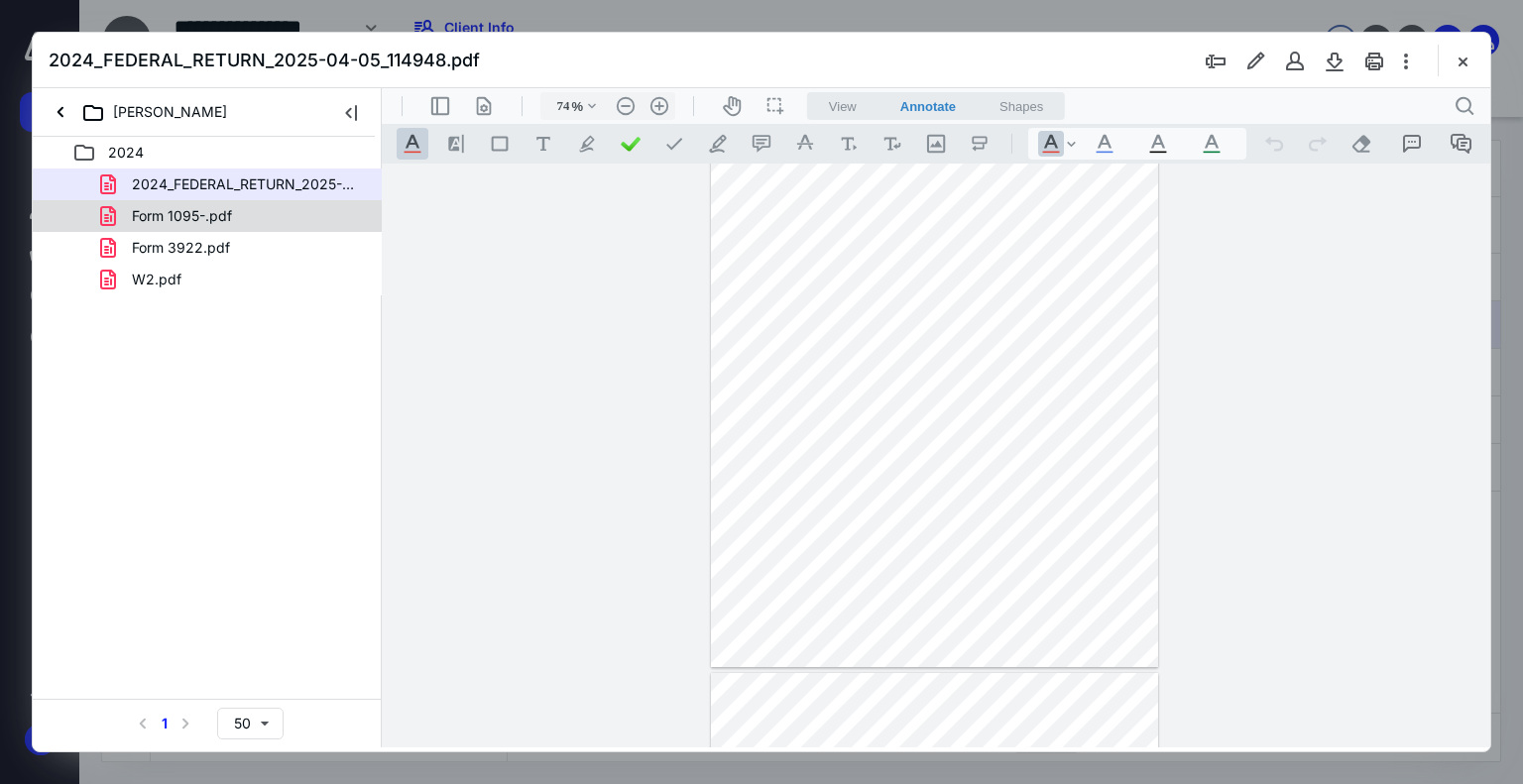 click on "Form 1095-.pdf" at bounding box center [181, 216] 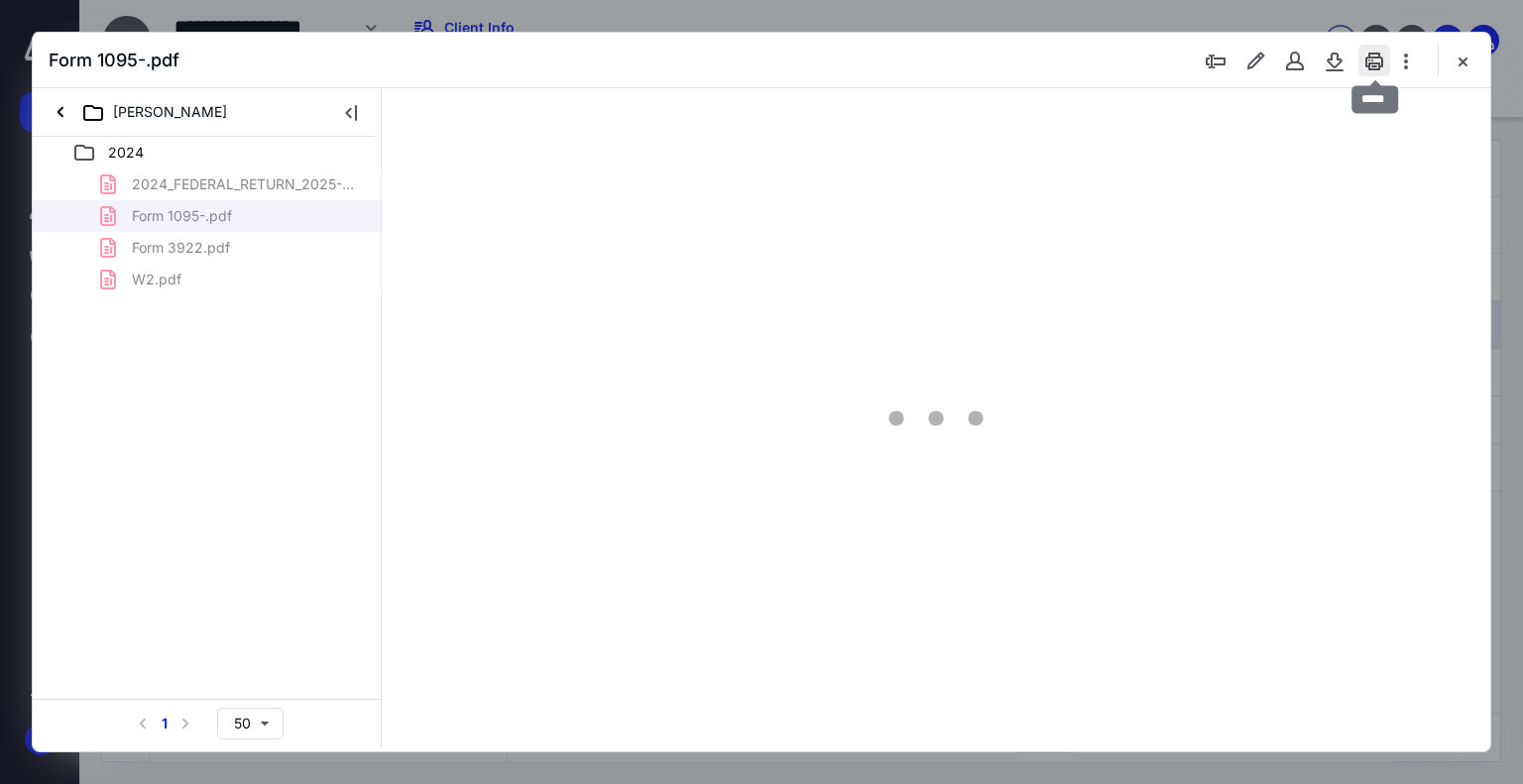 scroll, scrollTop: 0, scrollLeft: 0, axis: both 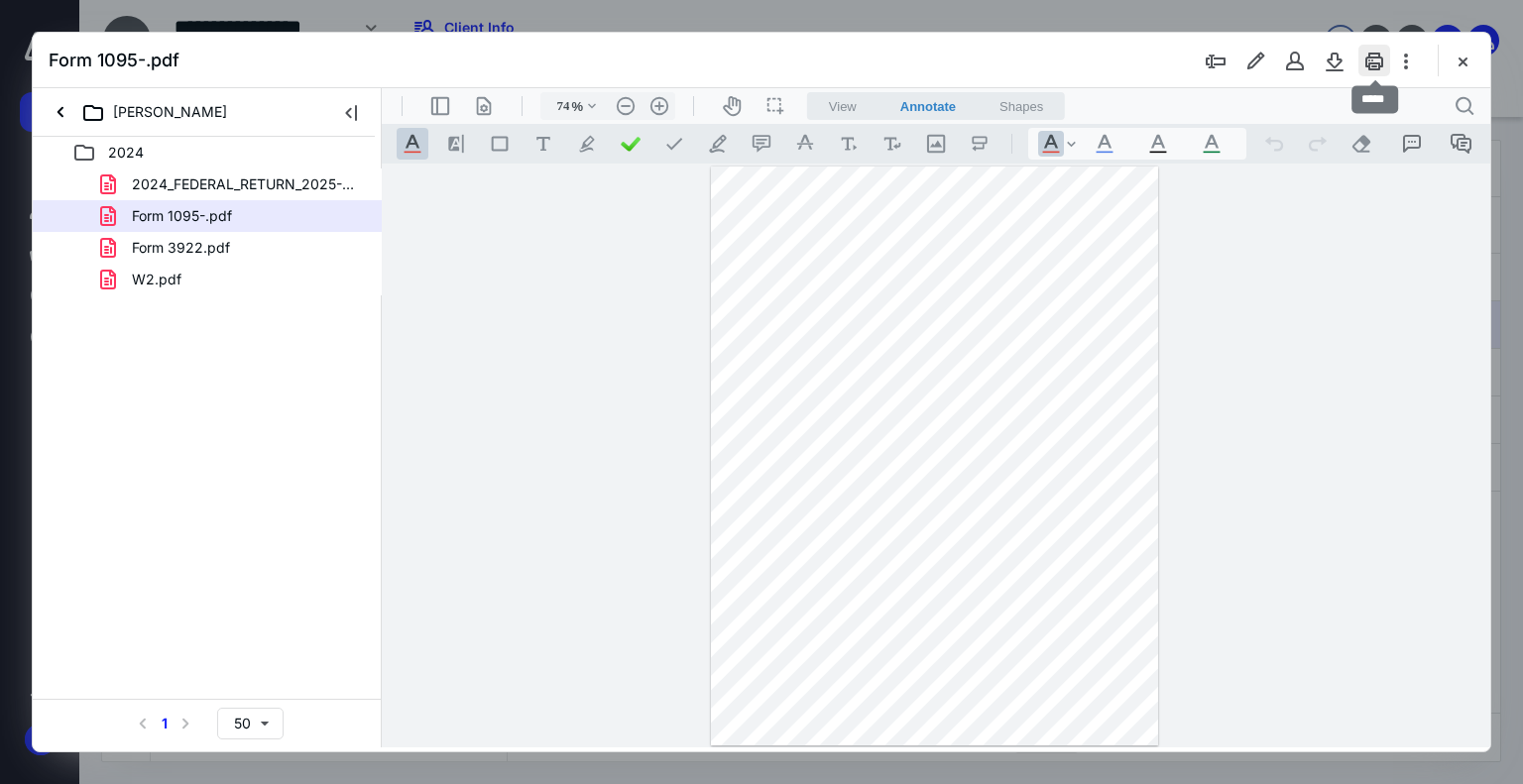 click at bounding box center (1374, 60) 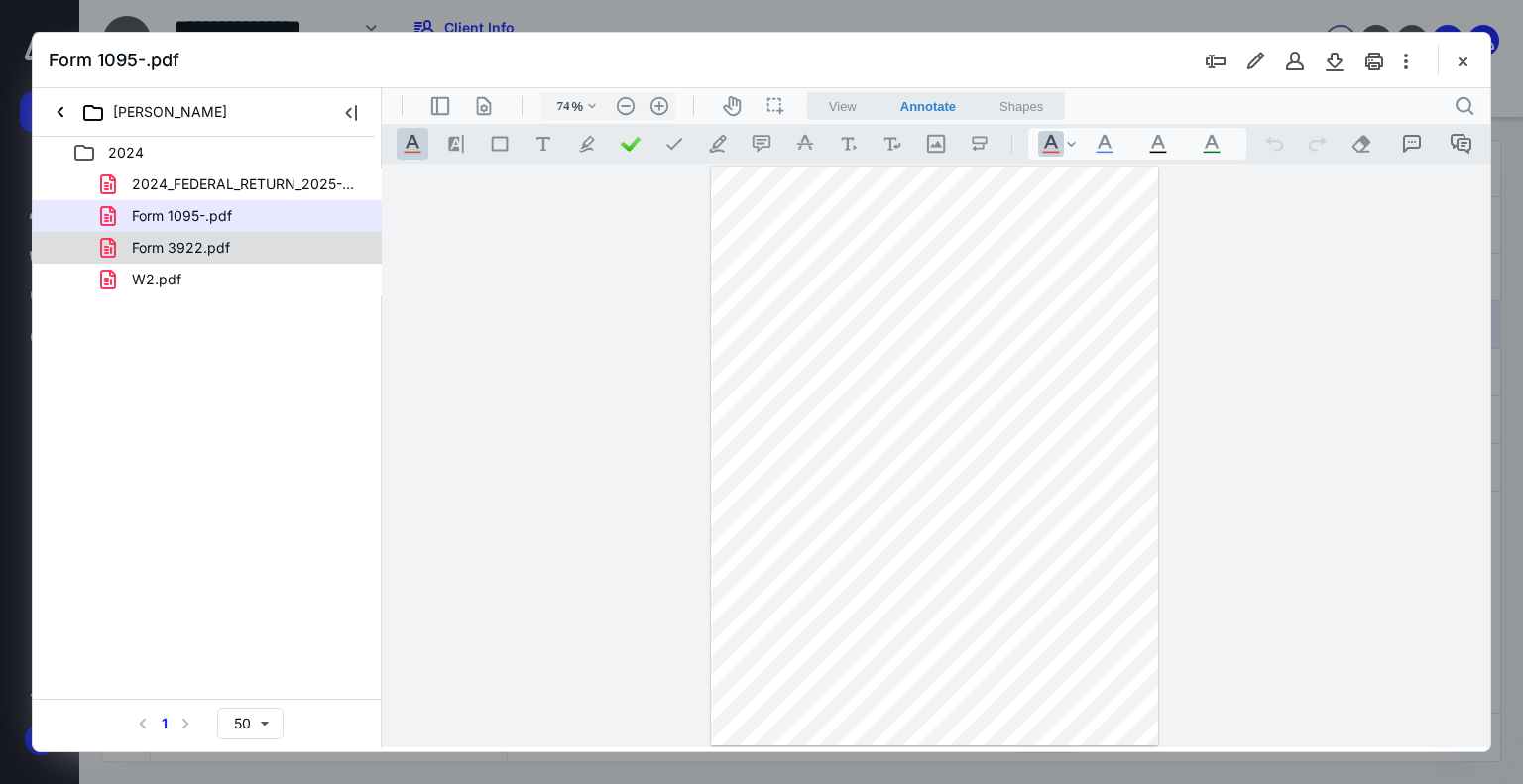 click on "Form 3922.pdf" at bounding box center [180, 248] 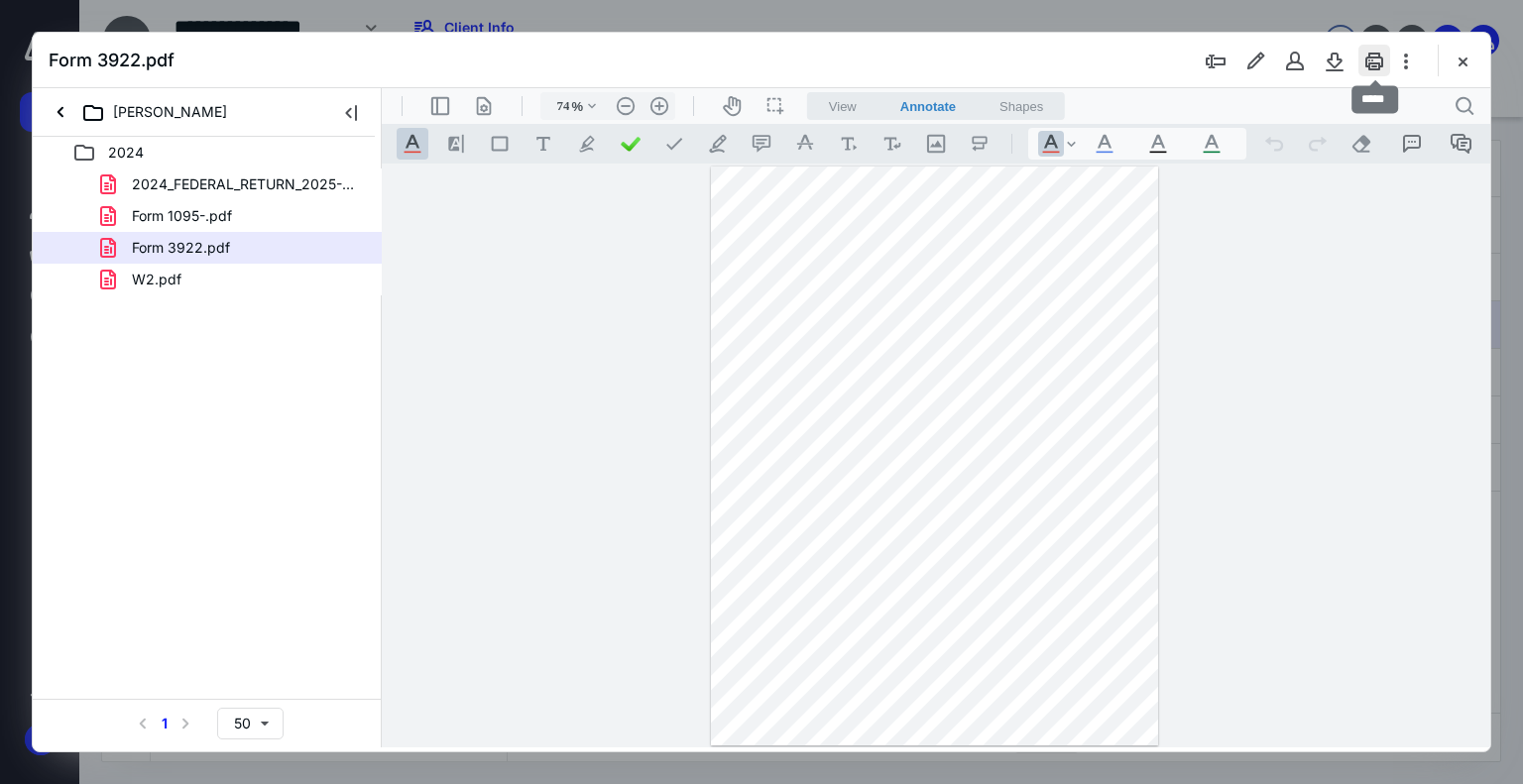 click at bounding box center [1374, 60] 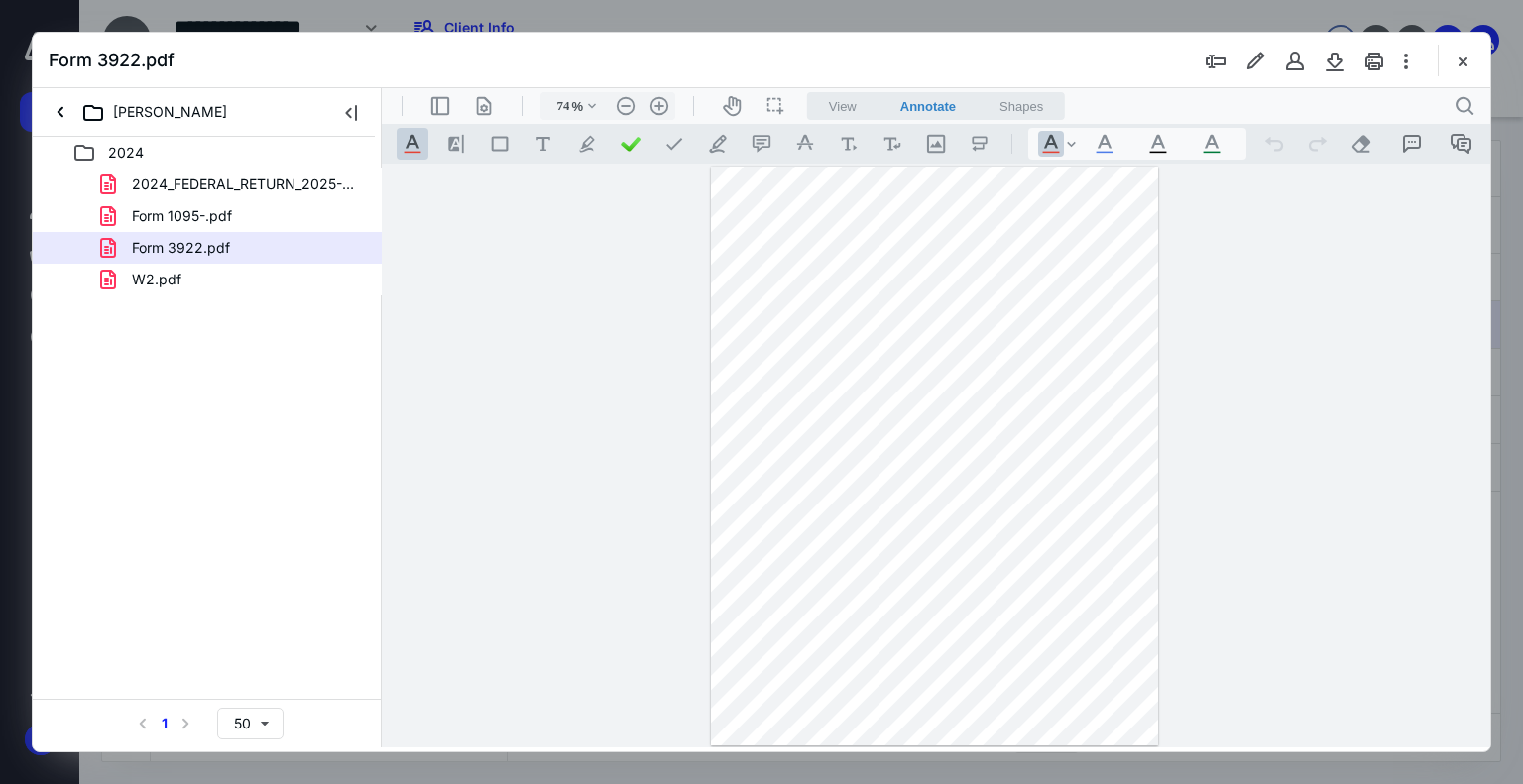 click on "W2.pdf" at bounding box center (157, 280) 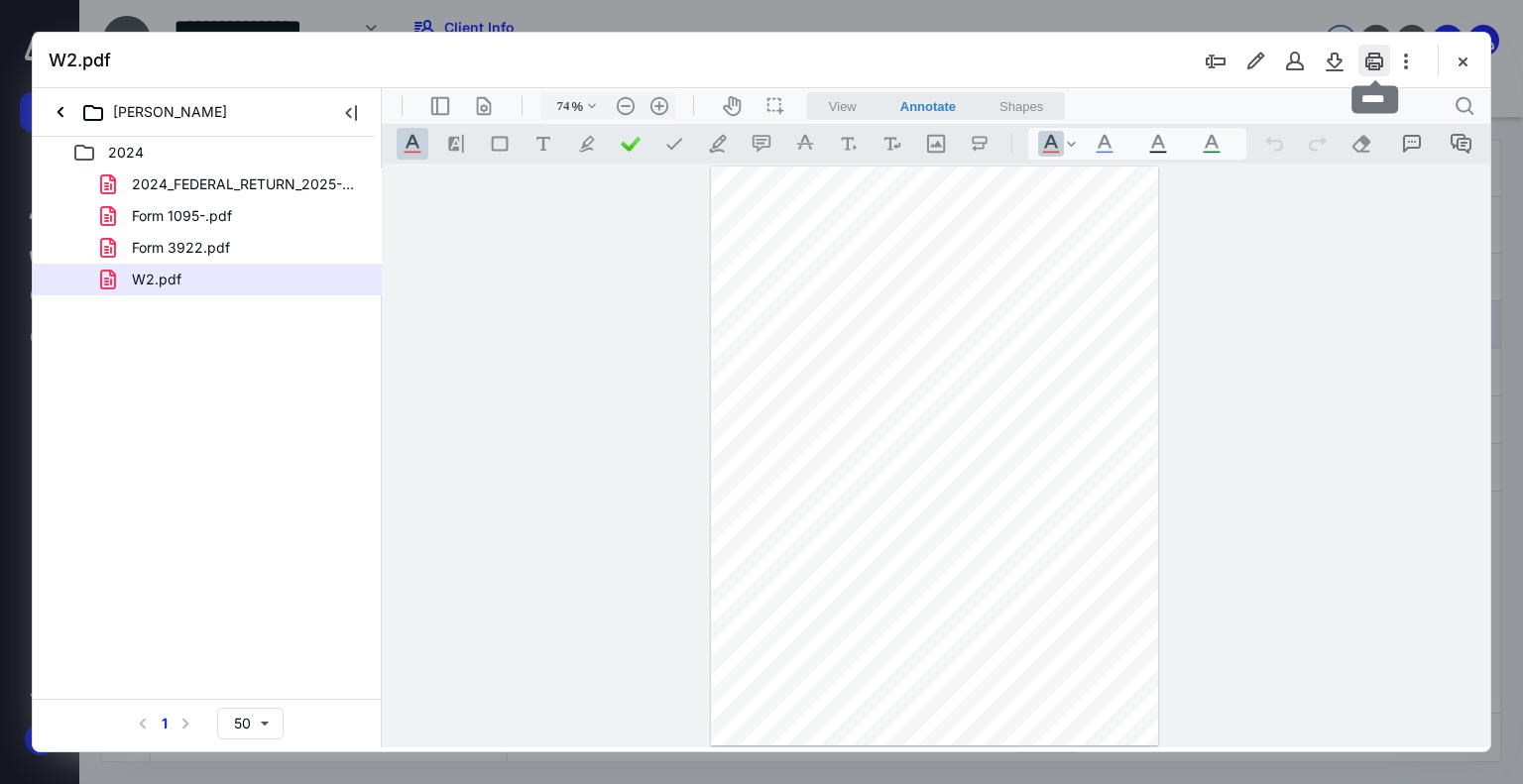 click at bounding box center [1374, 60] 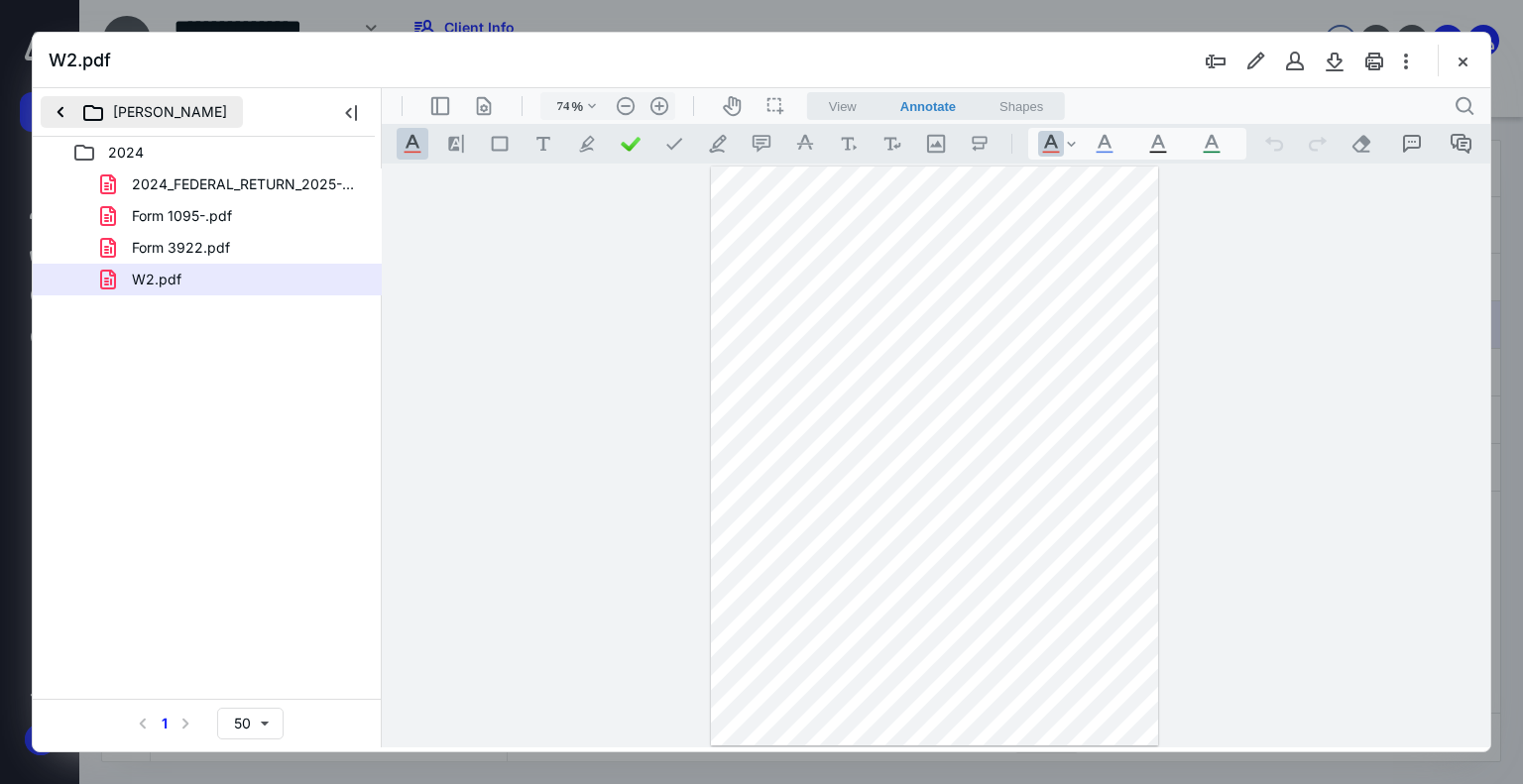 click on "[PERSON_NAME]" at bounding box center [142, 112] 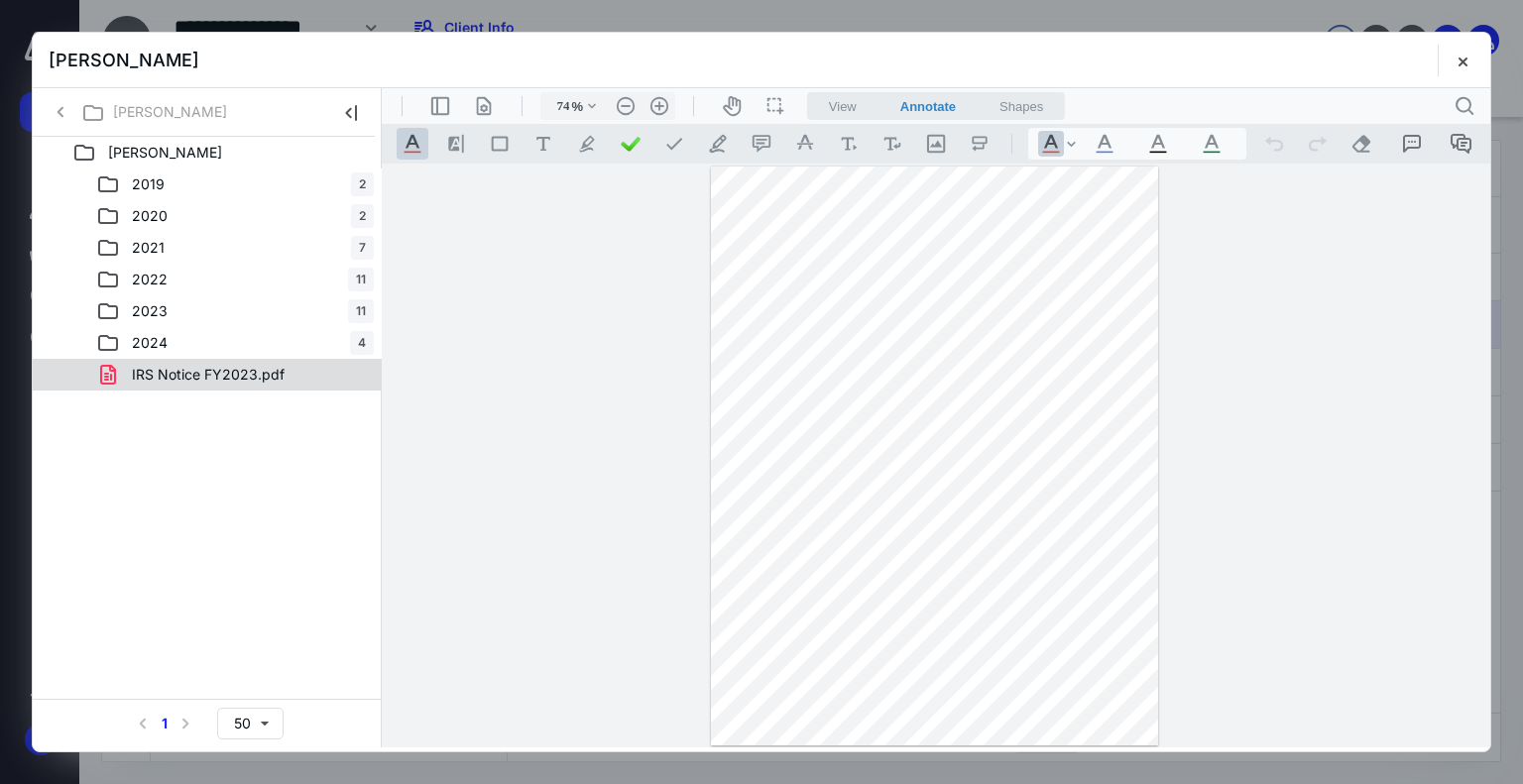 click on "IRS Notice FY2023.pdf" at bounding box center [208, 375] 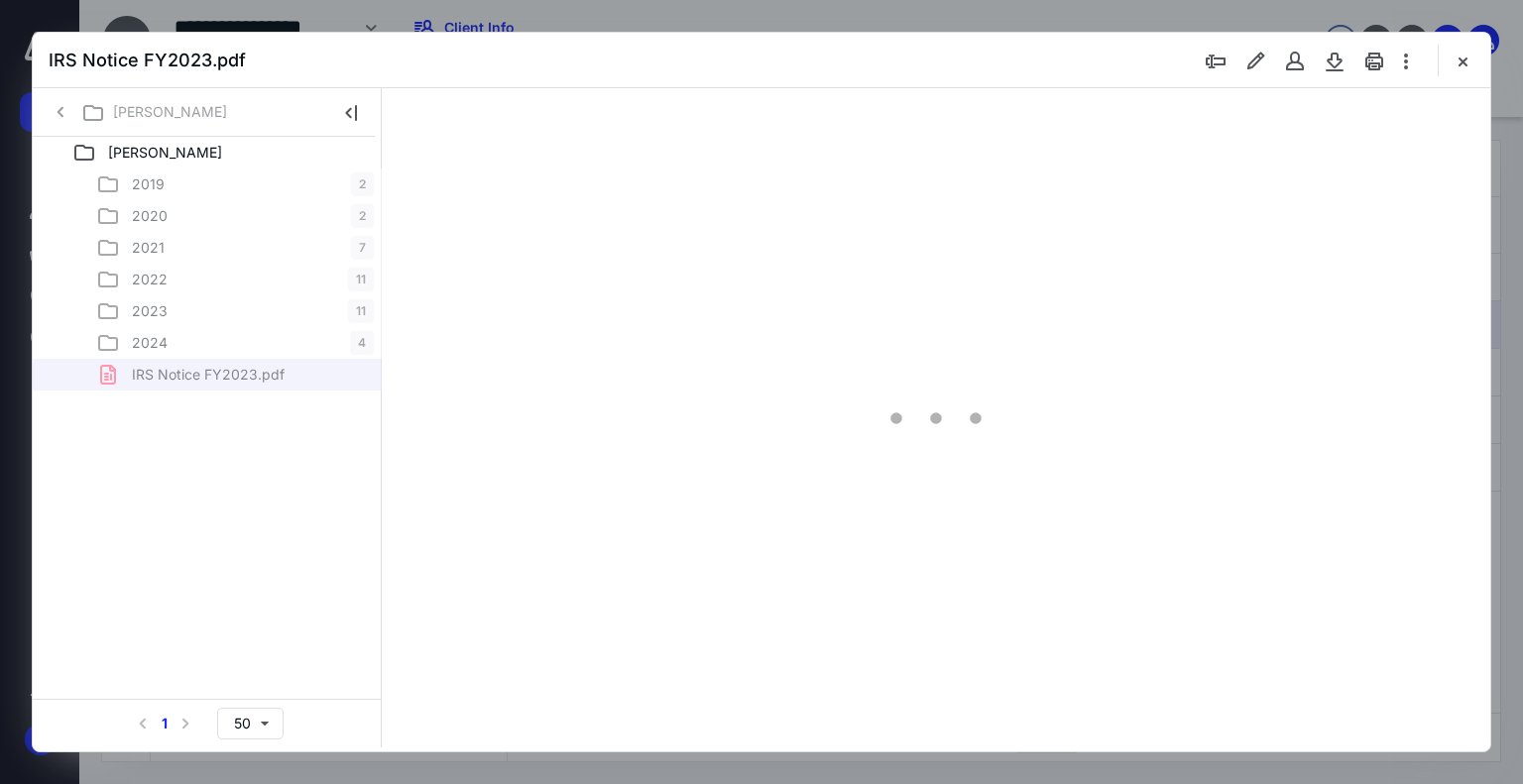 type on "74" 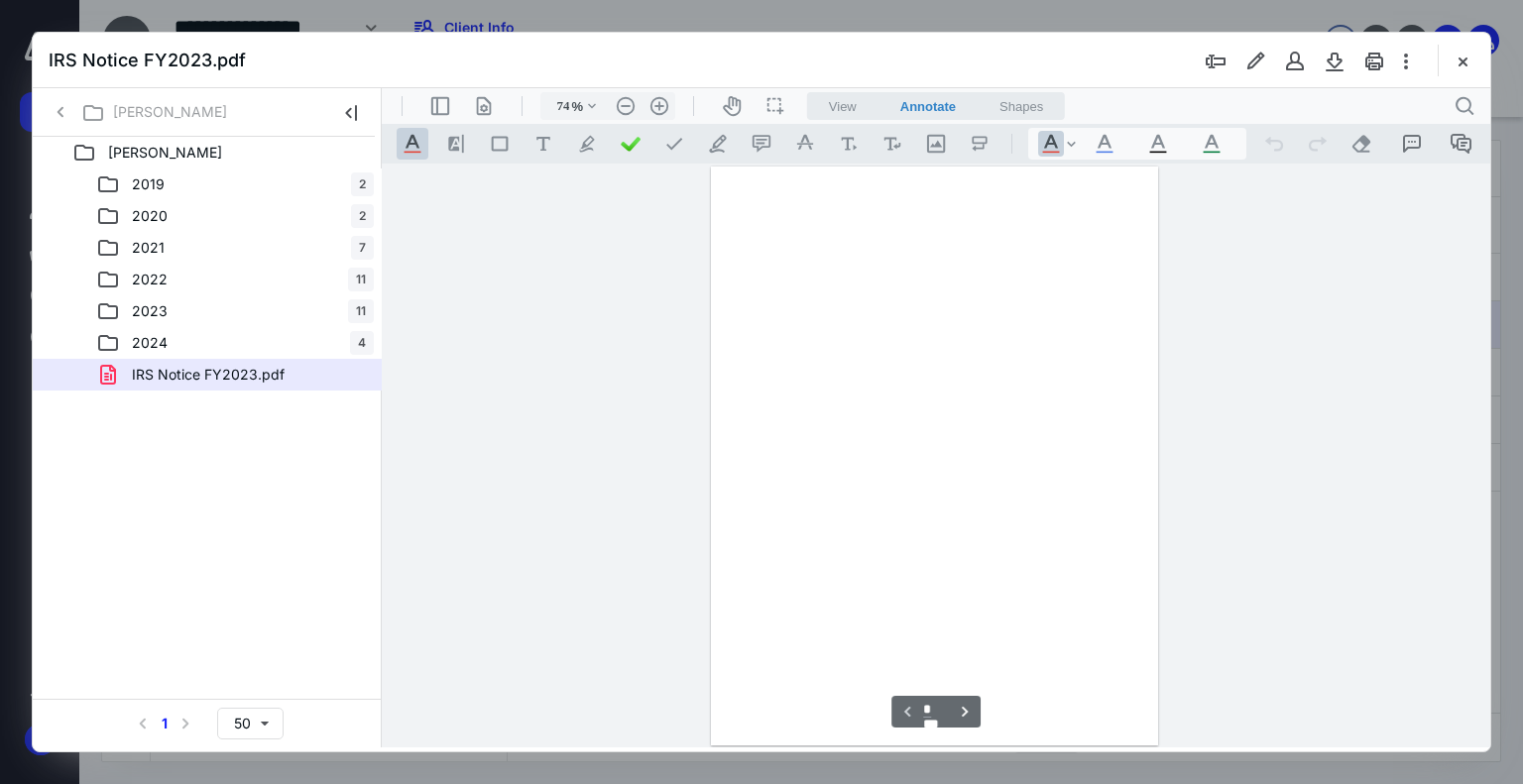 scroll, scrollTop: 78, scrollLeft: 0, axis: vertical 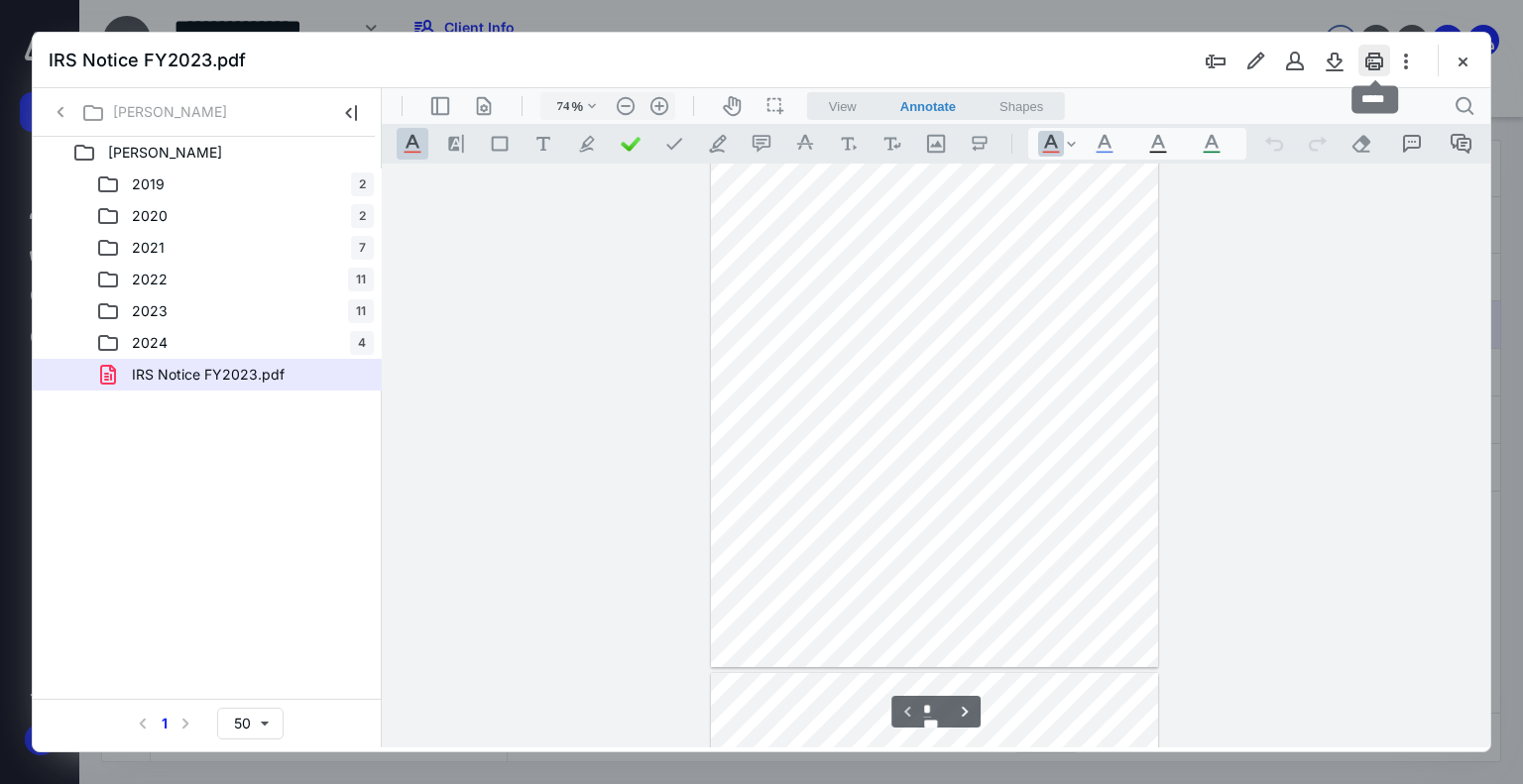 click at bounding box center [1374, 60] 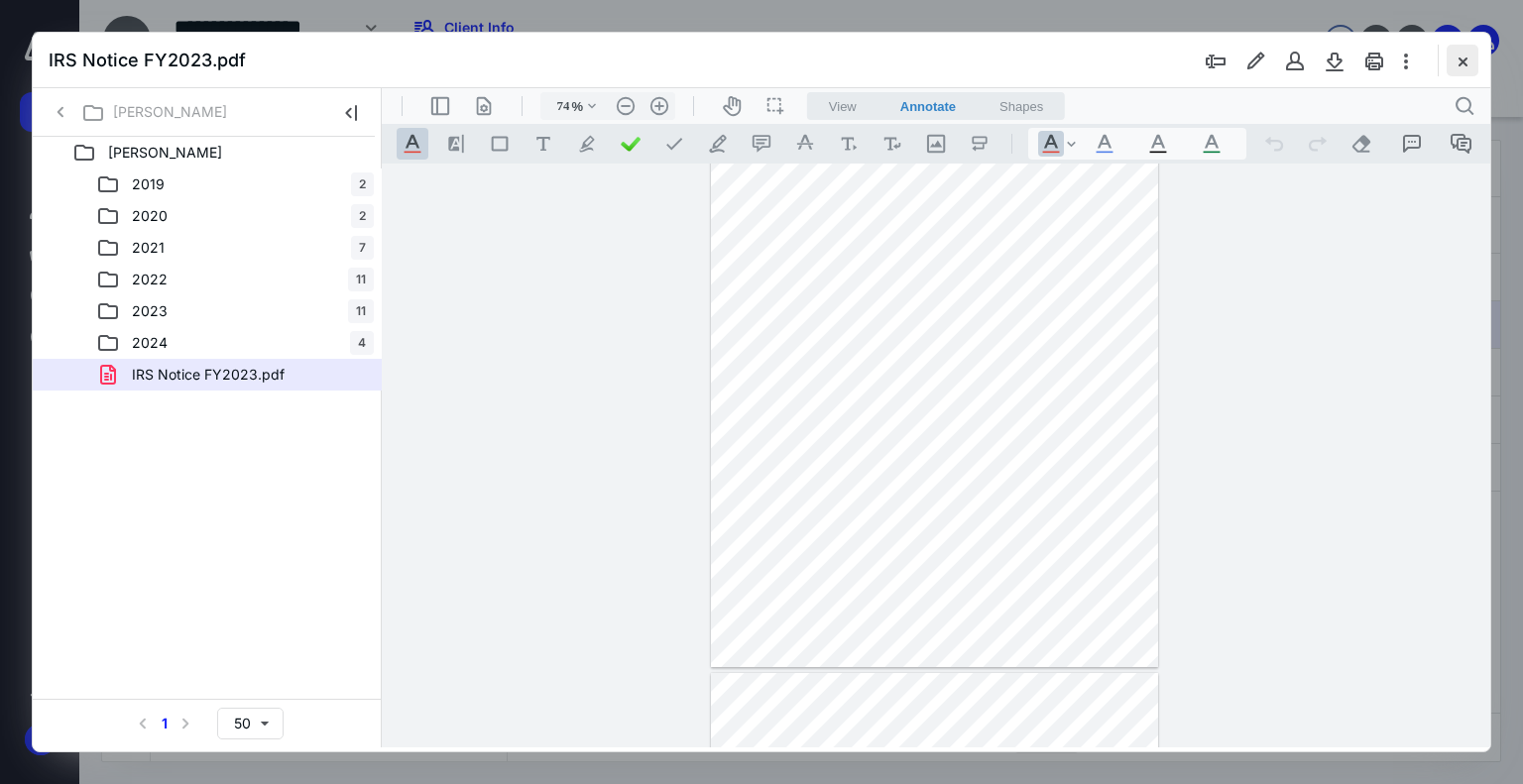 click at bounding box center (1463, 60) 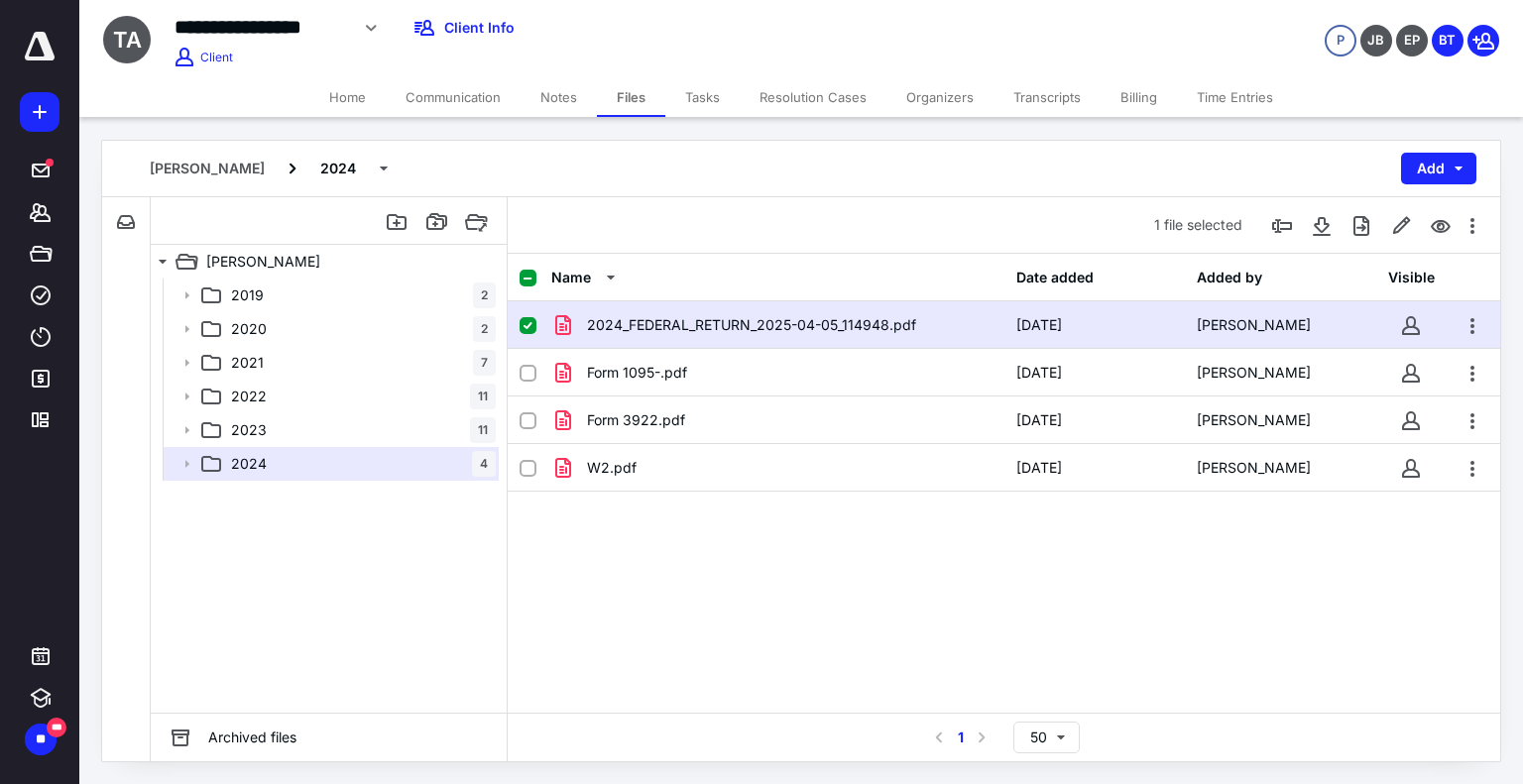 click on "Tasks" at bounding box center (702, 97) 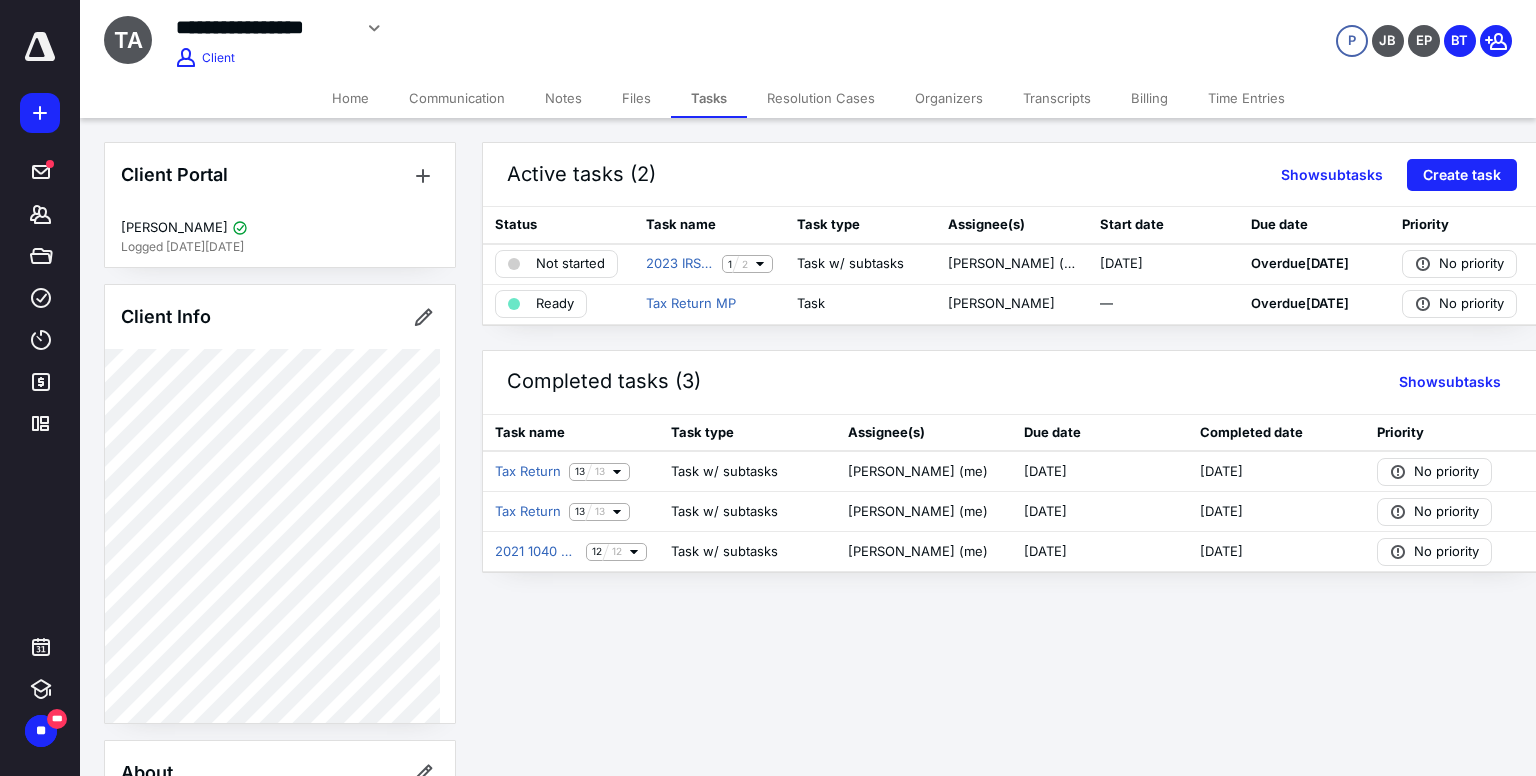 click on "Home" at bounding box center [350, 98] 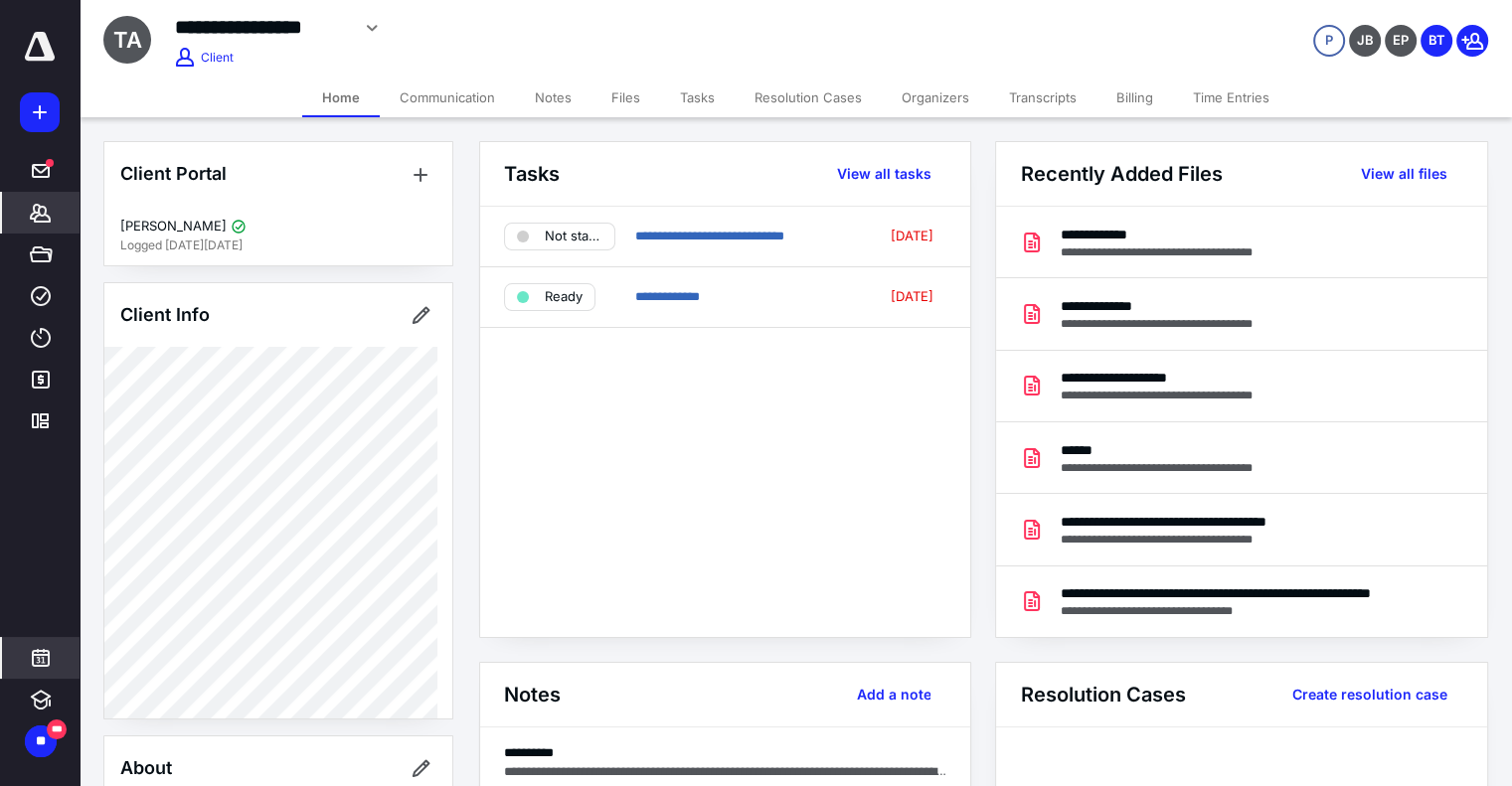 click 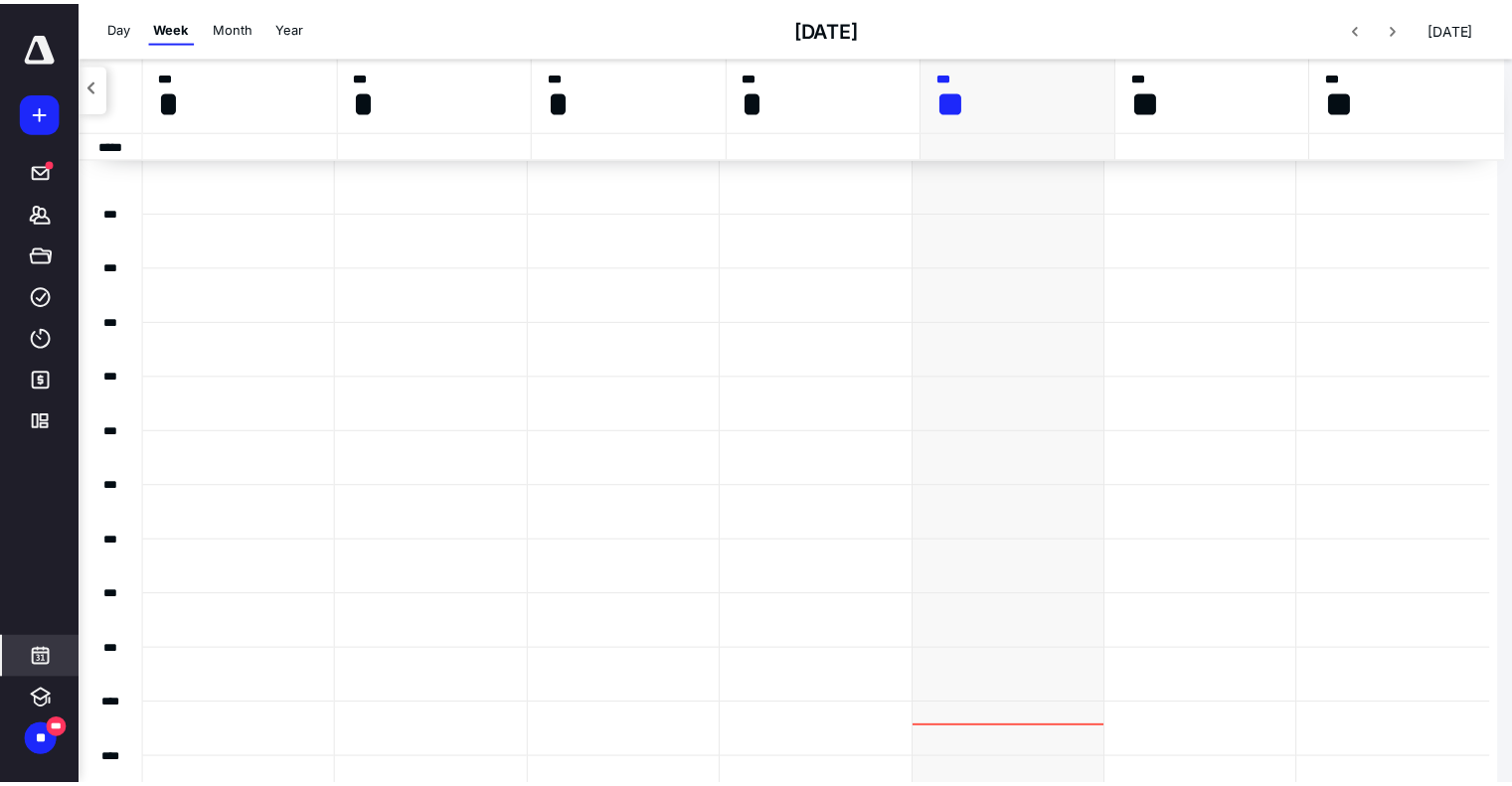 scroll, scrollTop: 382, scrollLeft: 0, axis: vertical 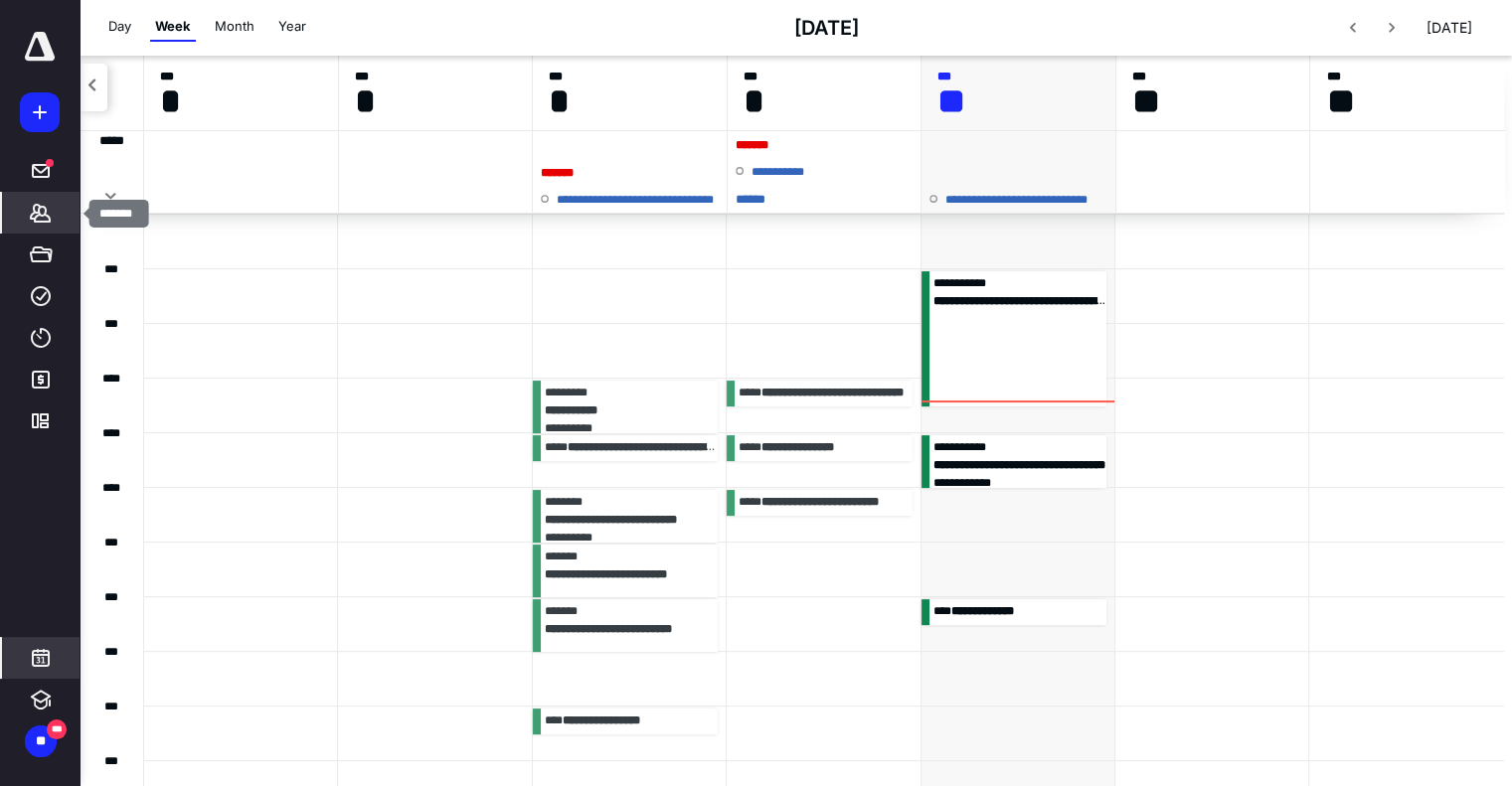 click 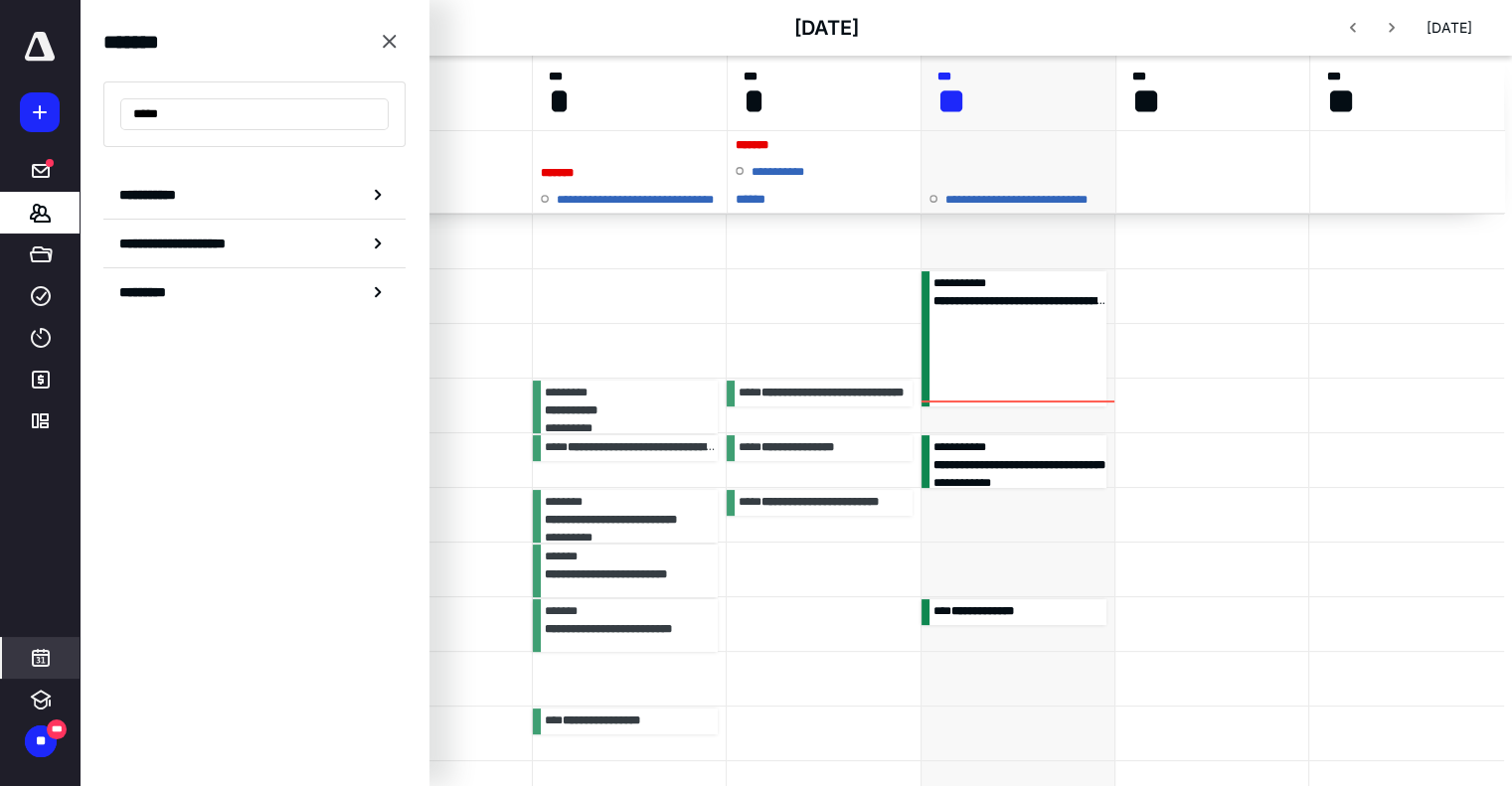drag, startPoint x: 177, startPoint y: 114, endPoint x: 84, endPoint y: 124, distance: 93.53609 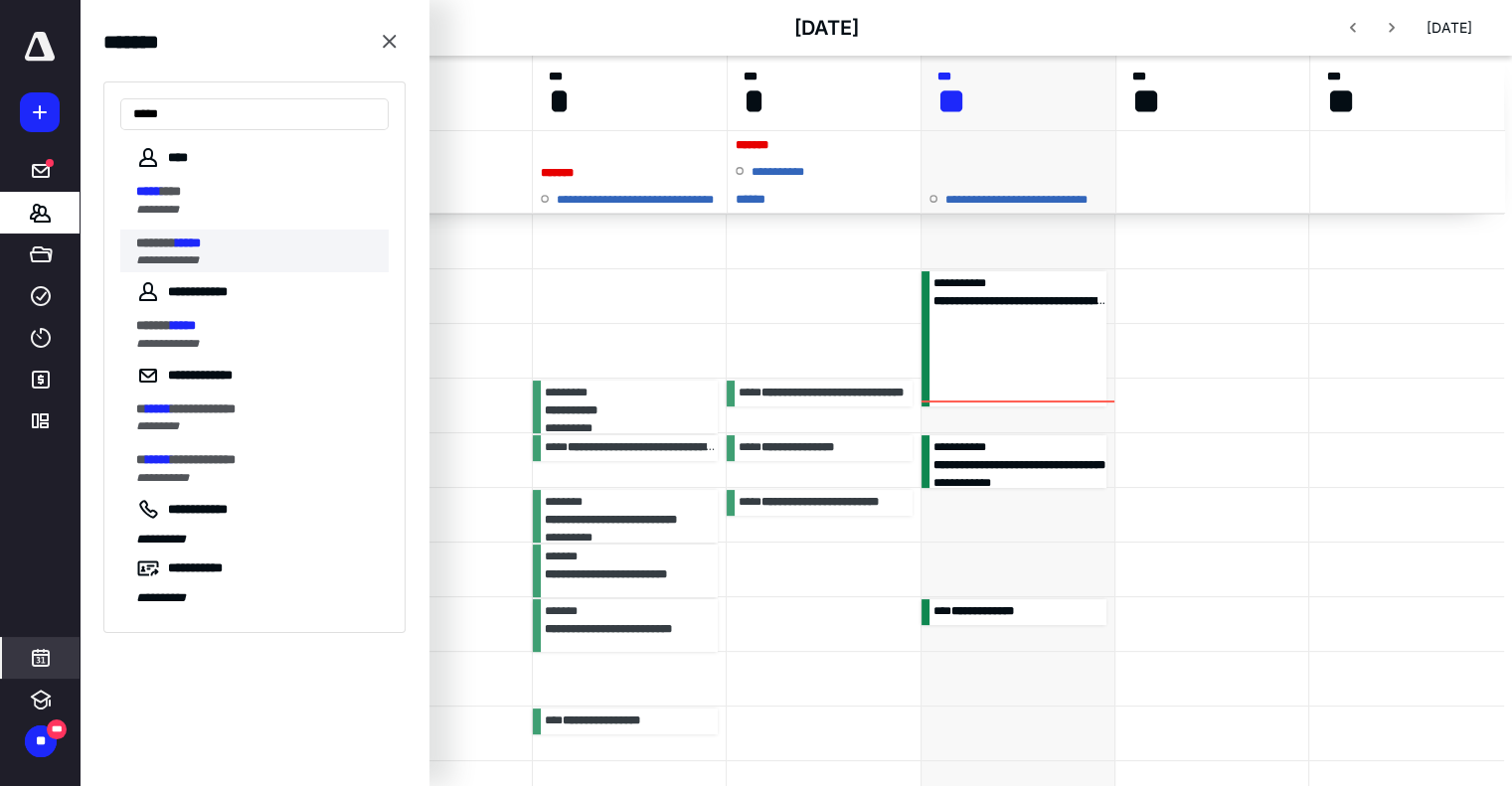type on "*****" 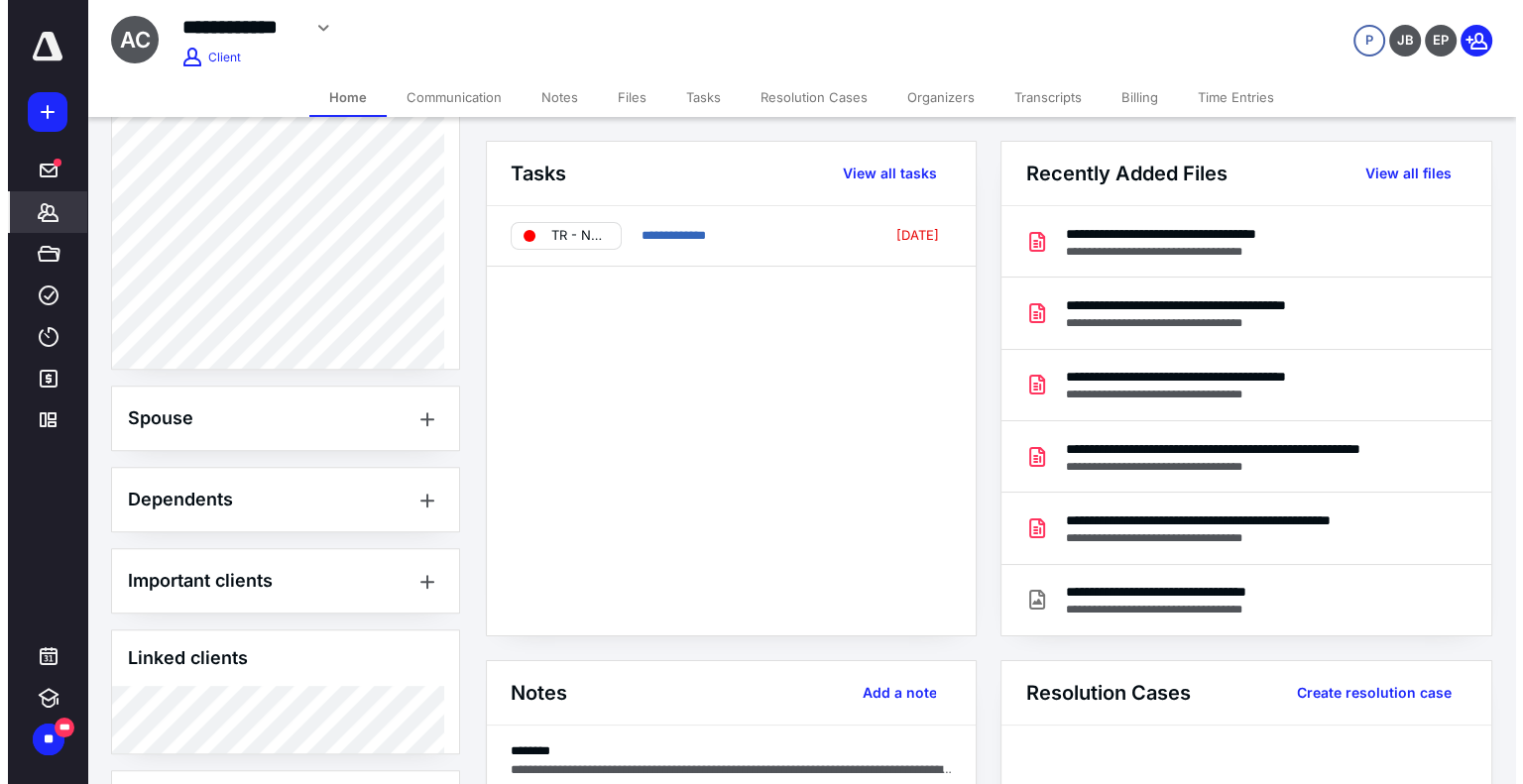 scroll, scrollTop: 832, scrollLeft: 0, axis: vertical 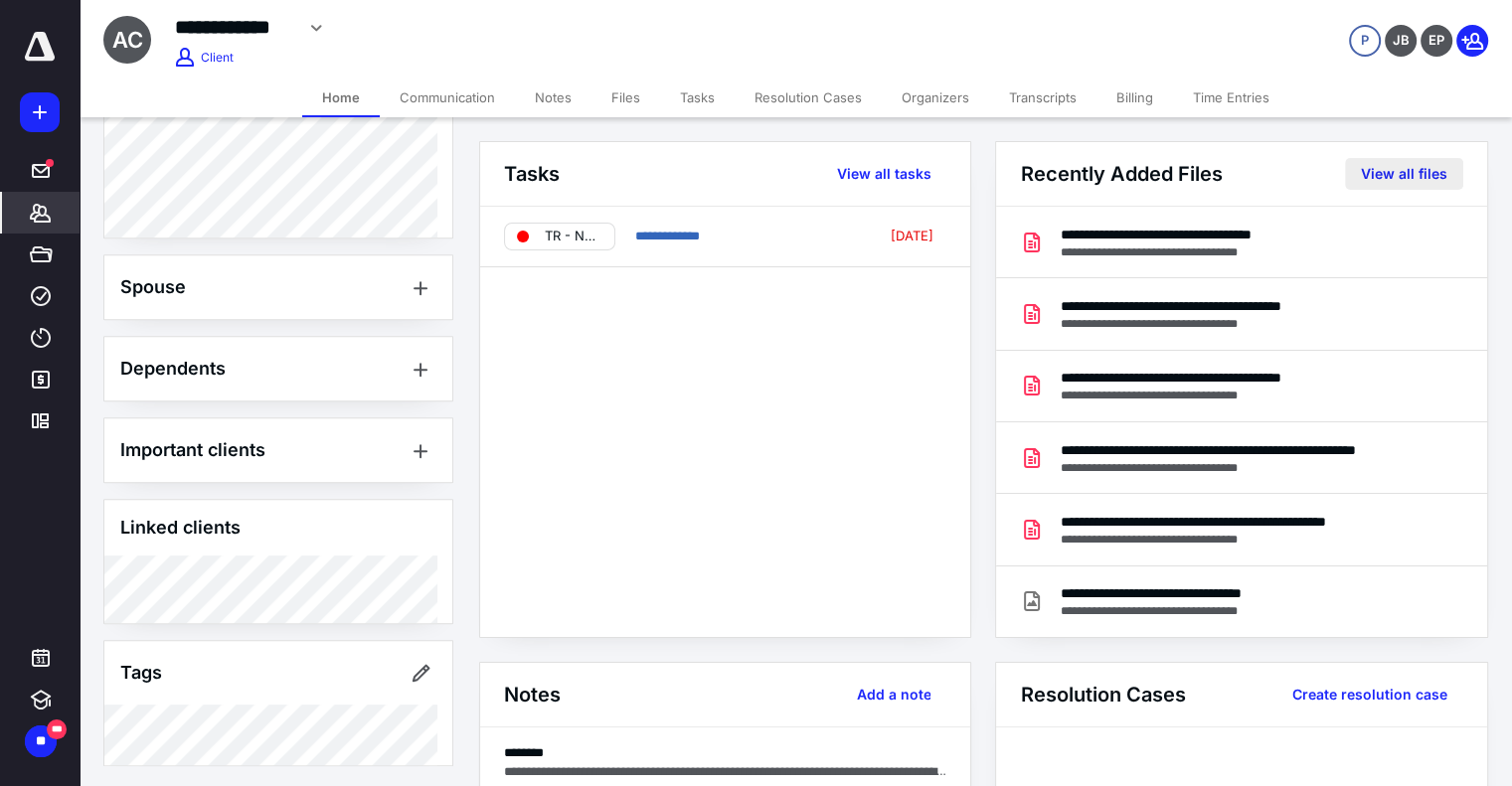 click on "View all files" at bounding box center [1404, 174] 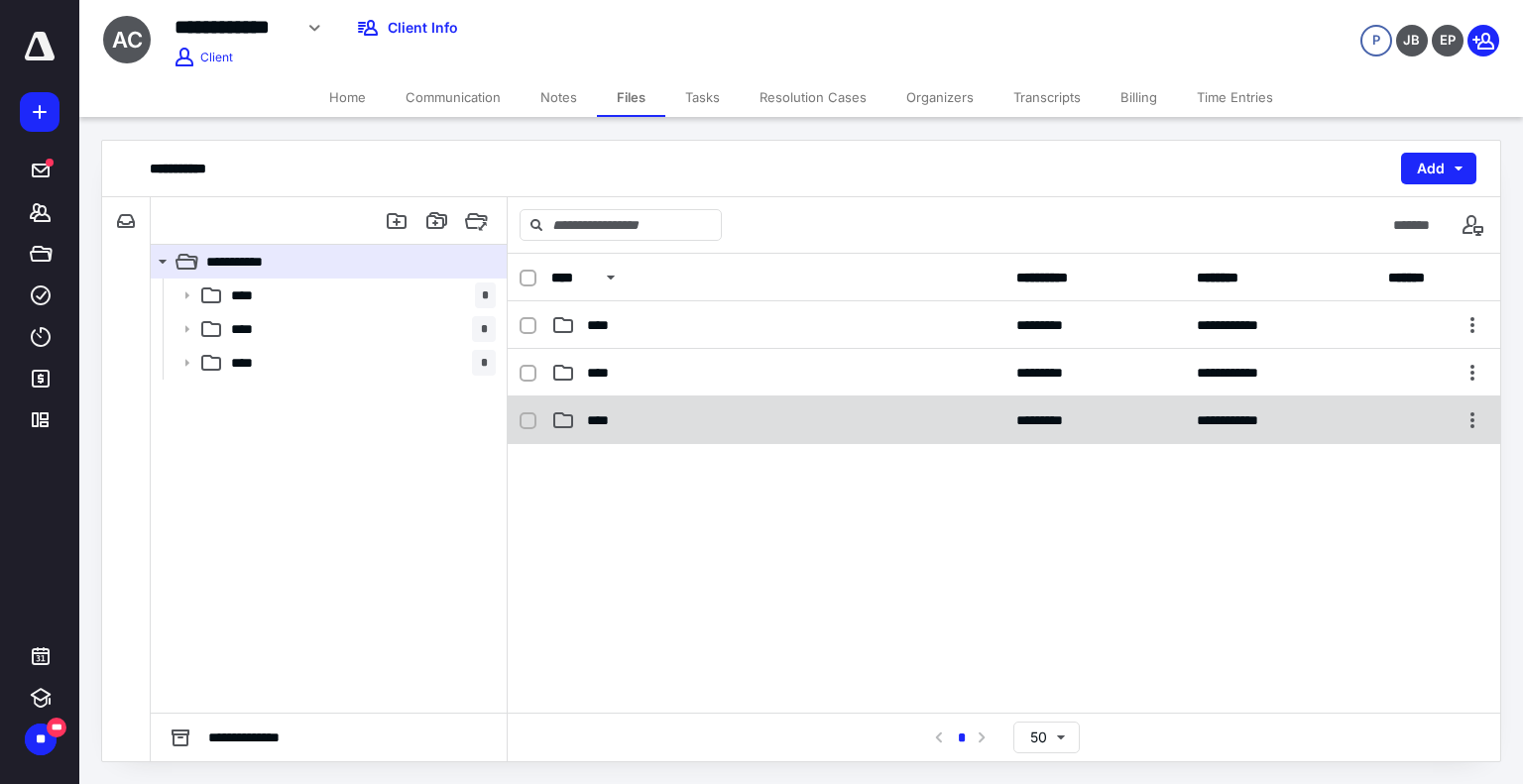 click on "****" at bounding box center (777, 420) 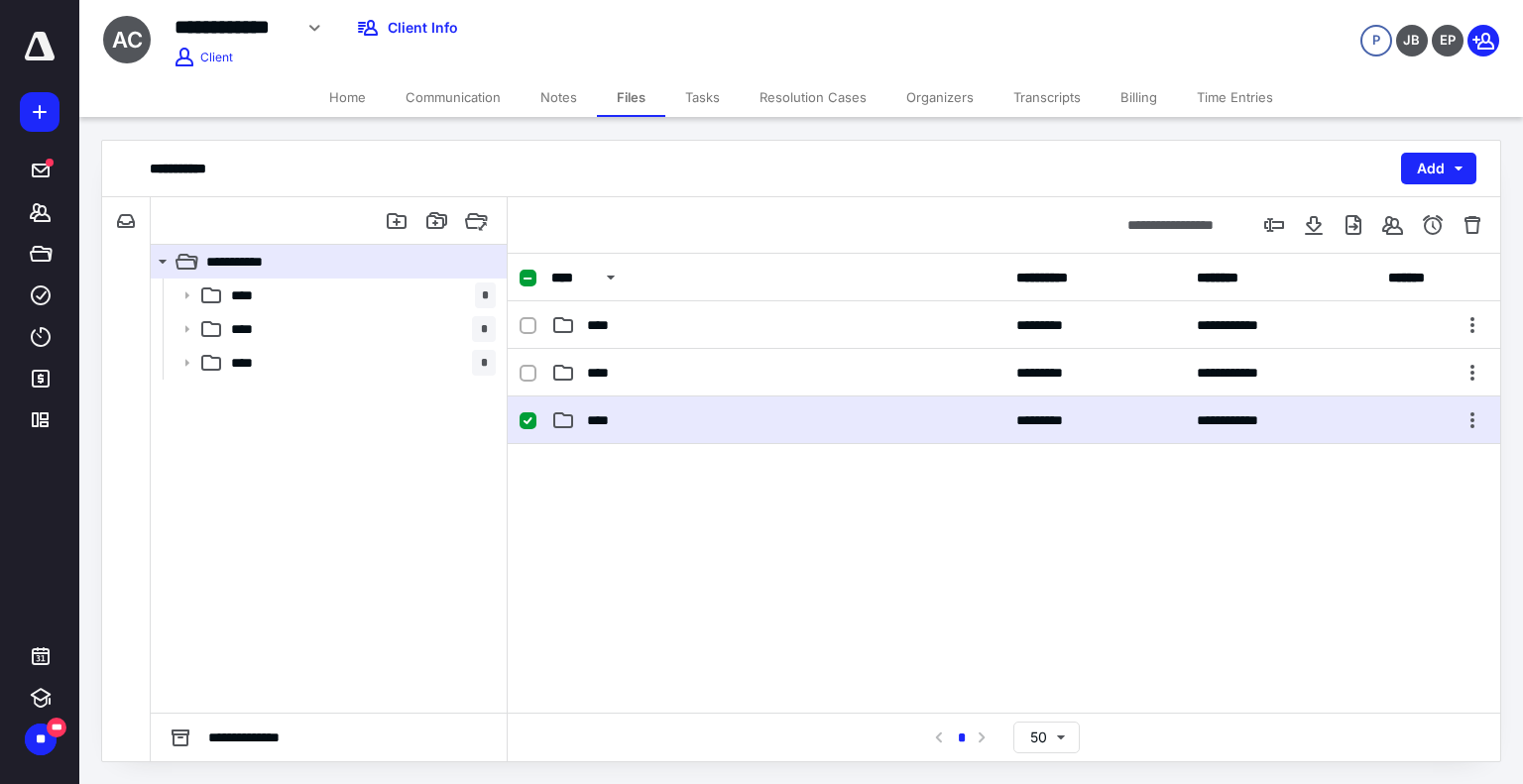 click on "****" at bounding box center (777, 420) 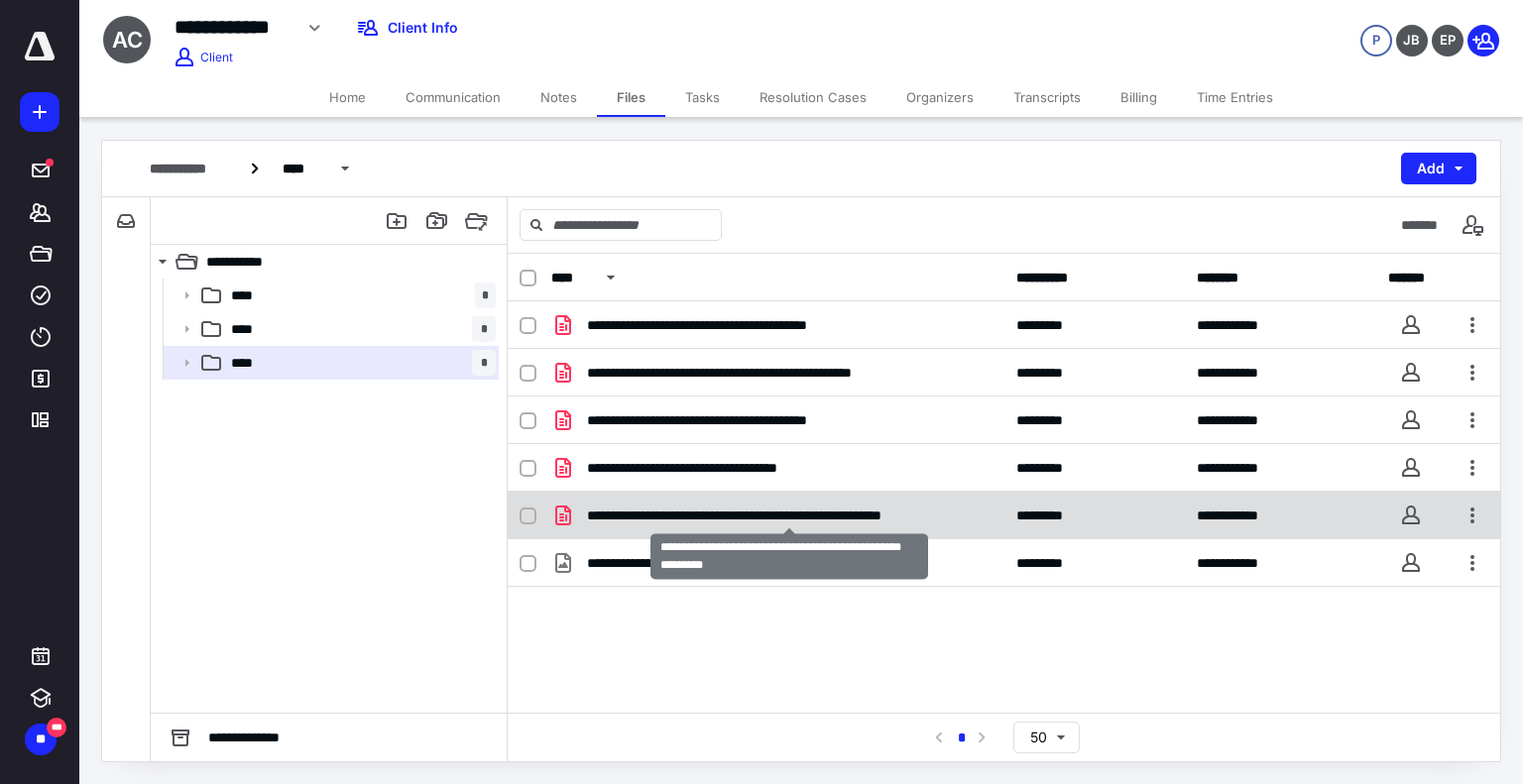 click on "**********" at bounding box center (789, 515) 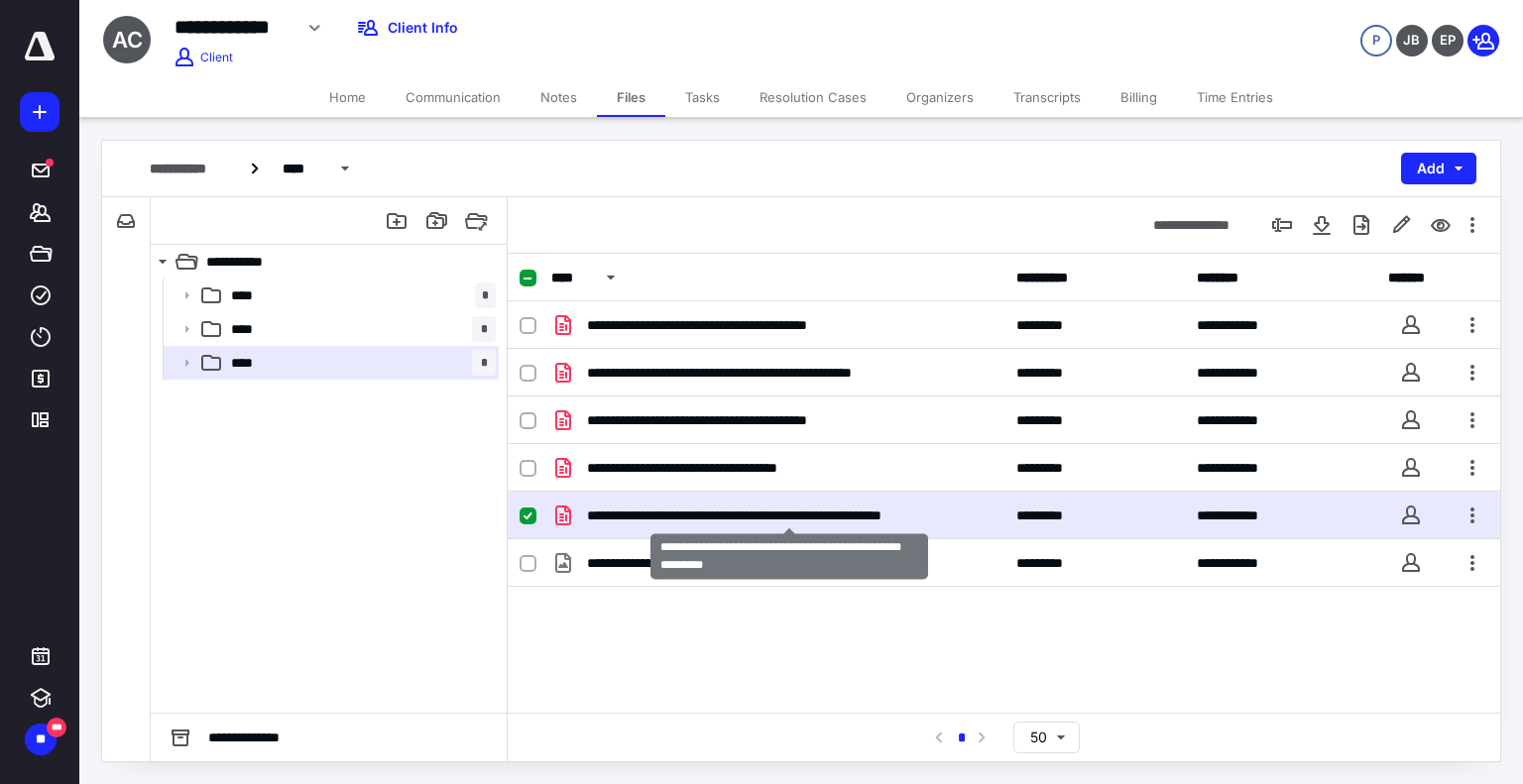 click on "**********" at bounding box center [789, 515] 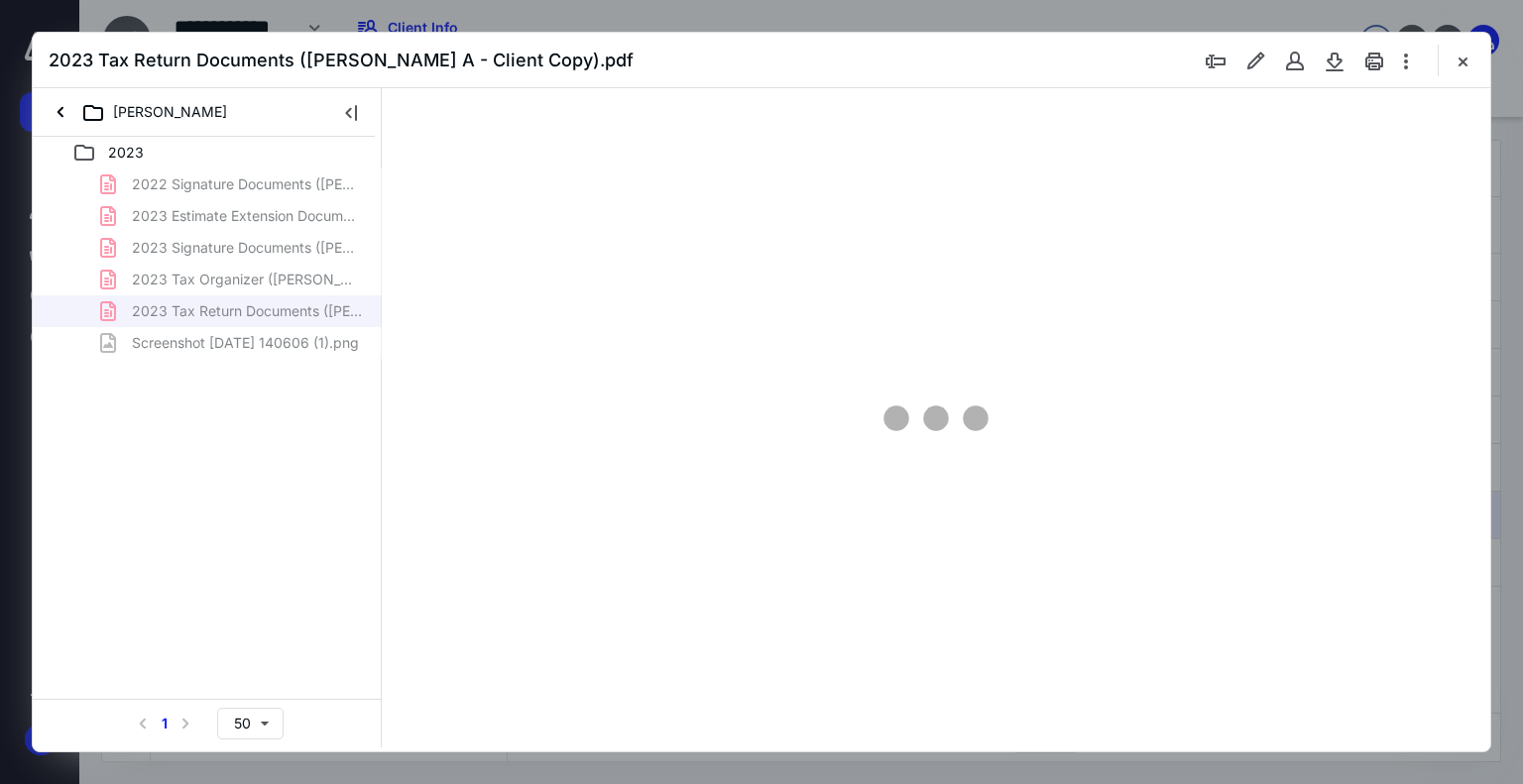 scroll, scrollTop: 0, scrollLeft: 0, axis: both 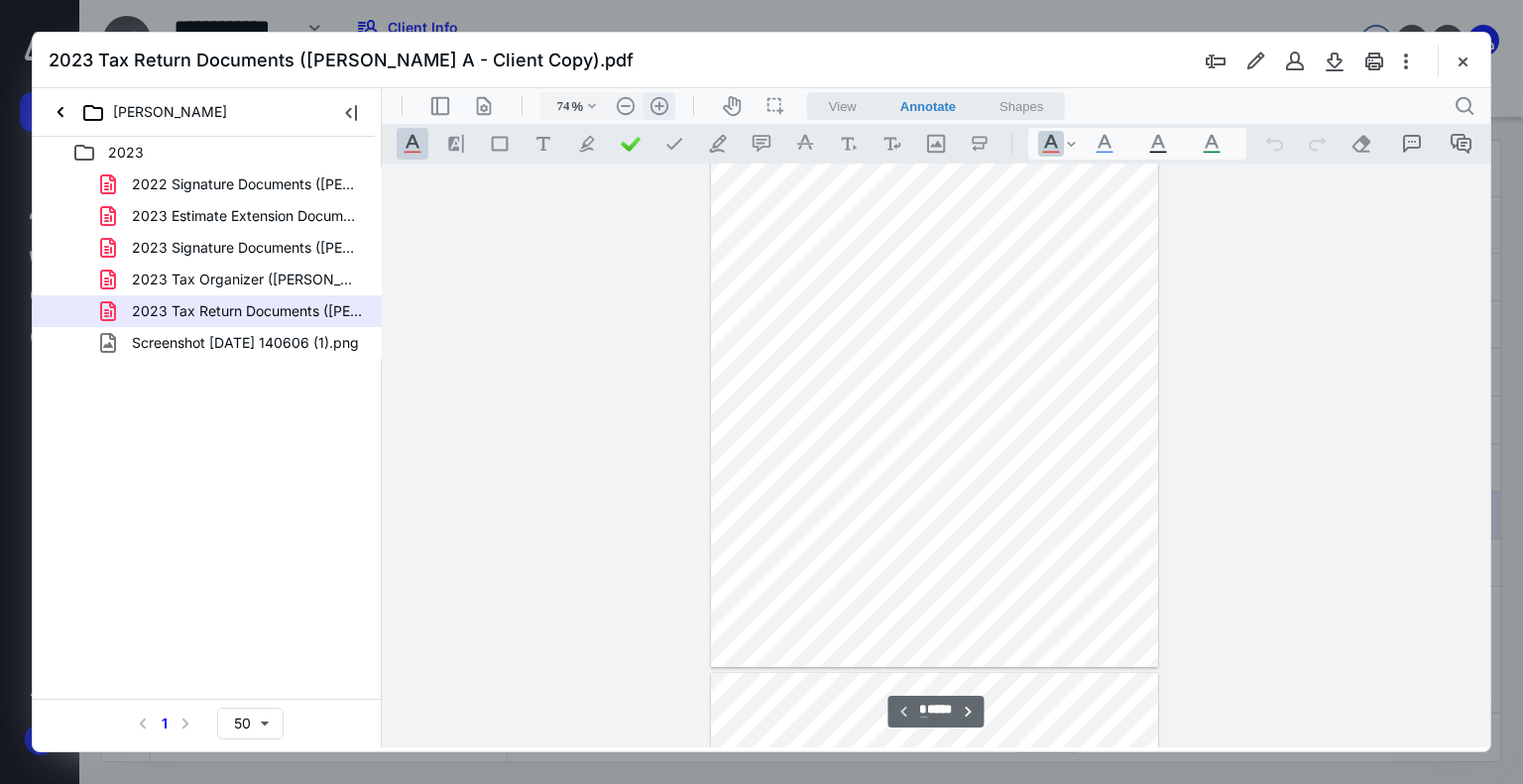 click on ".cls-1{fill:#abb0c4;} icon - header - zoom - in - line" at bounding box center (659, 106) 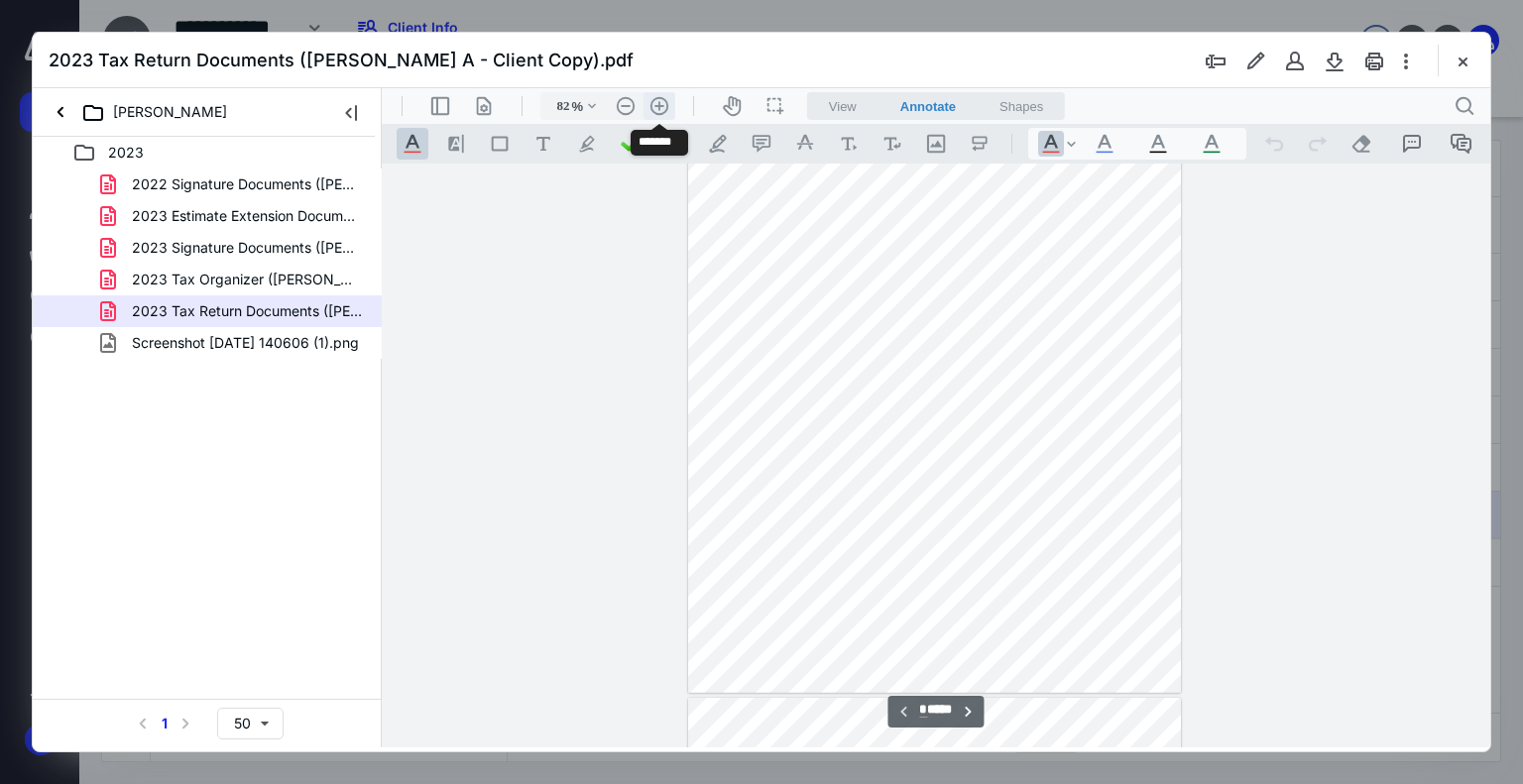 click on ".cls-1{fill:#abb0c4;} icon - header - zoom - in - line" at bounding box center (659, 106) 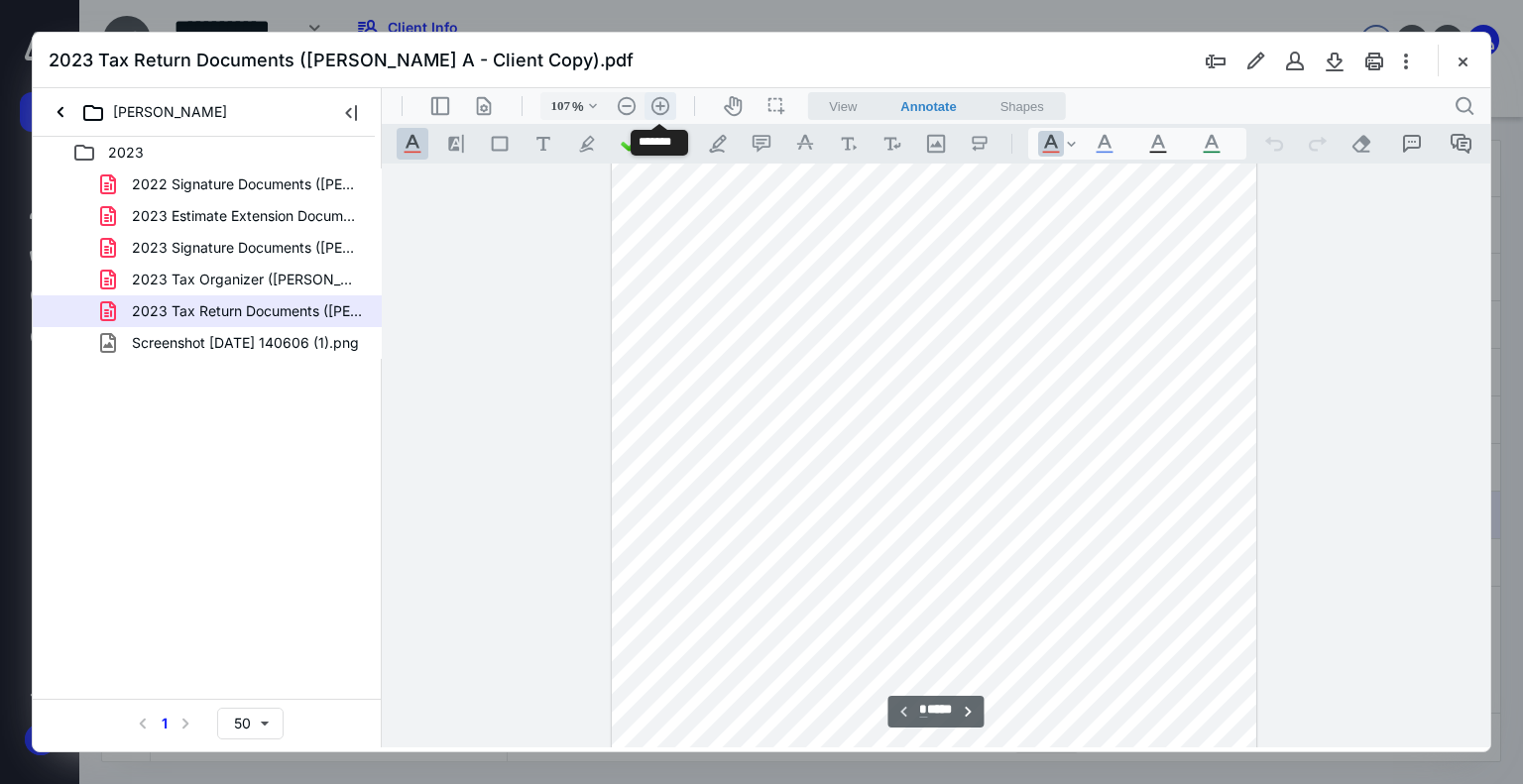 click on ".cls-1{fill:#abb0c4;} icon - header - zoom - in - line" at bounding box center [660, 106] 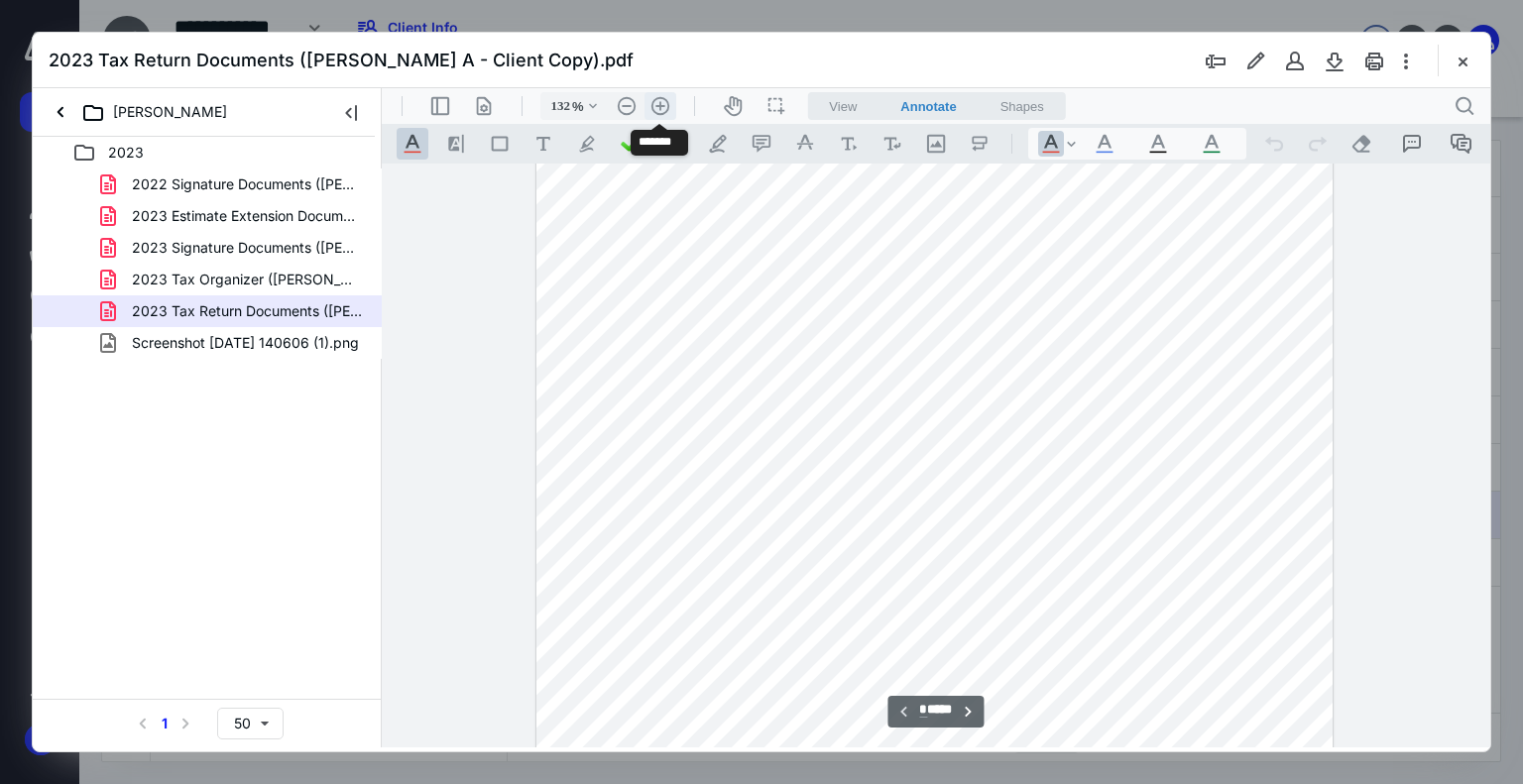scroll, scrollTop: 452, scrollLeft: 0, axis: vertical 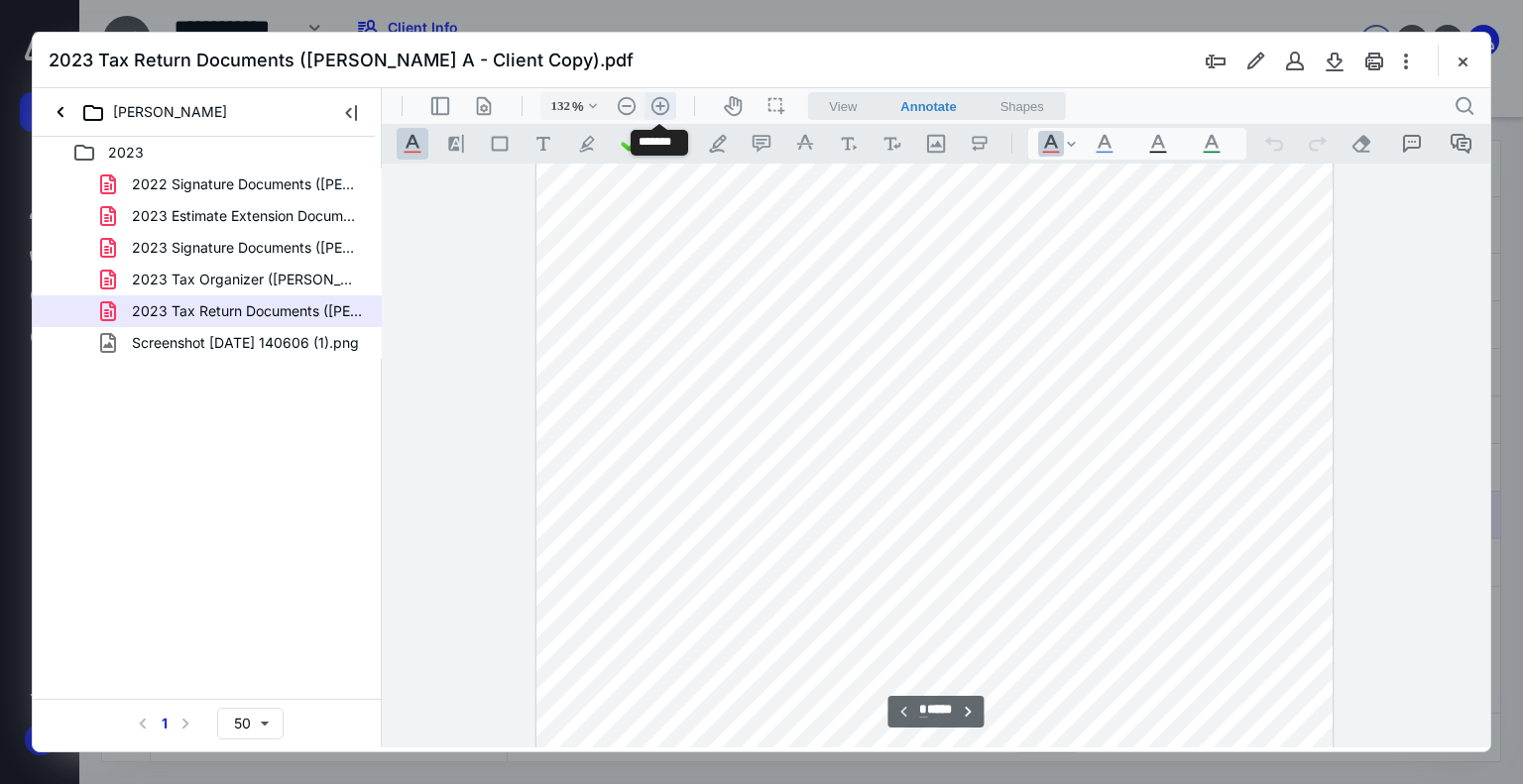 click on ".cls-1{fill:#abb0c4;} icon - header - zoom - in - line" at bounding box center (660, 106) 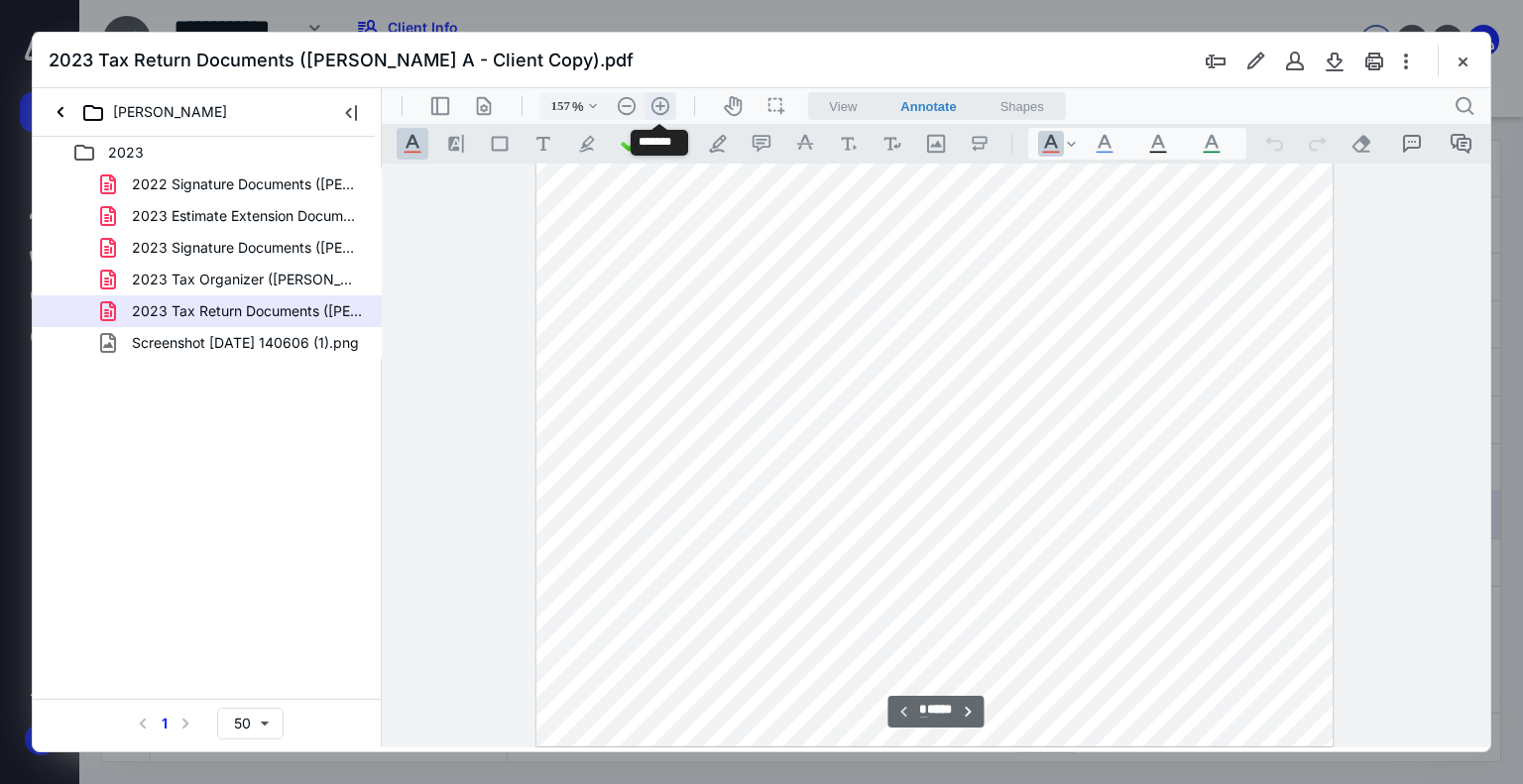 click on ".cls-1{fill:#abb0c4;} icon - header - zoom - in - line" at bounding box center [660, 106] 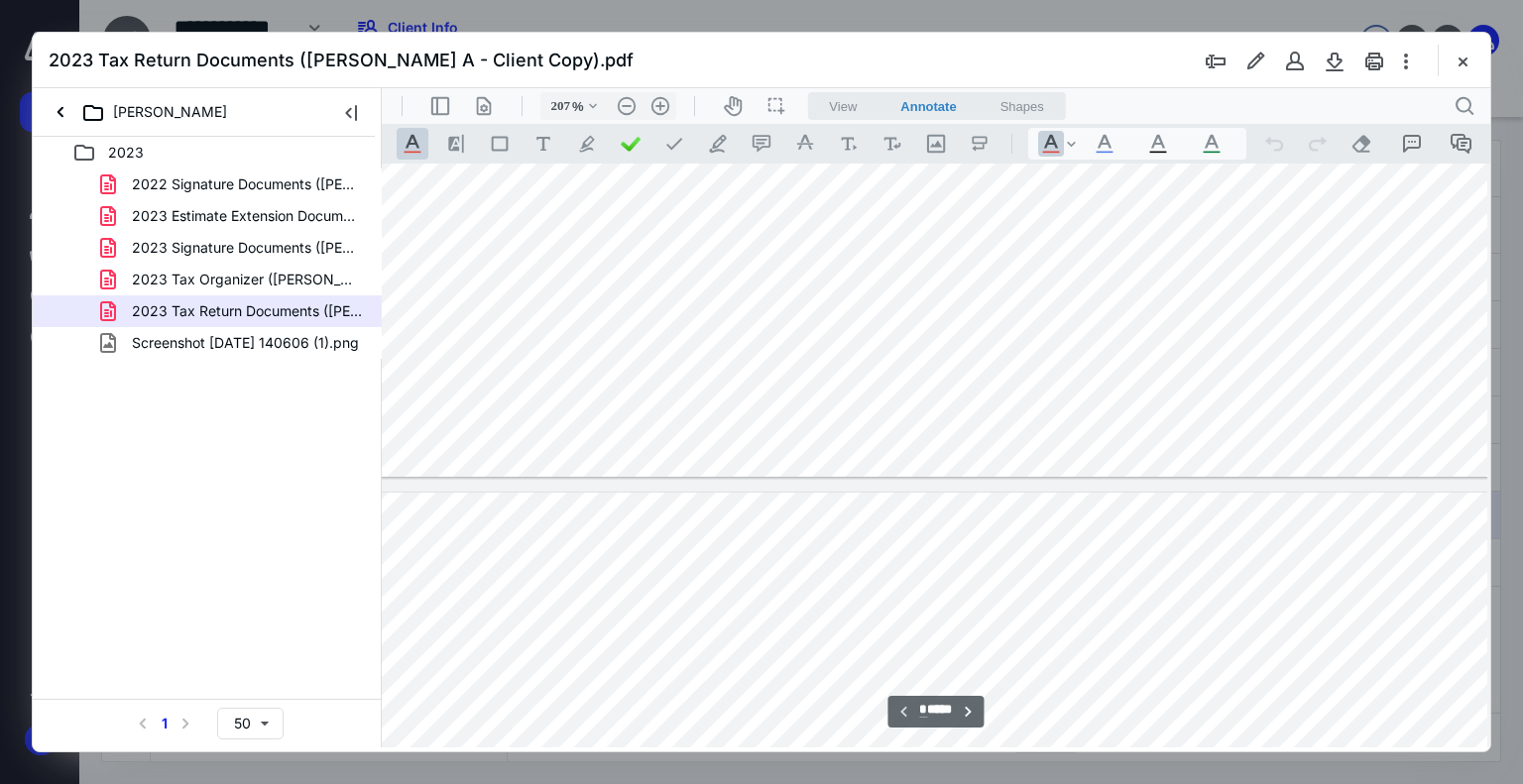type on "*" 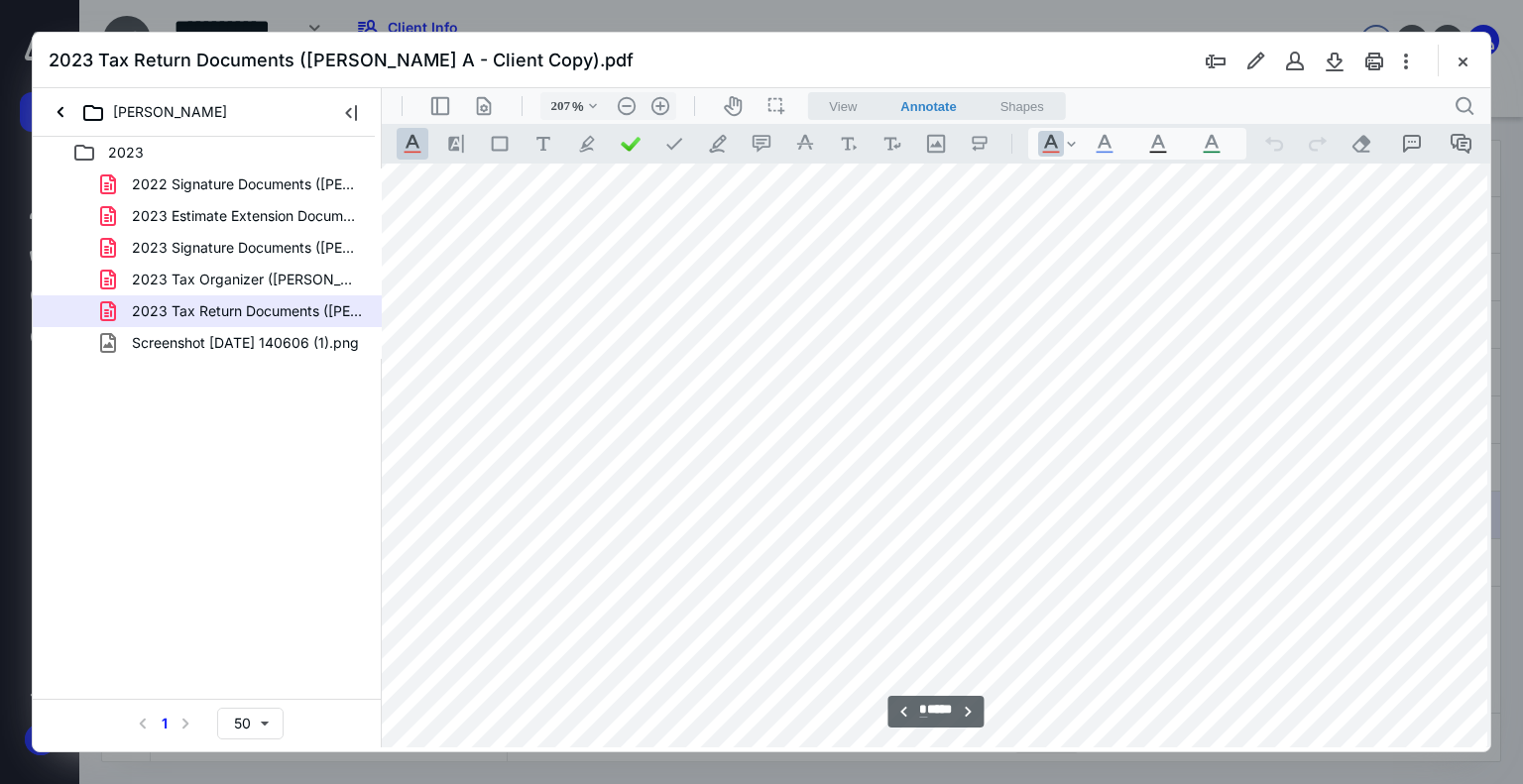 scroll, scrollTop: 1967, scrollLeft: 85, axis: both 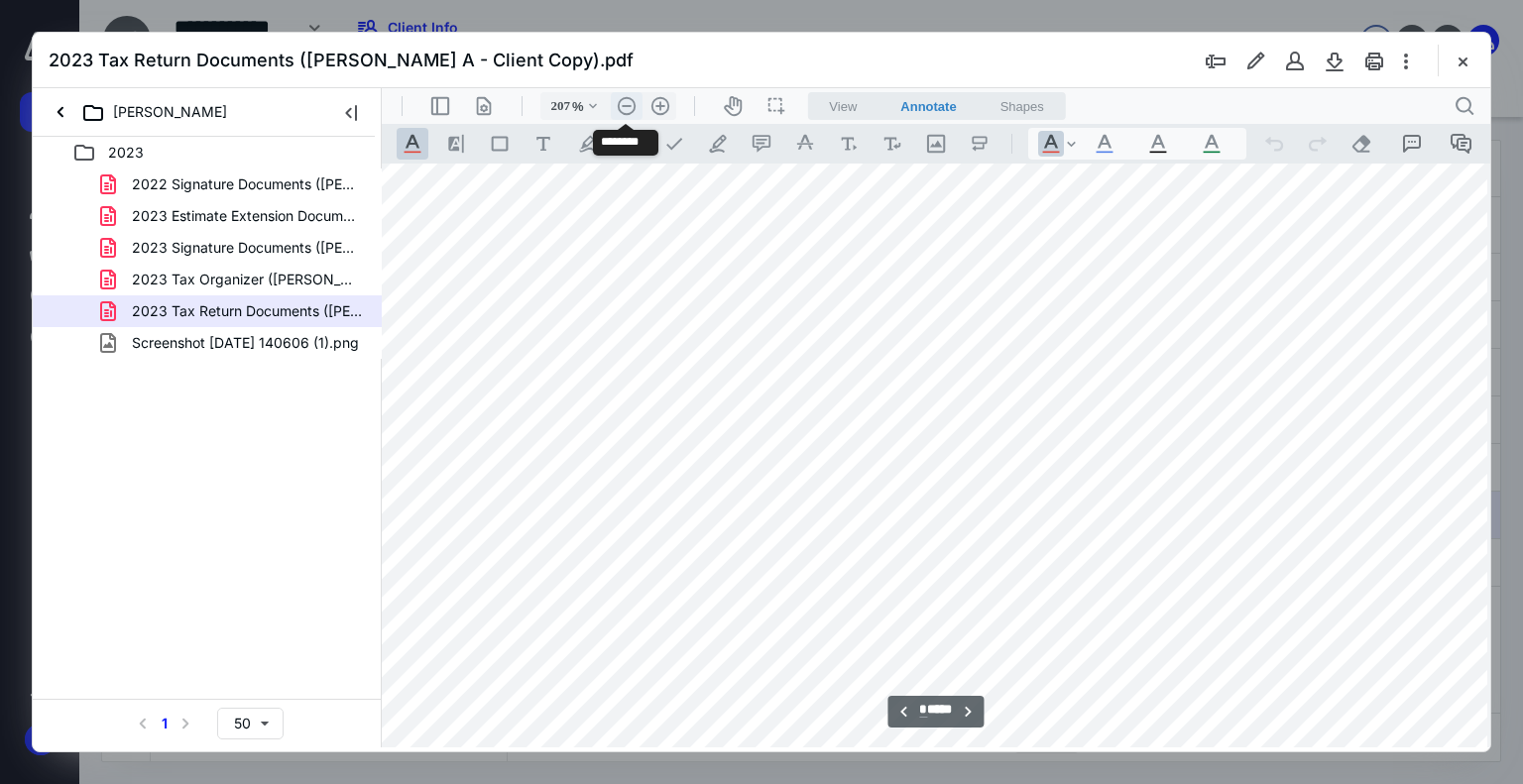 click on ".cls-1{fill:#abb0c4;} icon - header - zoom - out - line" at bounding box center [627, 106] 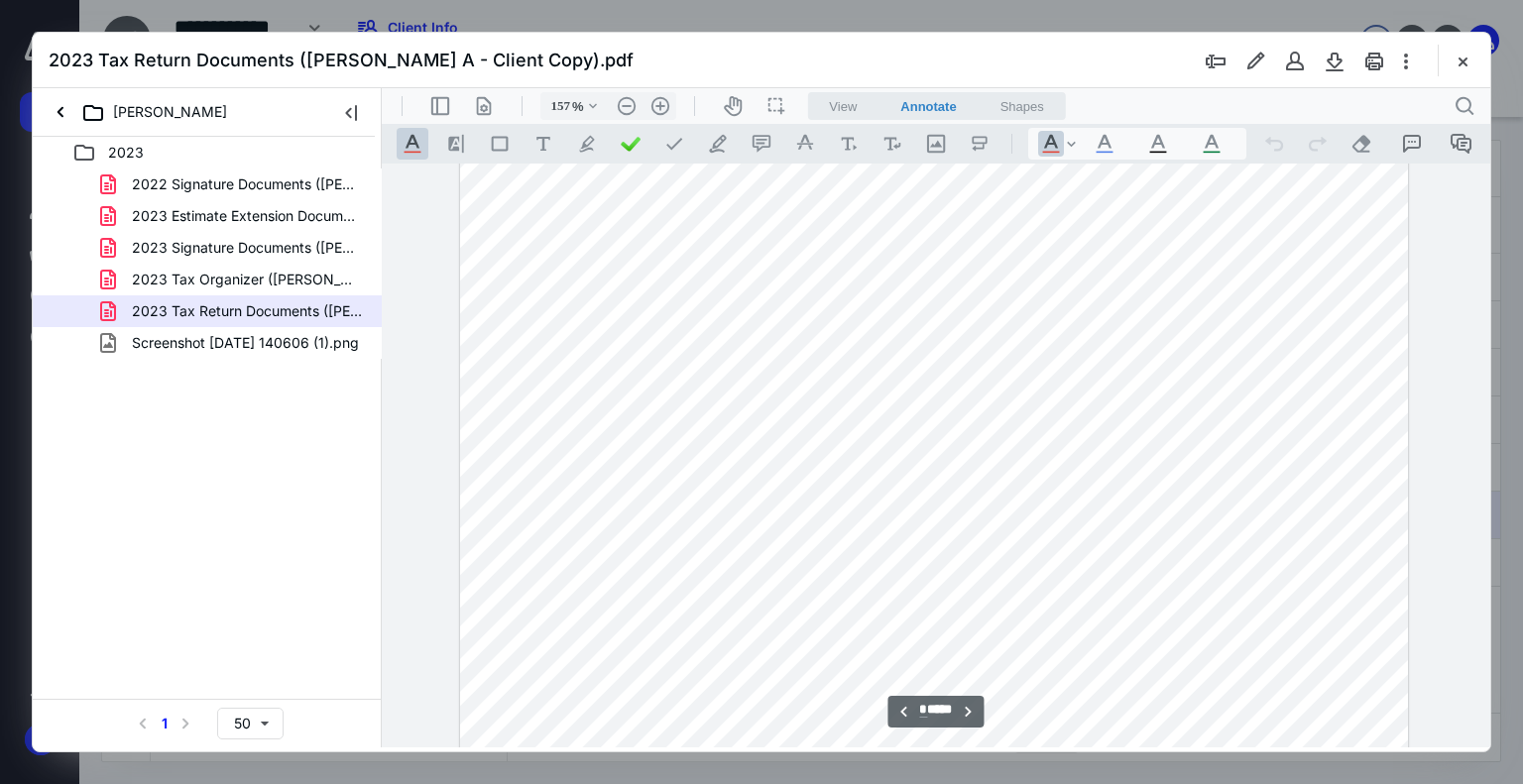 scroll, scrollTop: 9952, scrollLeft: 0, axis: vertical 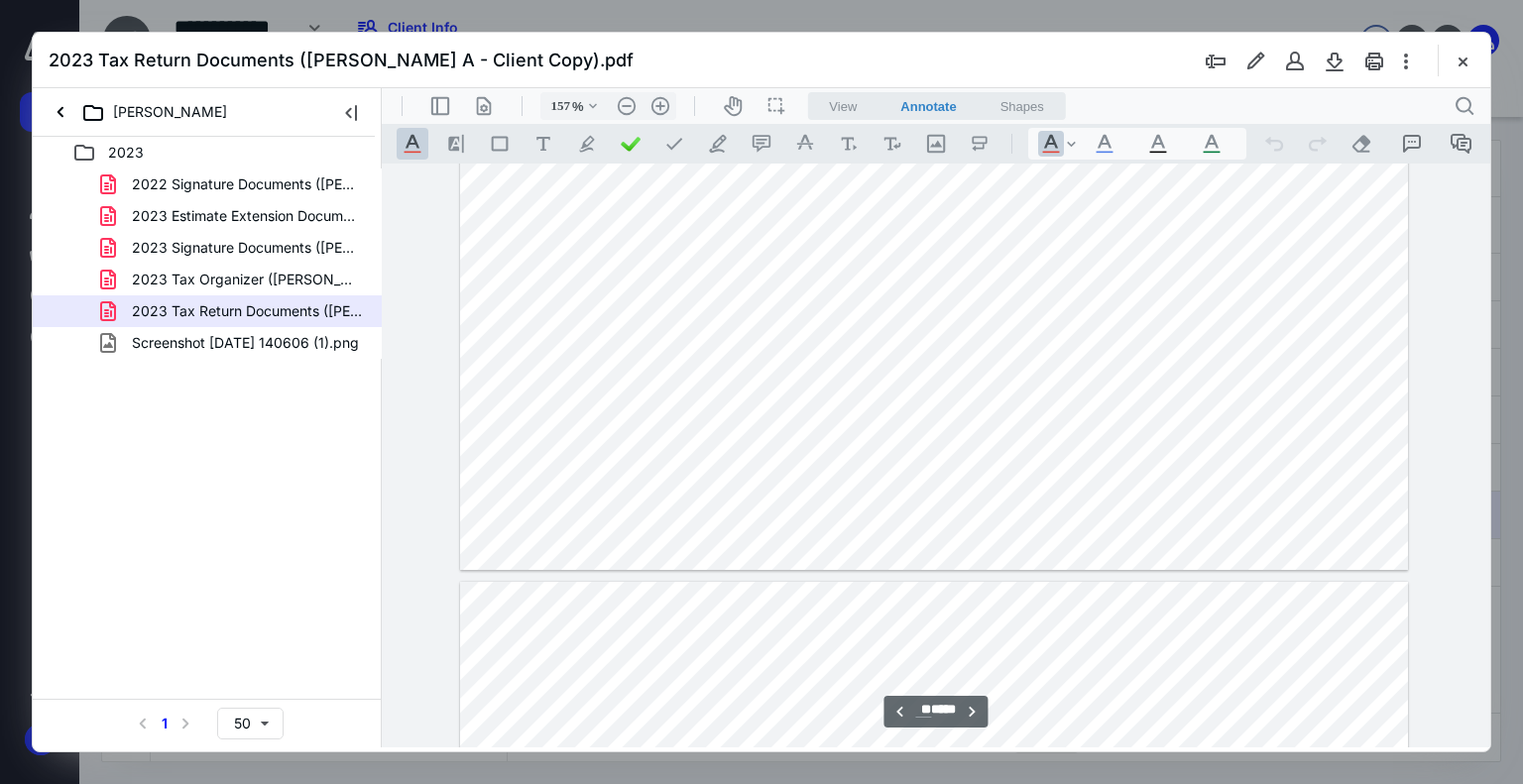 type on "**" 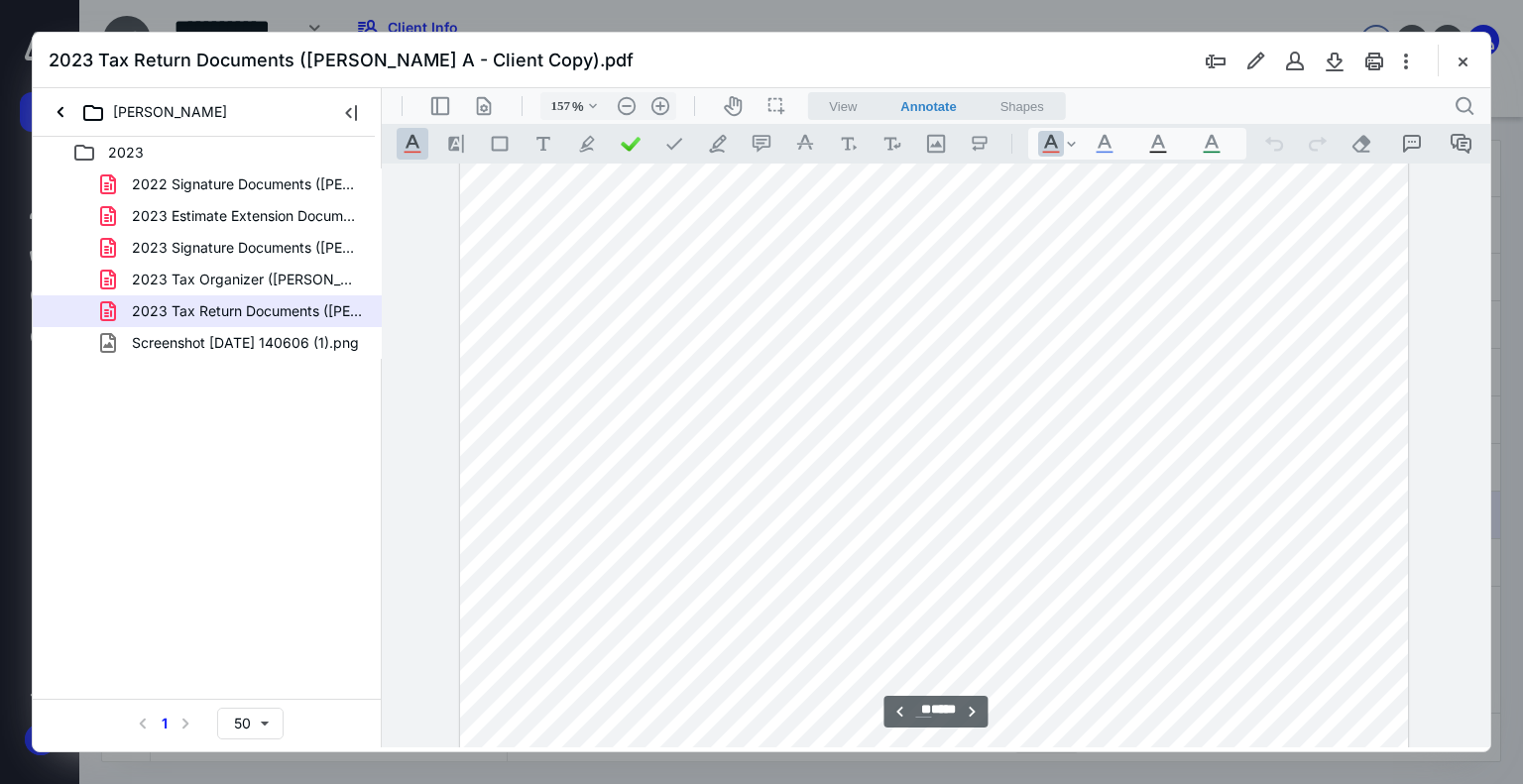 scroll, scrollTop: 18753, scrollLeft: 0, axis: vertical 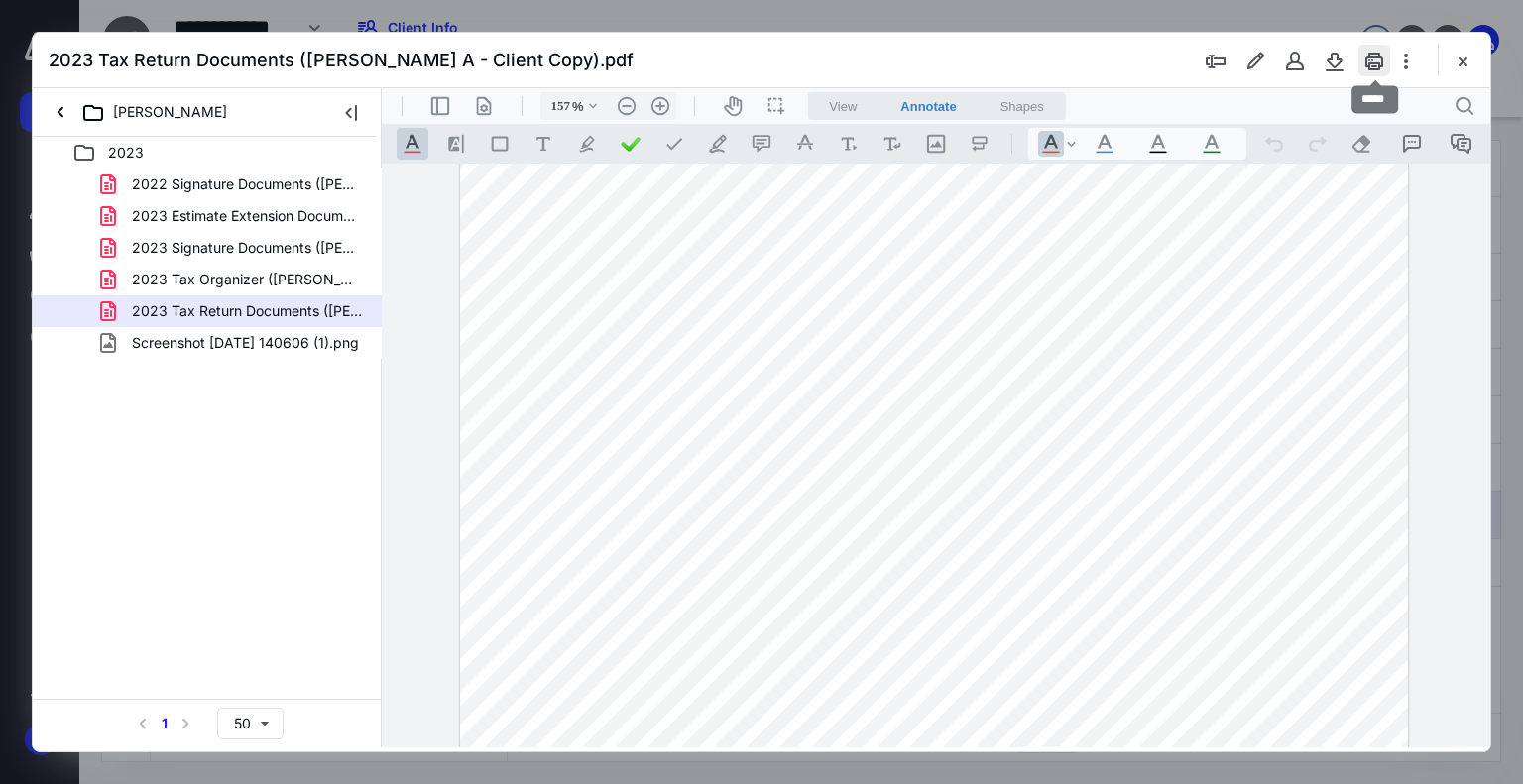 click at bounding box center (1374, 60) 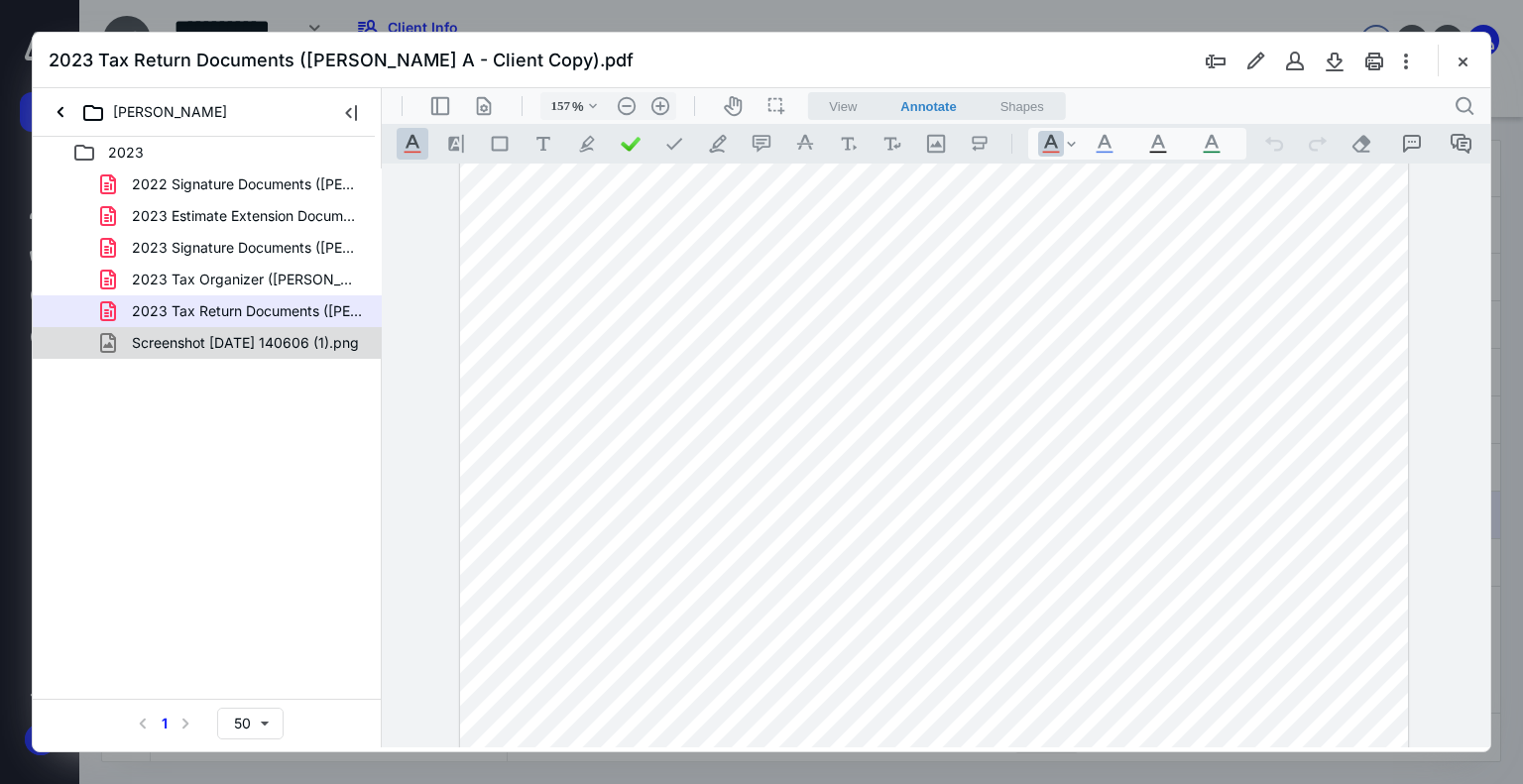 click on "Screenshot [DATE] 140606 (1).png" at bounding box center (233, 343) 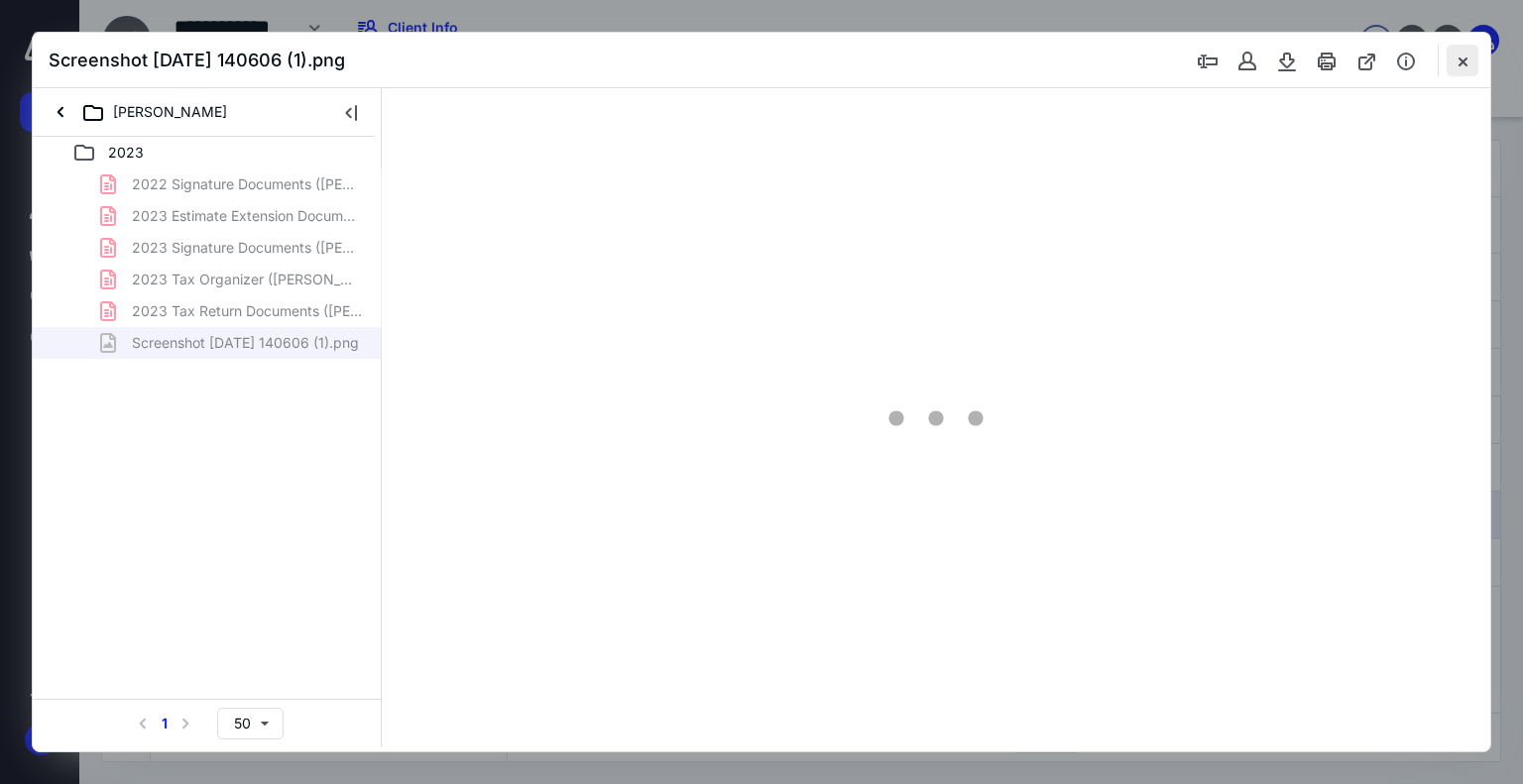 click at bounding box center (1463, 60) 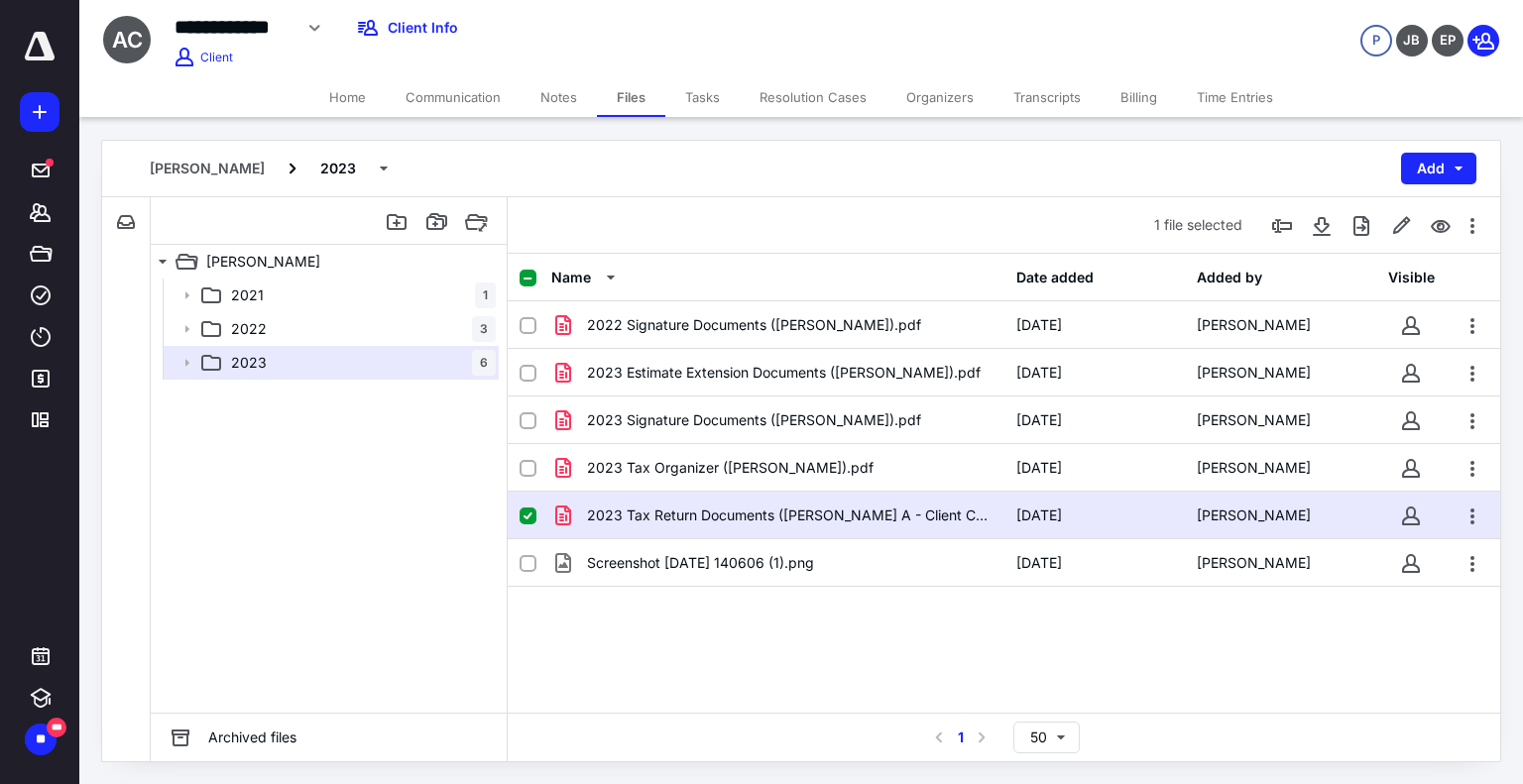 click on "Home" at bounding box center (347, 97) 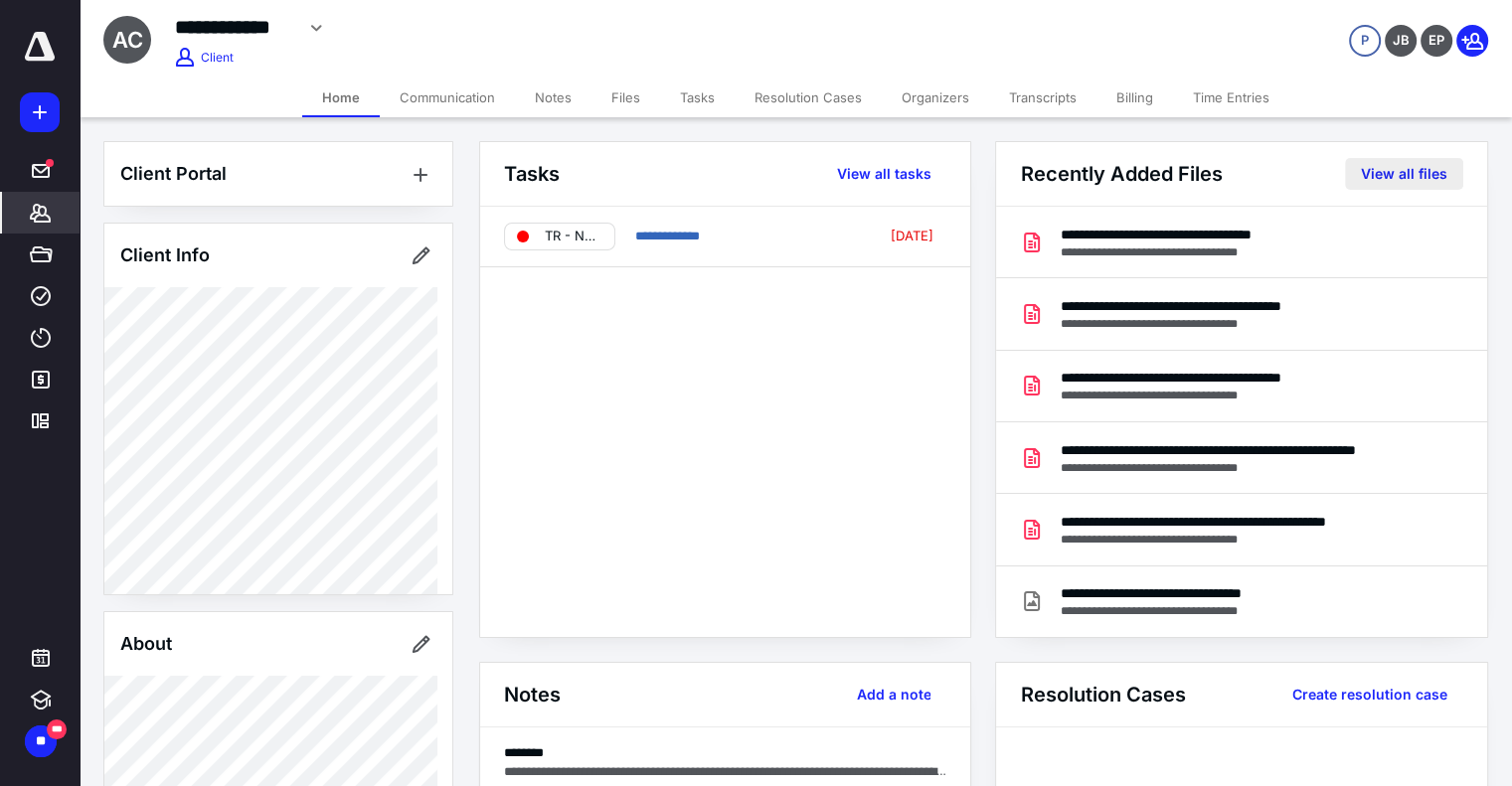 click on "View all files" at bounding box center [1404, 174] 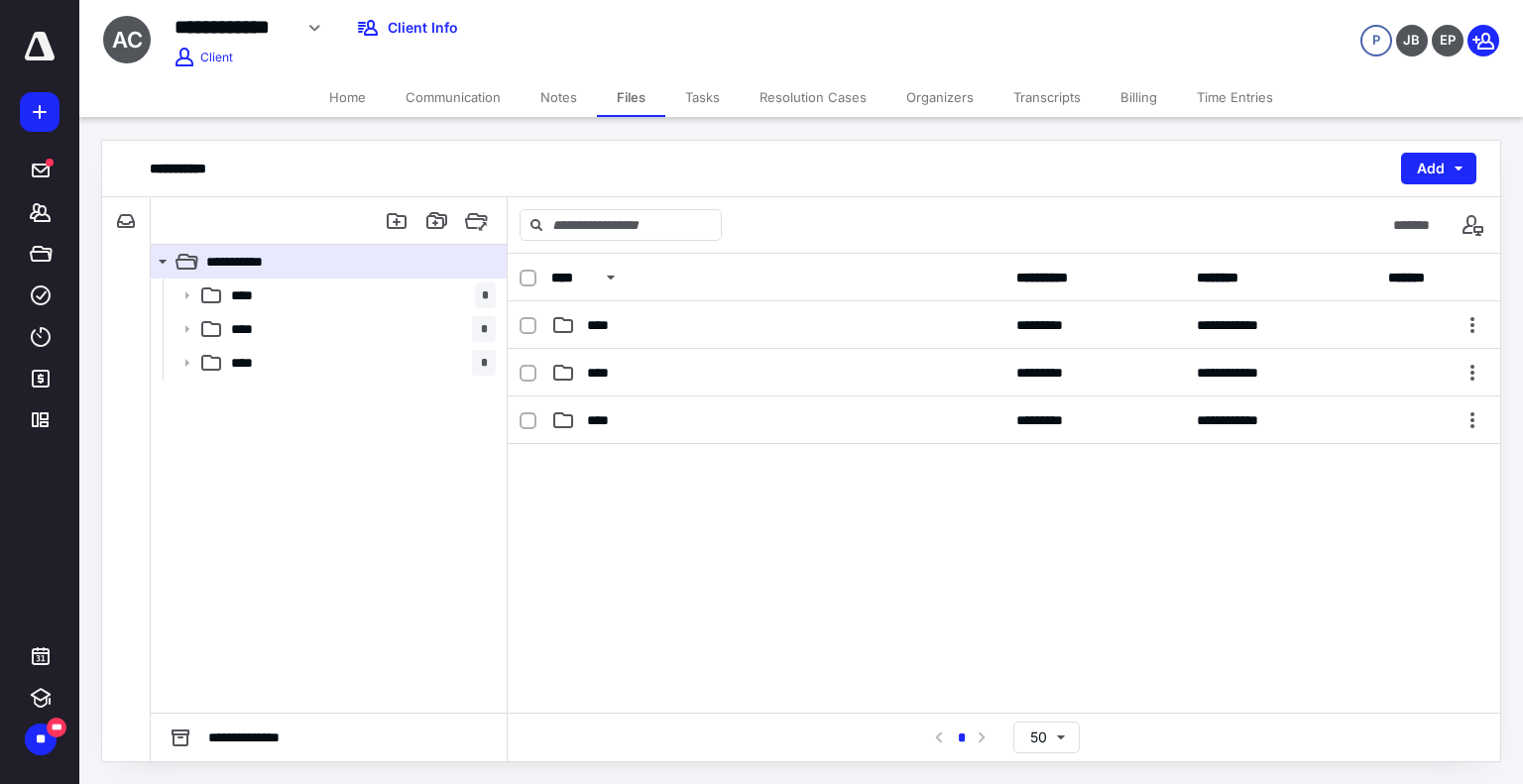 click on "Communication" at bounding box center (453, 97) 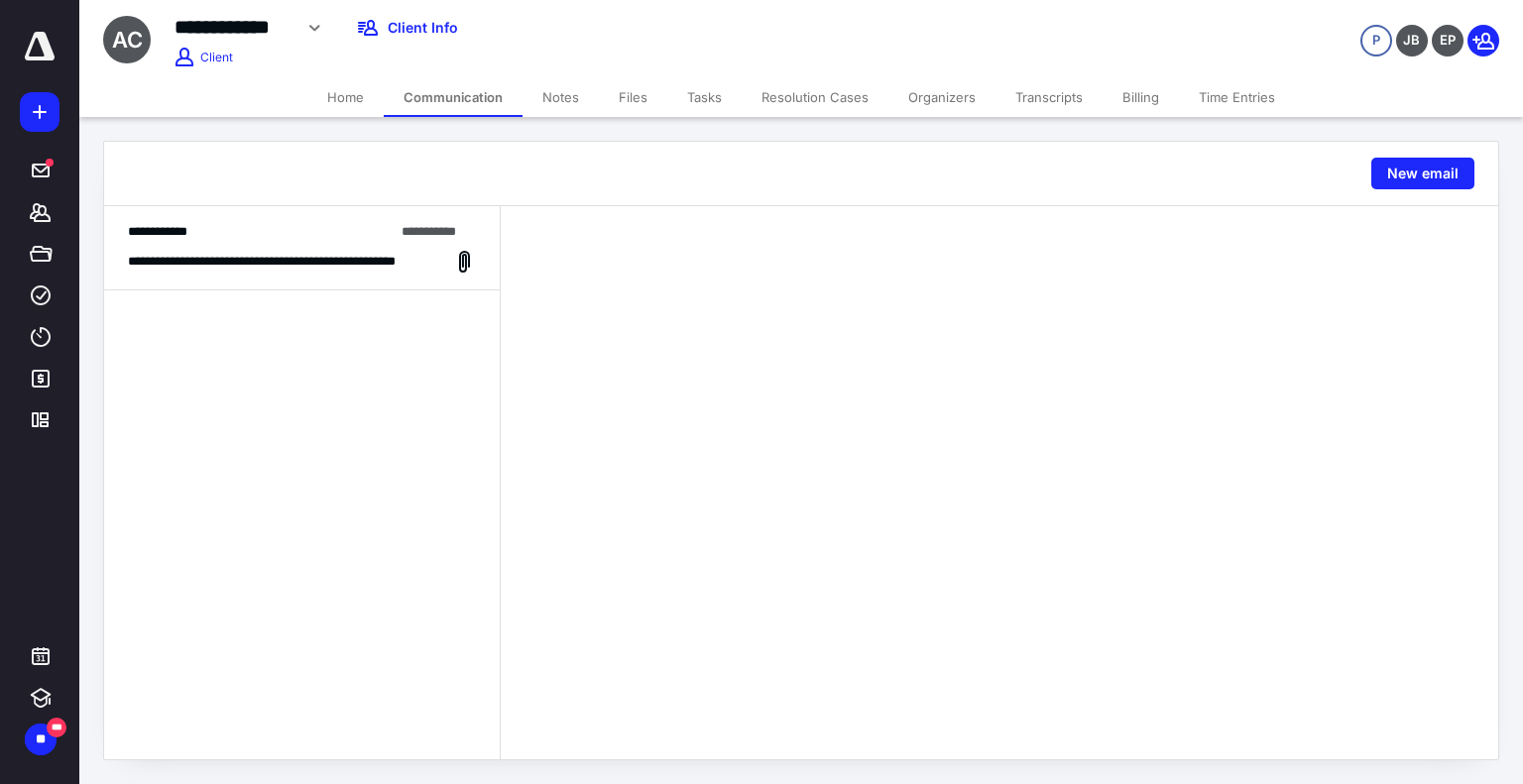 click on "**********" at bounding box center (286, 262) 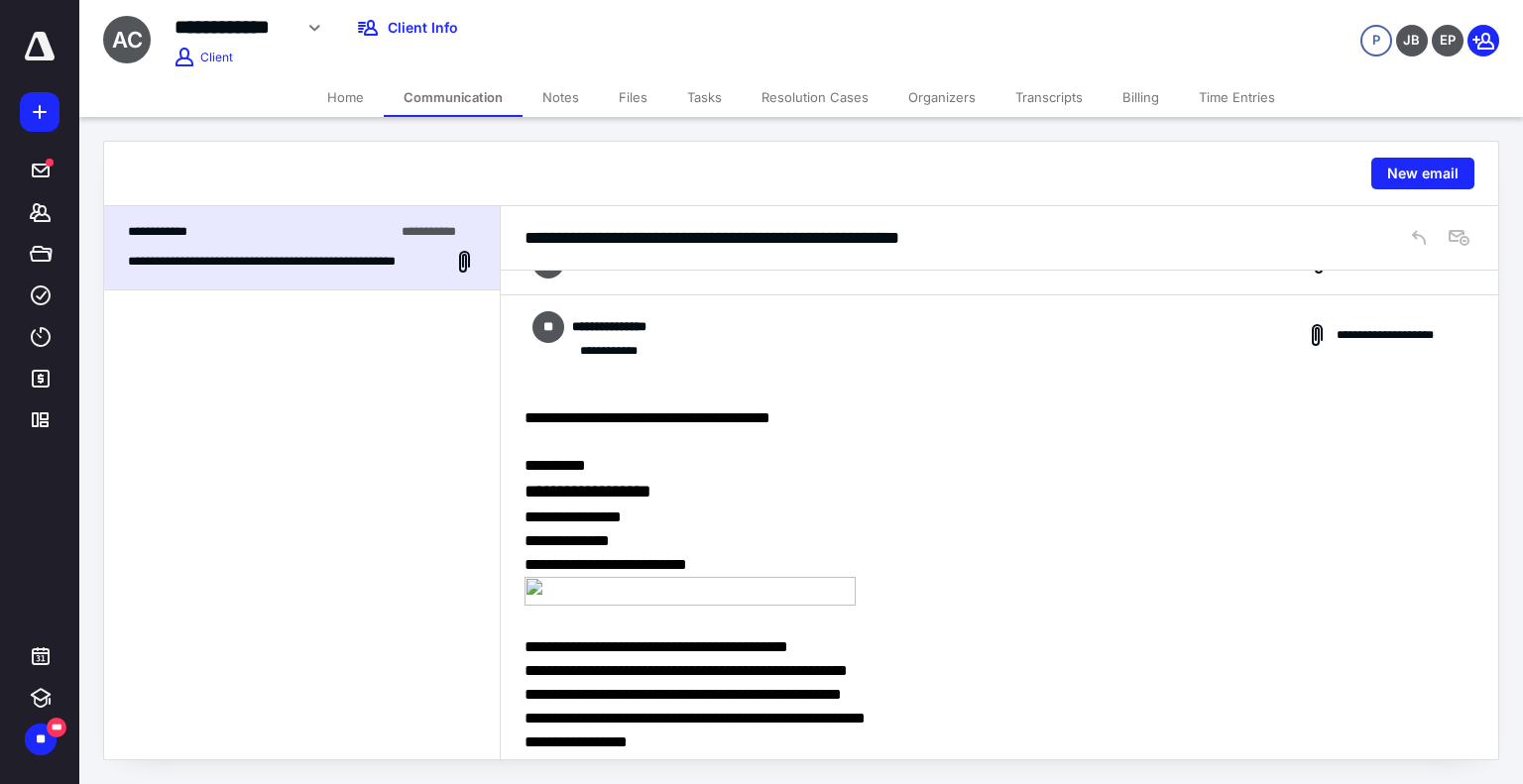 scroll, scrollTop: 0, scrollLeft: 0, axis: both 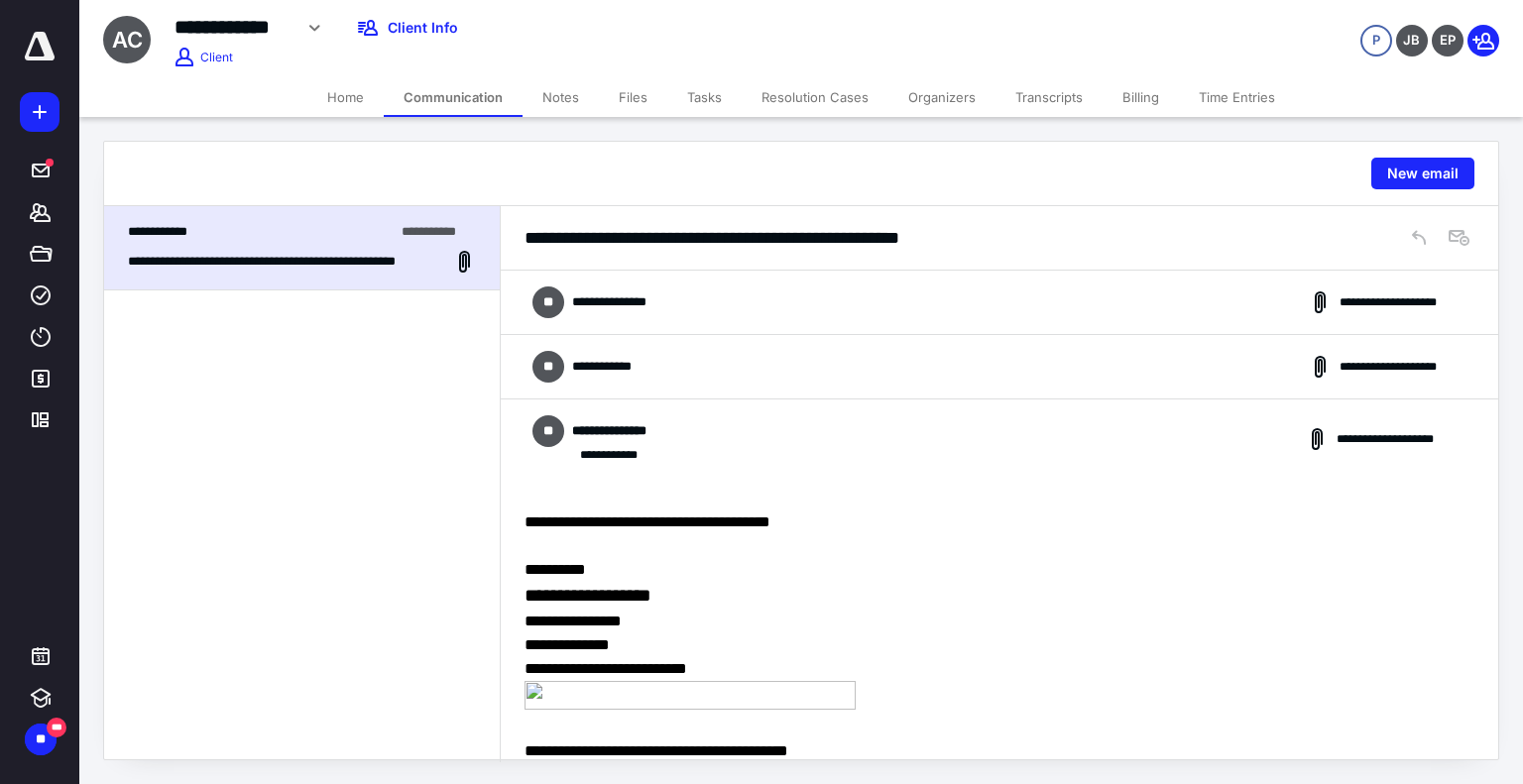click on "**********" at bounding box center [619, 302] 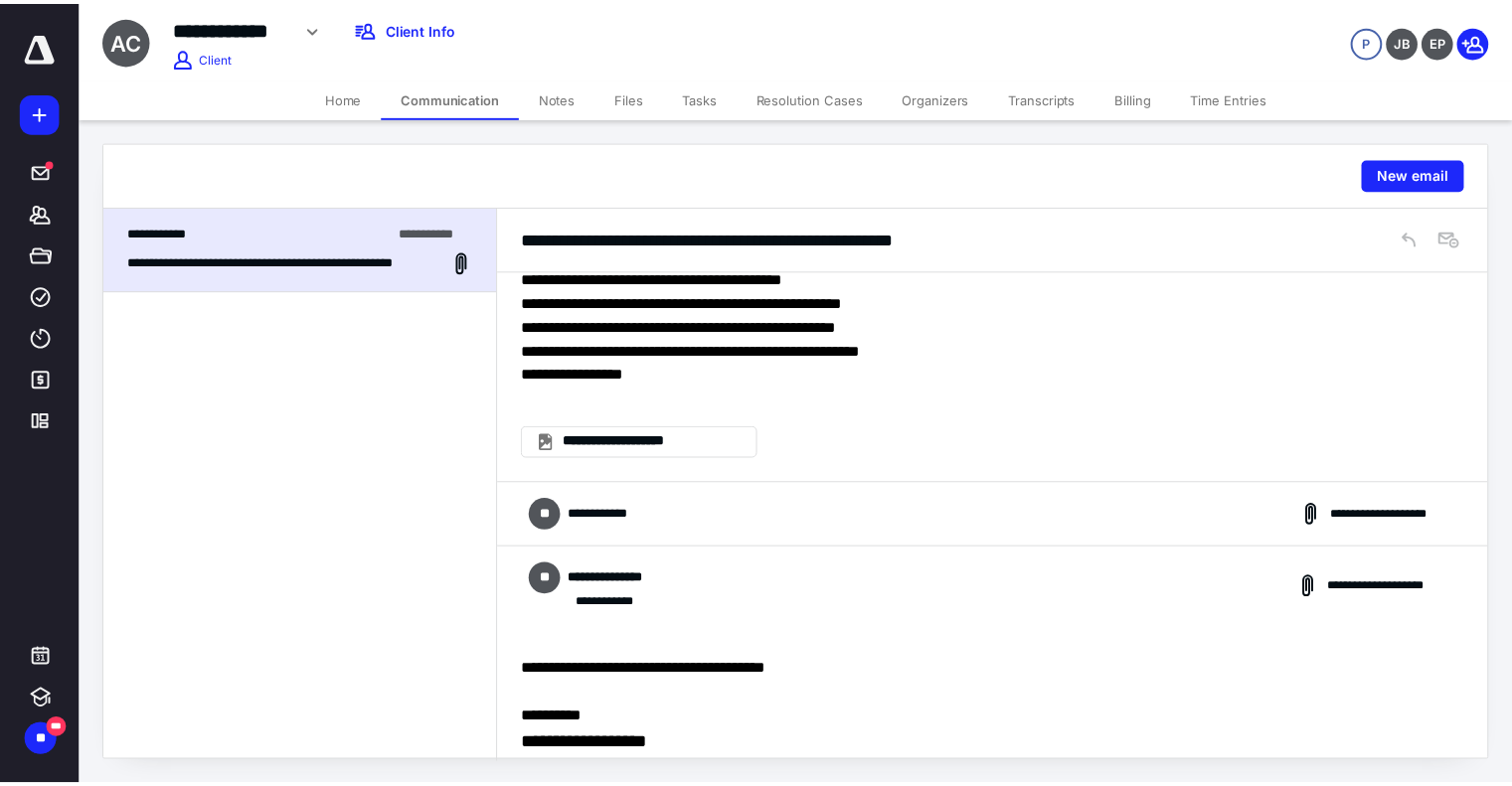 scroll, scrollTop: 596, scrollLeft: 0, axis: vertical 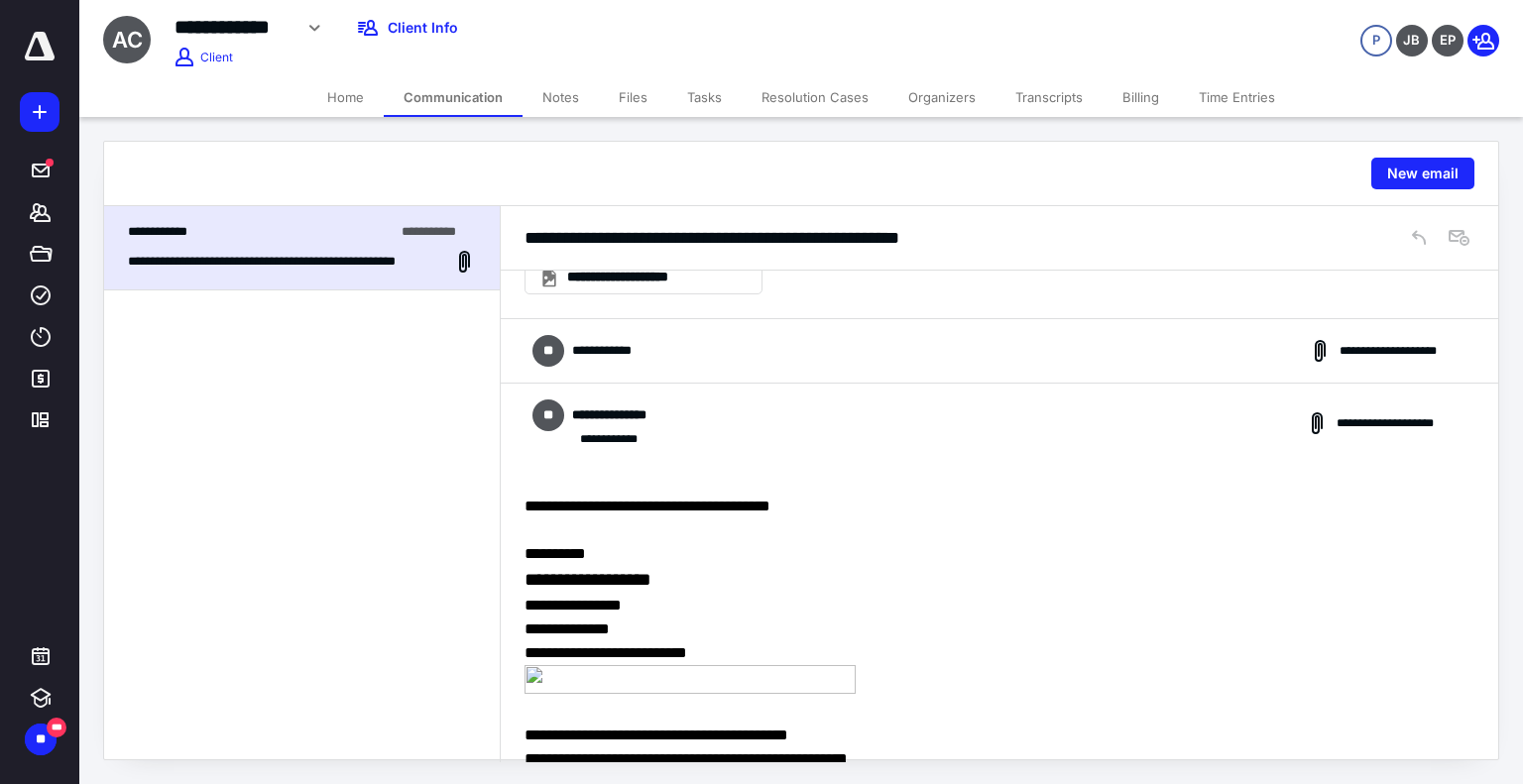 click on "Home" at bounding box center (345, 97) 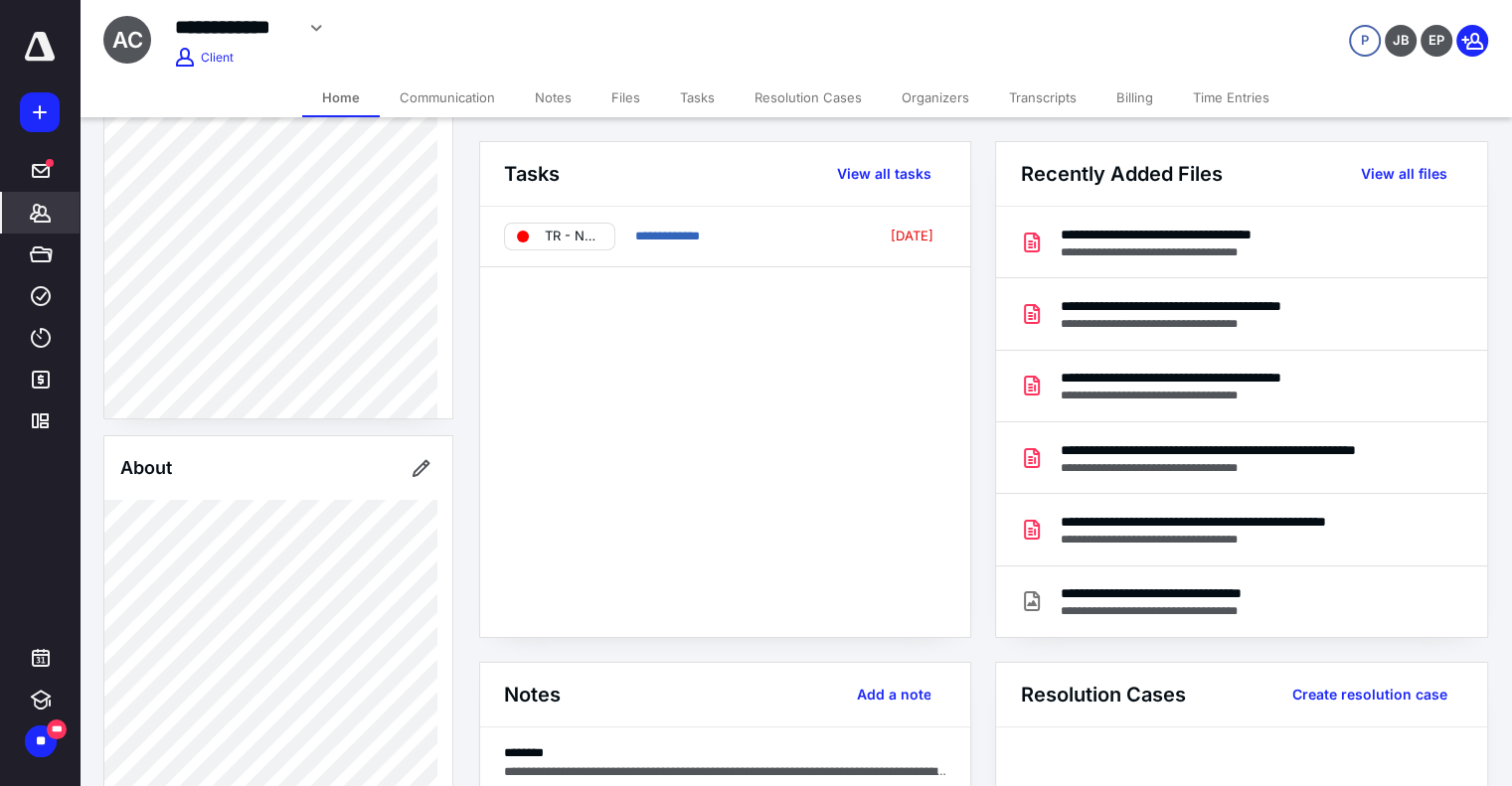 scroll, scrollTop: 199, scrollLeft: 0, axis: vertical 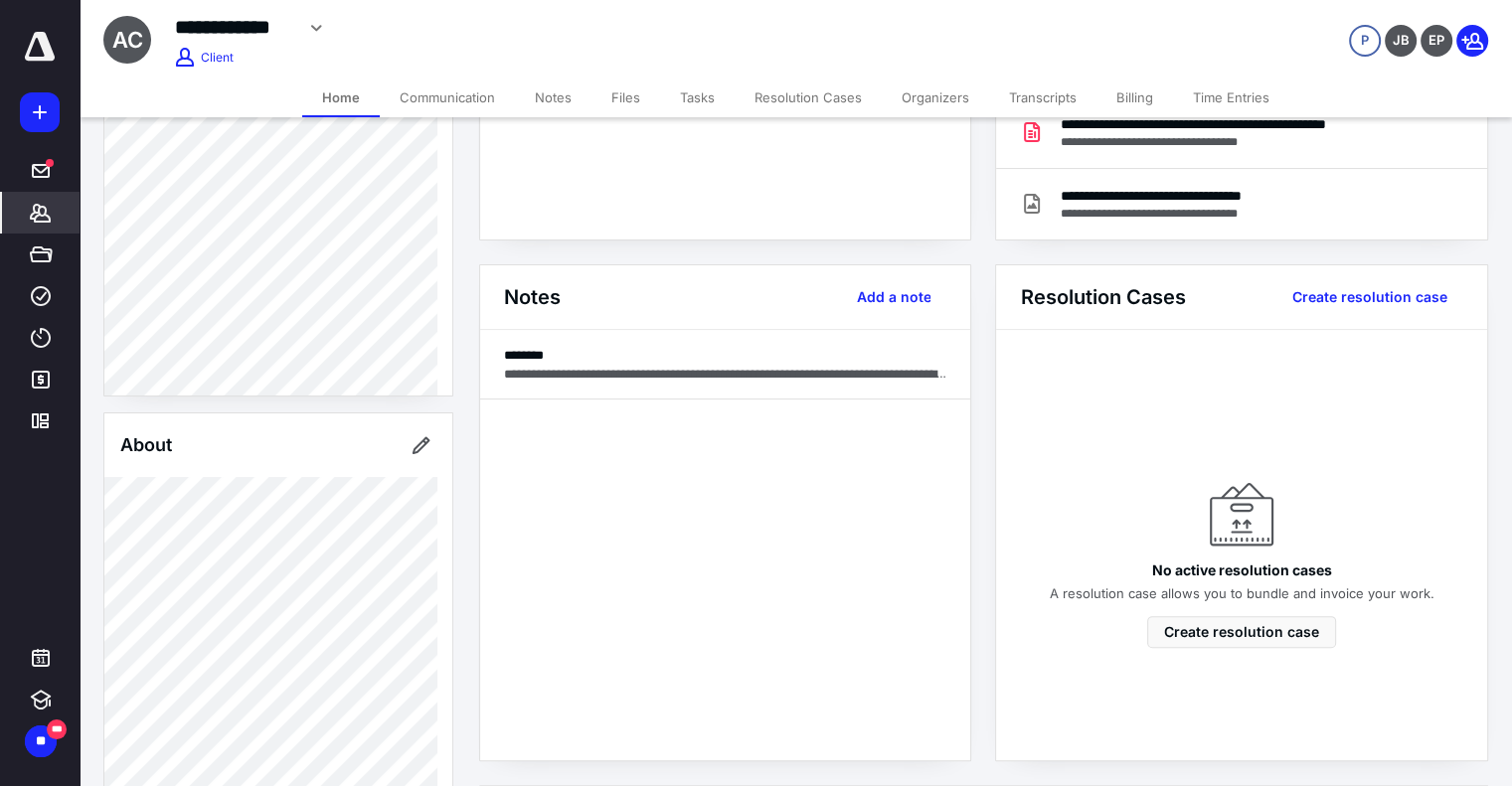 click on "Home" at bounding box center (341, 97) 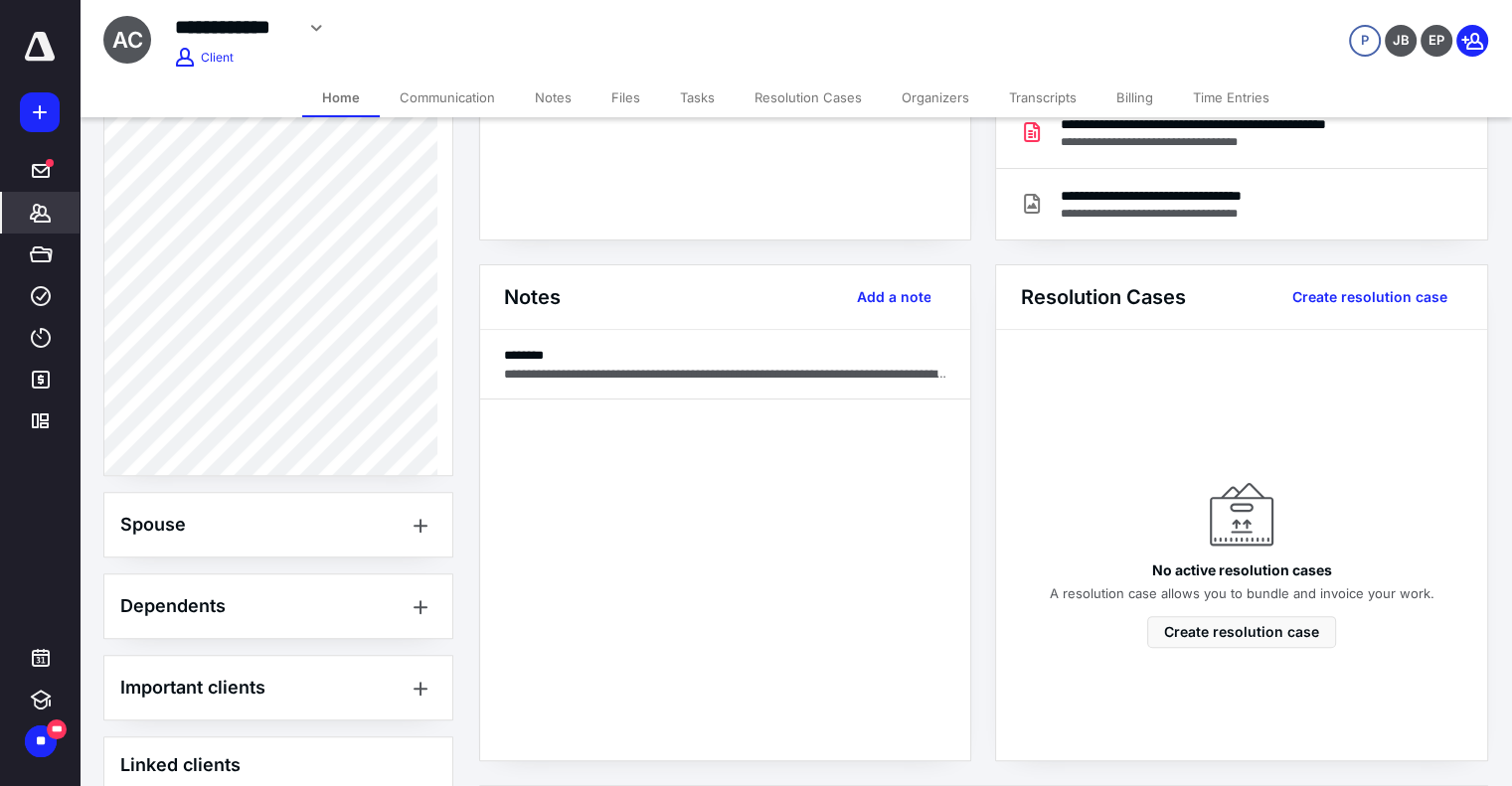 scroll, scrollTop: 795, scrollLeft: 0, axis: vertical 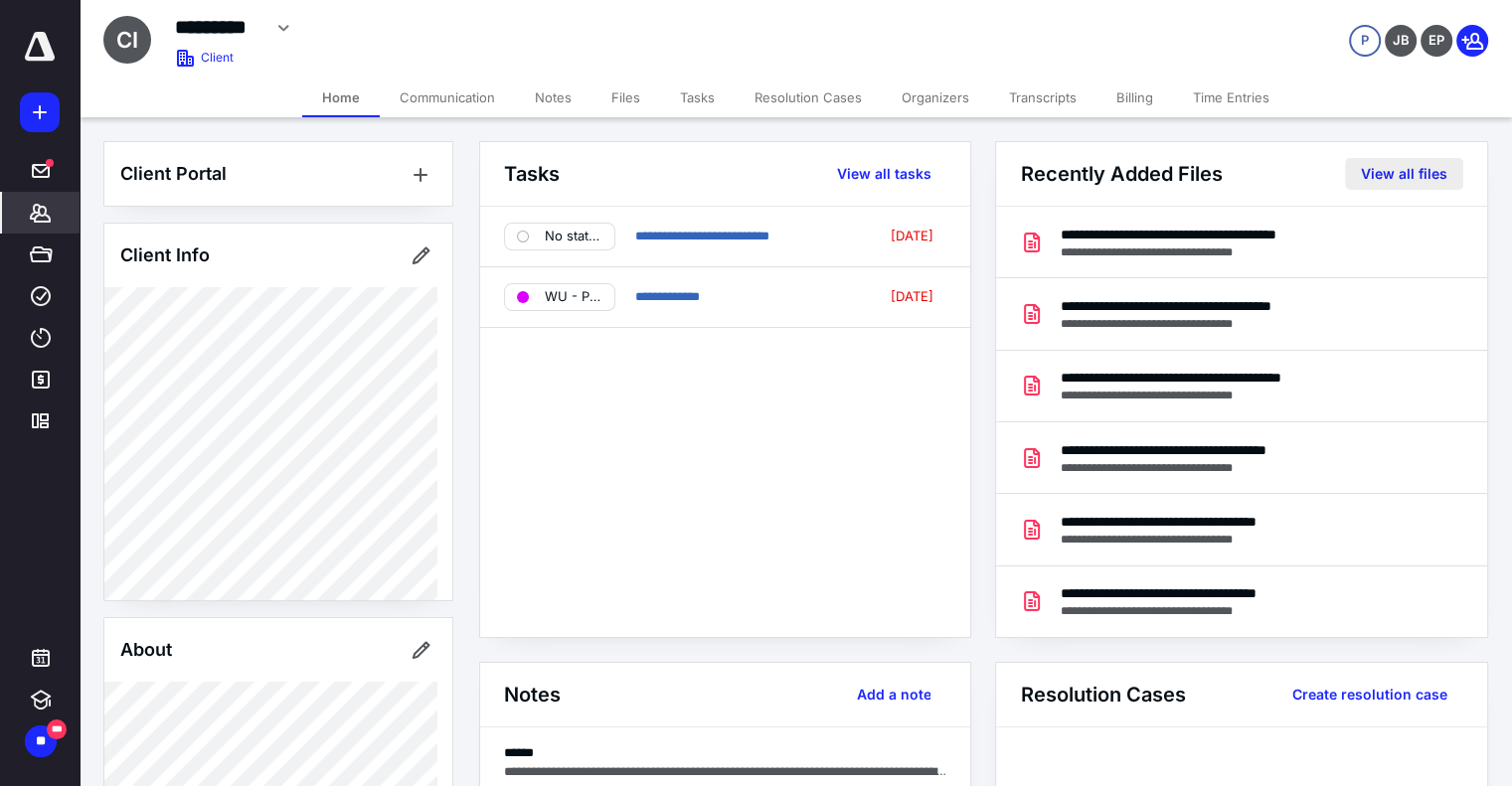 click on "View all files" at bounding box center [1404, 174] 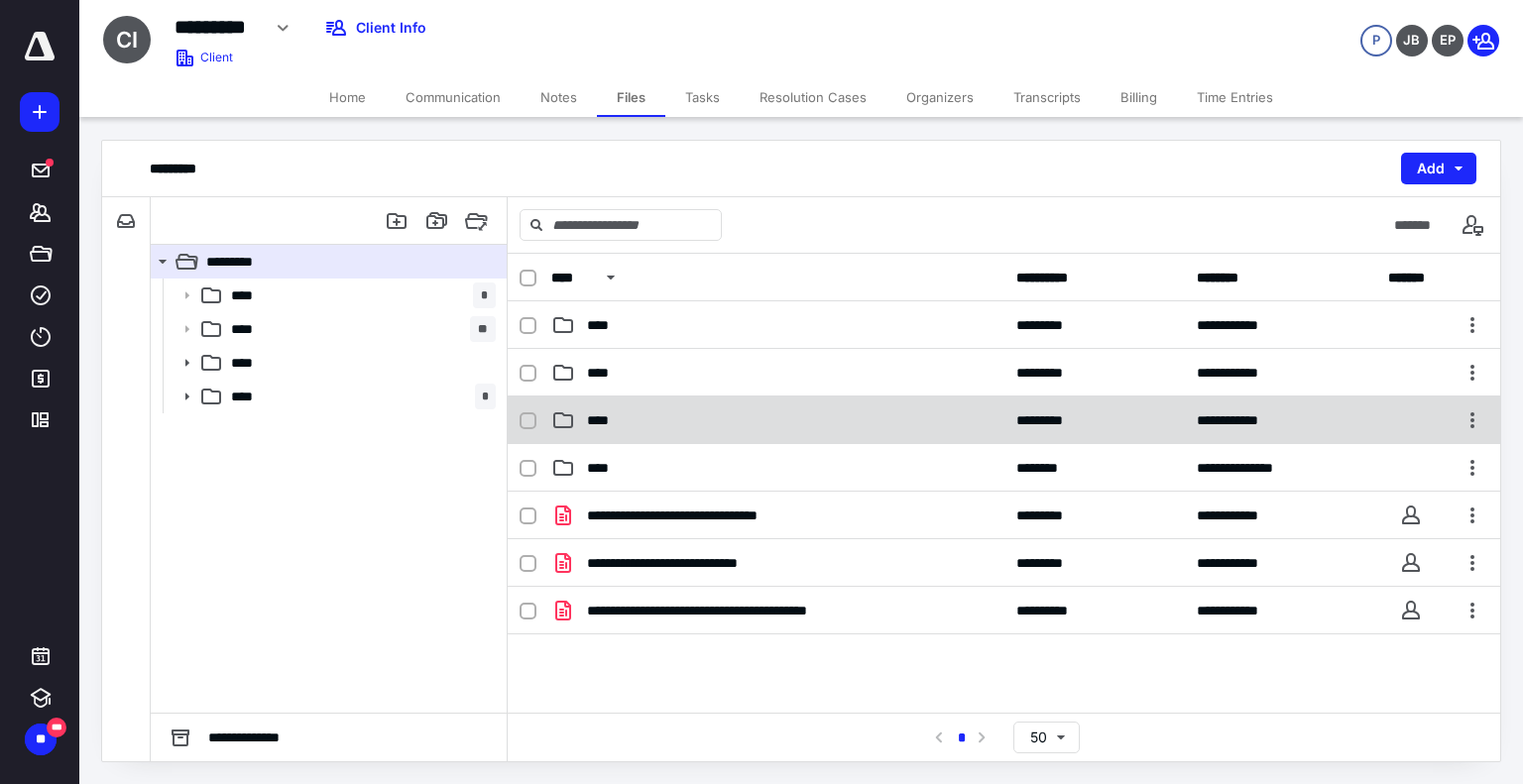 click on "****" at bounding box center (777, 420) 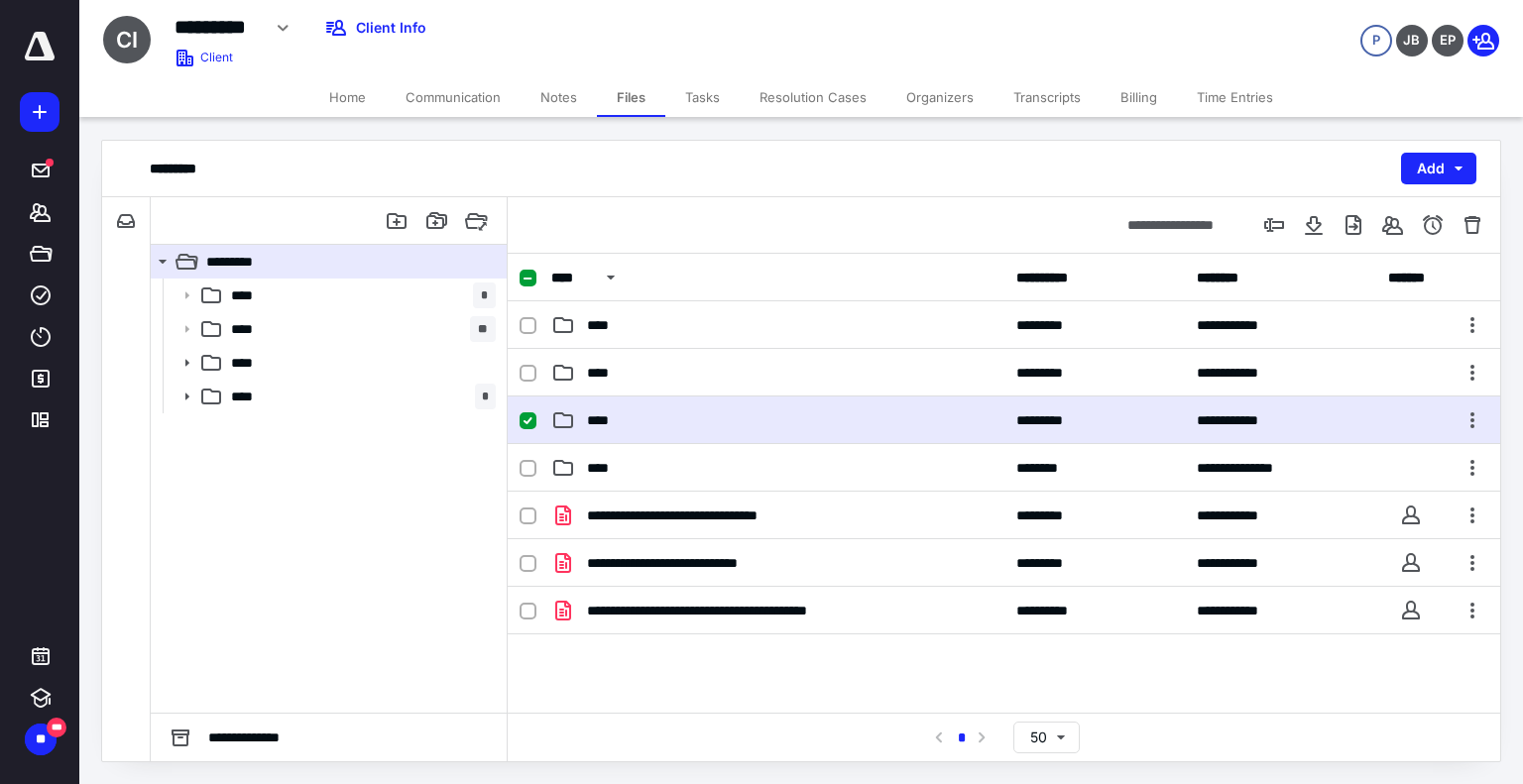 click on "****" at bounding box center [777, 420] 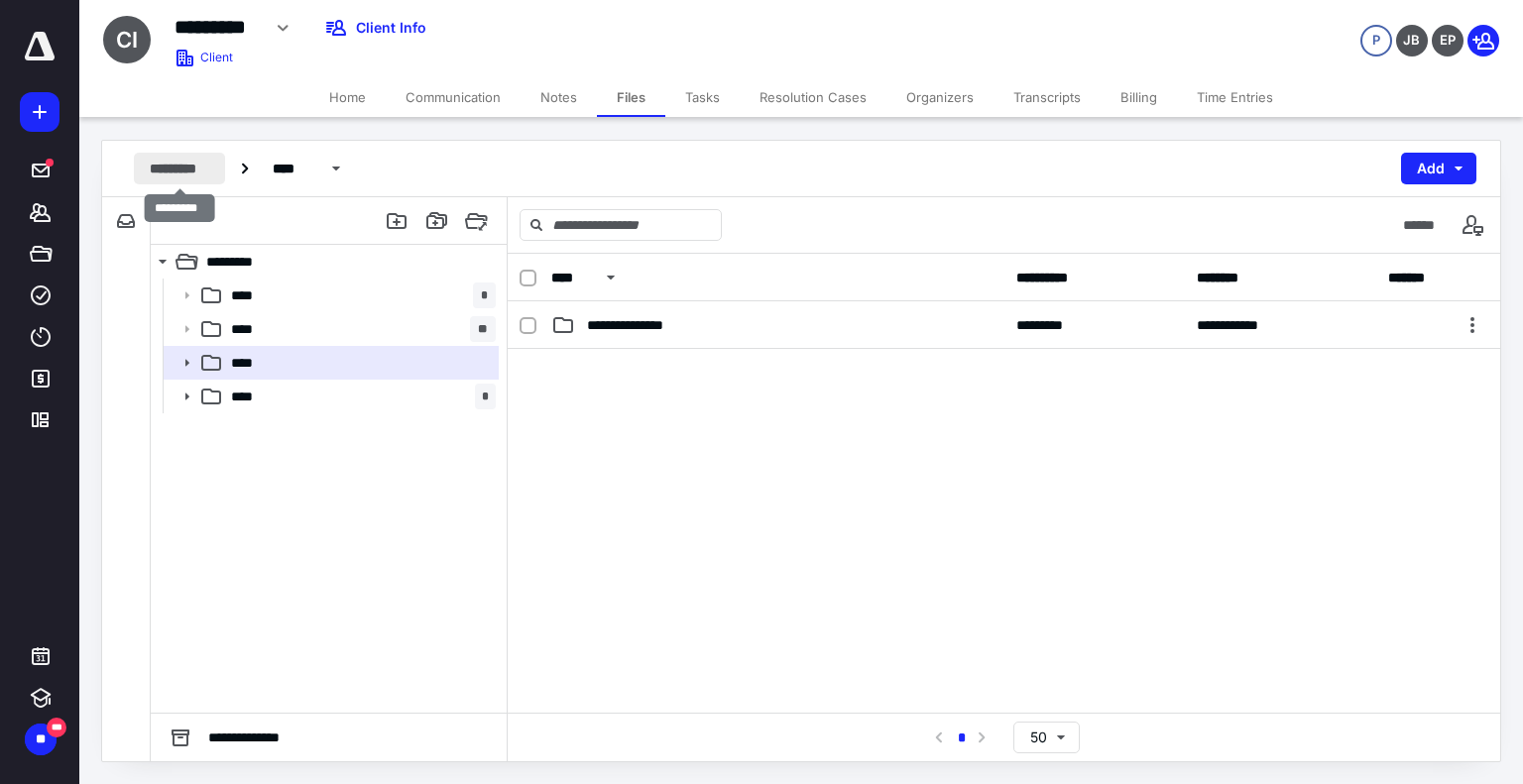 click on "*********" at bounding box center [179, 168] 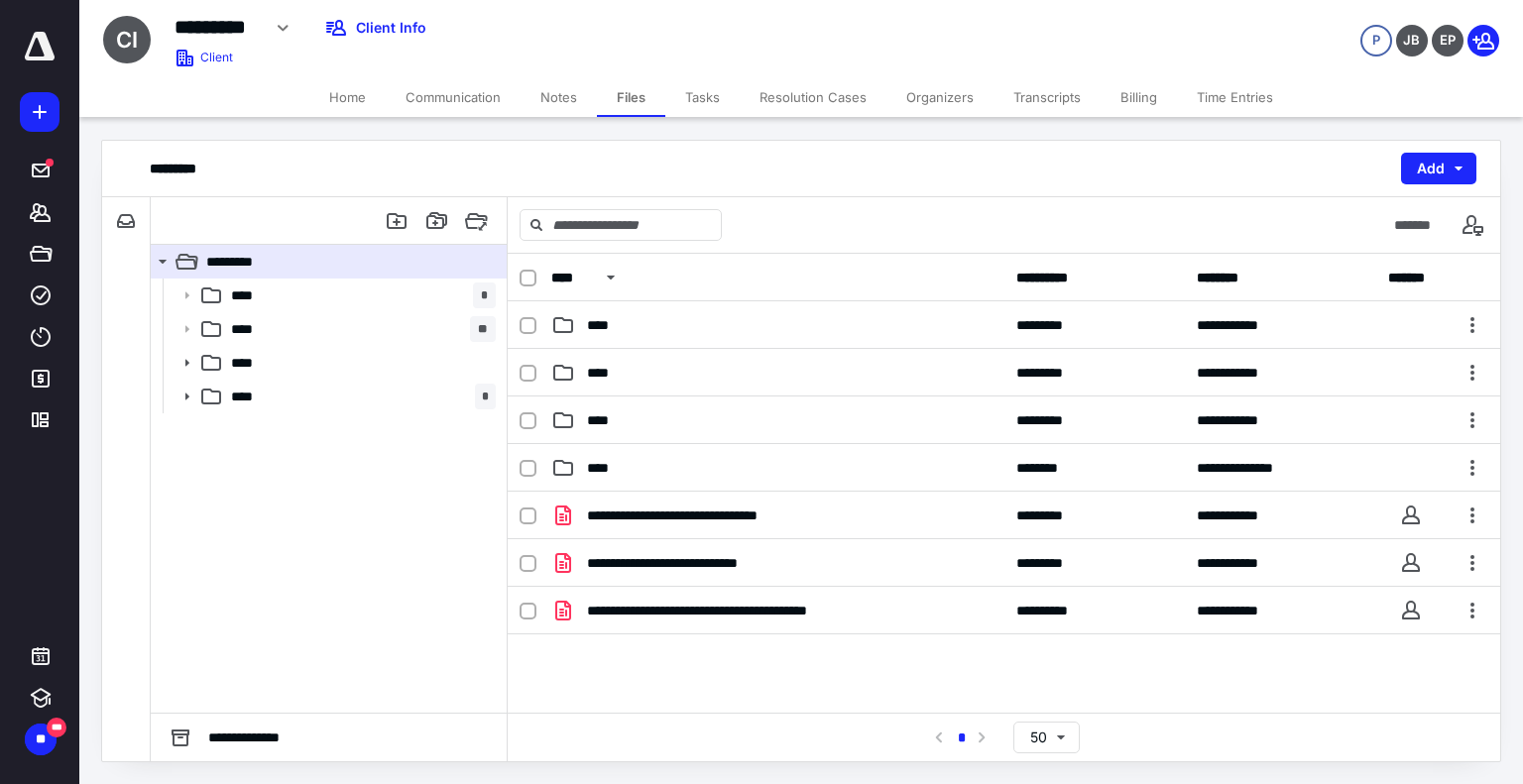 click on "Home" at bounding box center [347, 97] 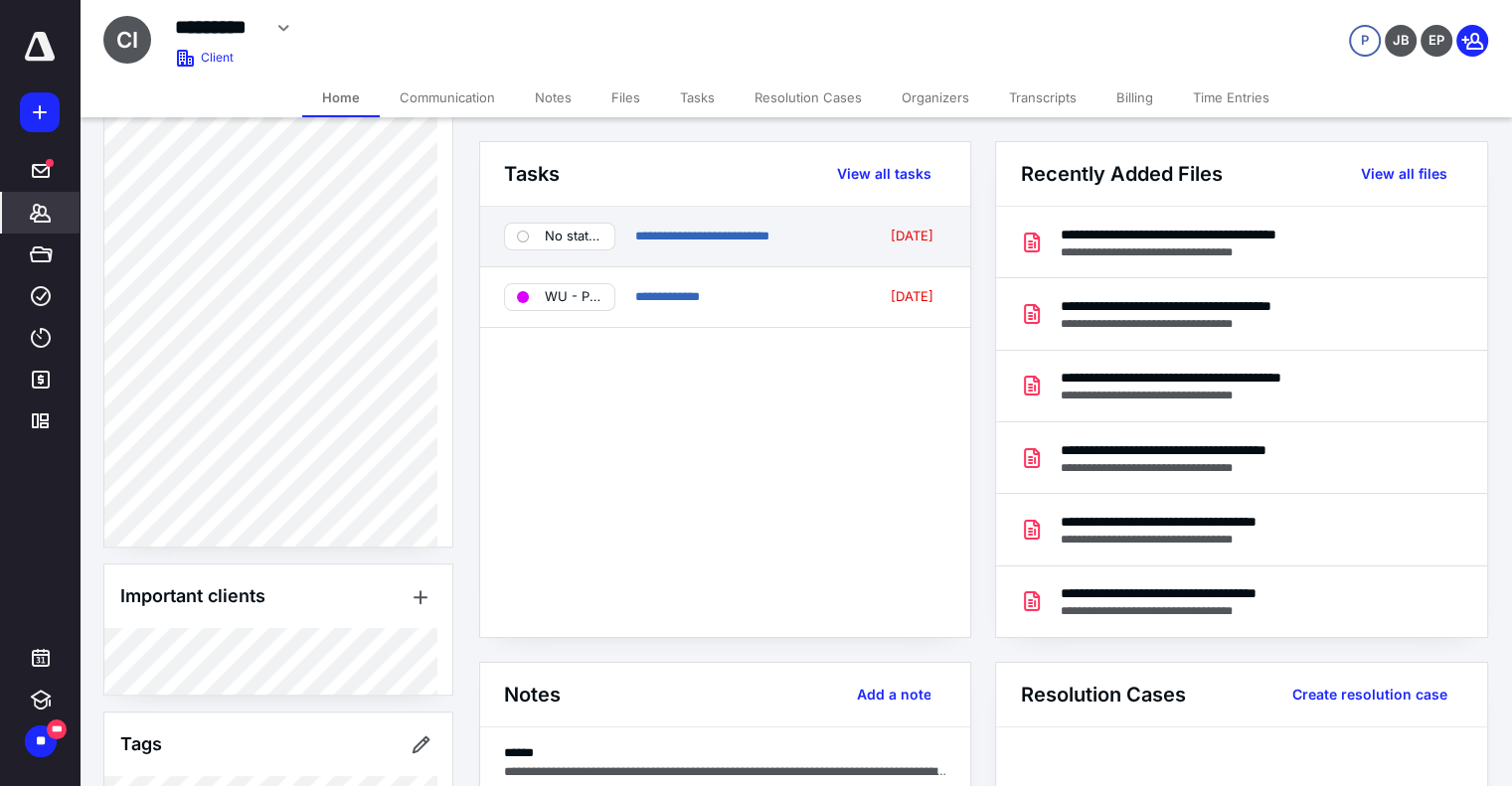 scroll, scrollTop: 768, scrollLeft: 0, axis: vertical 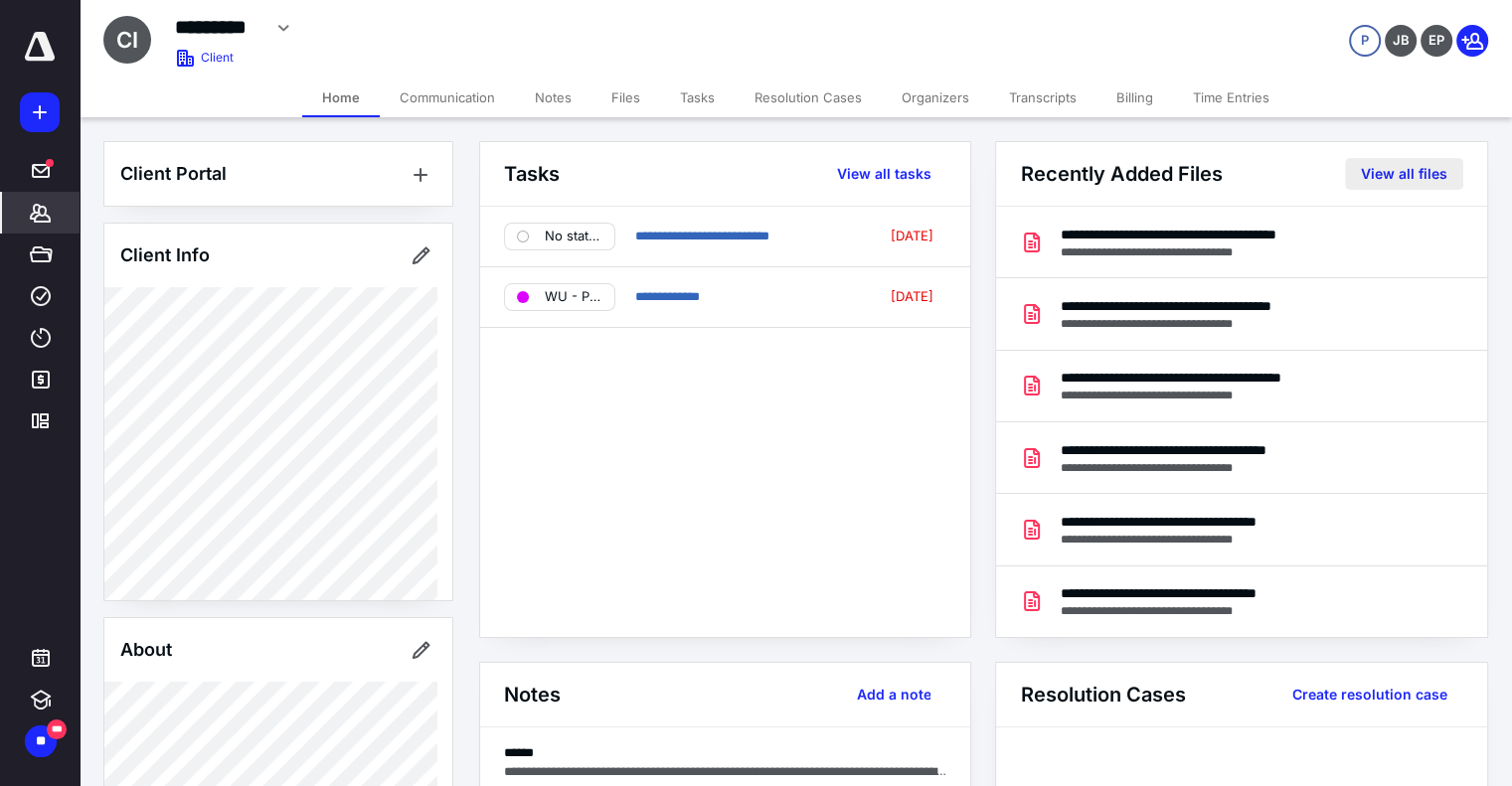 click on "View all files" at bounding box center (1404, 174) 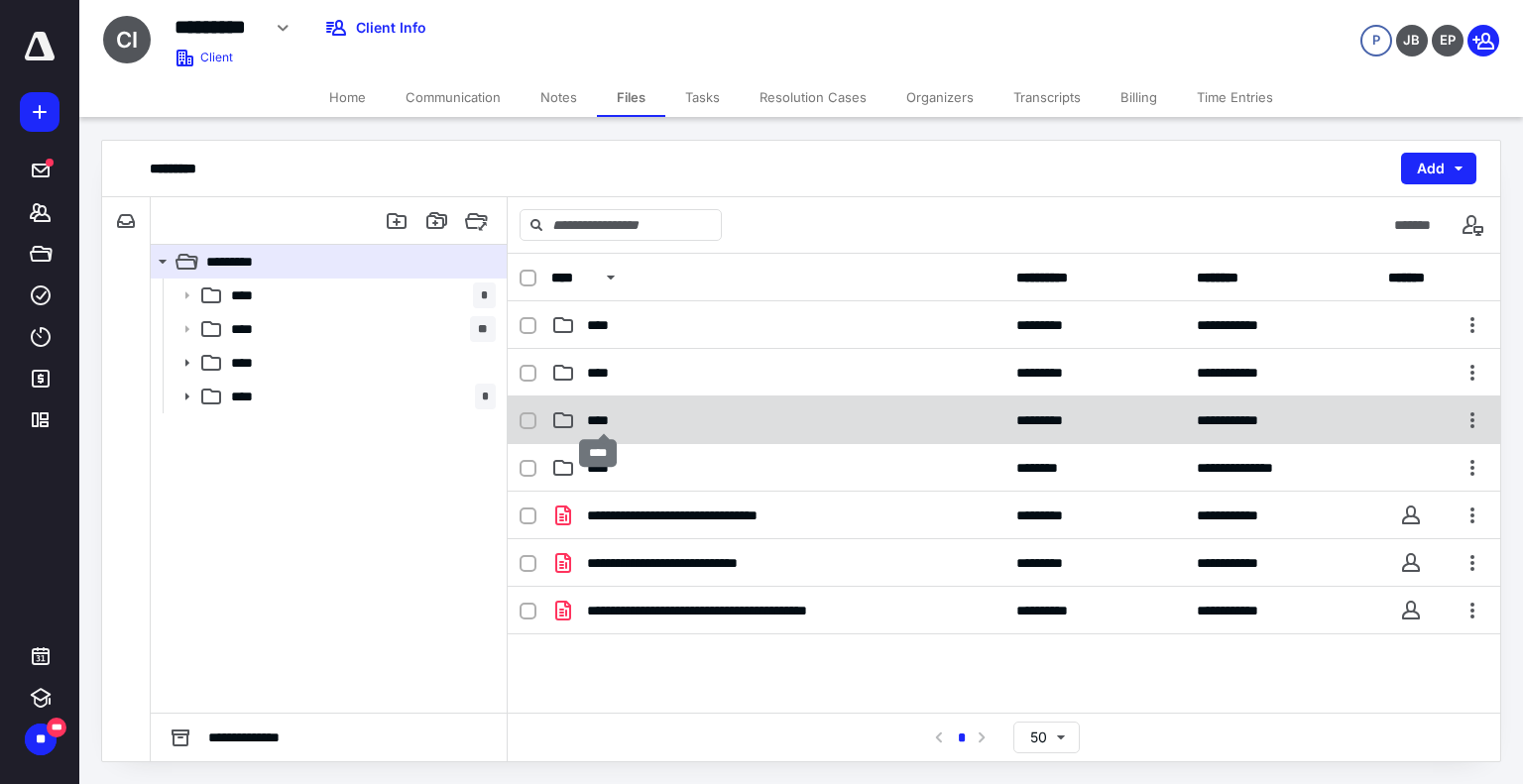 click on "****" at bounding box center (604, 420) 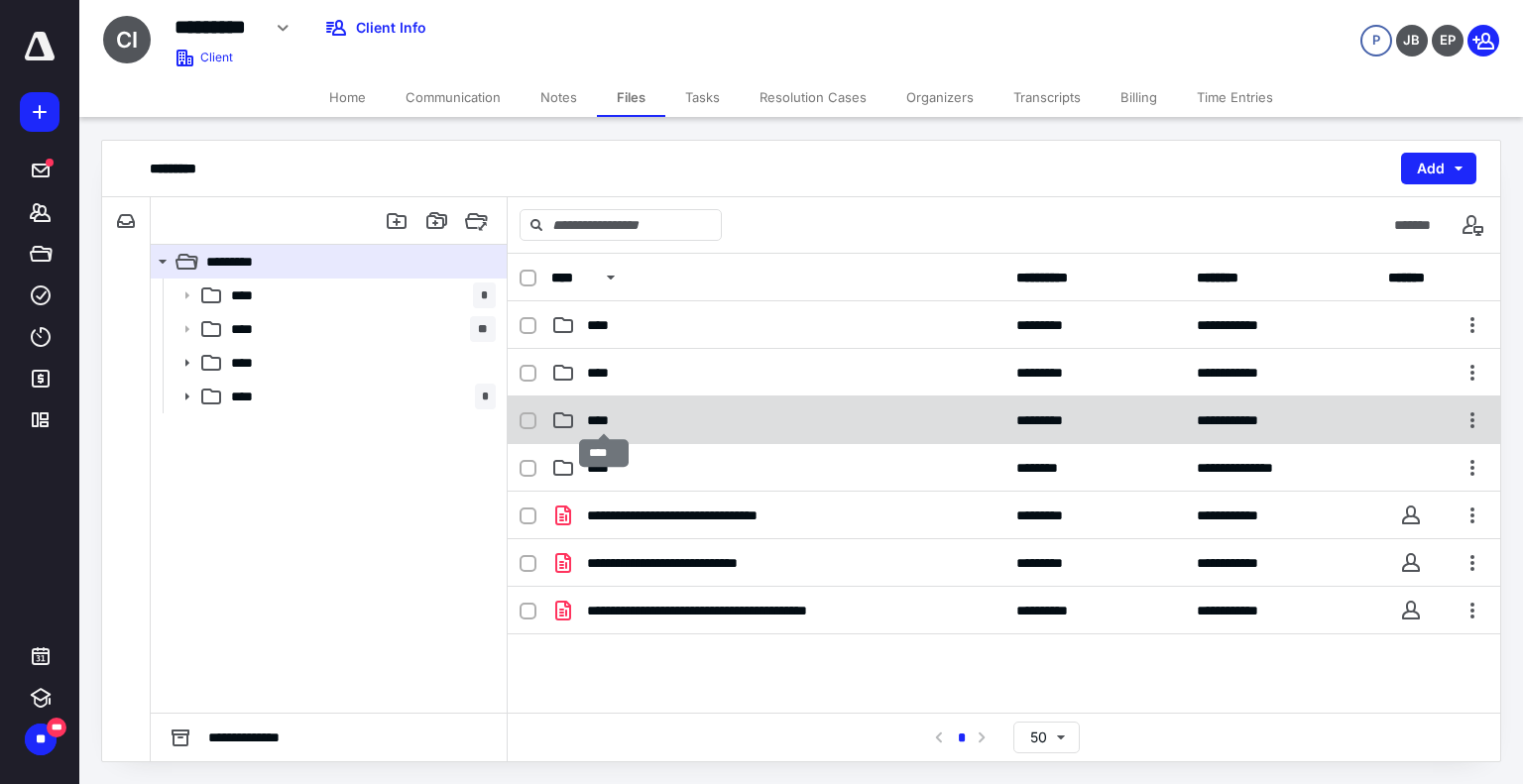 click on "****" at bounding box center [604, 420] 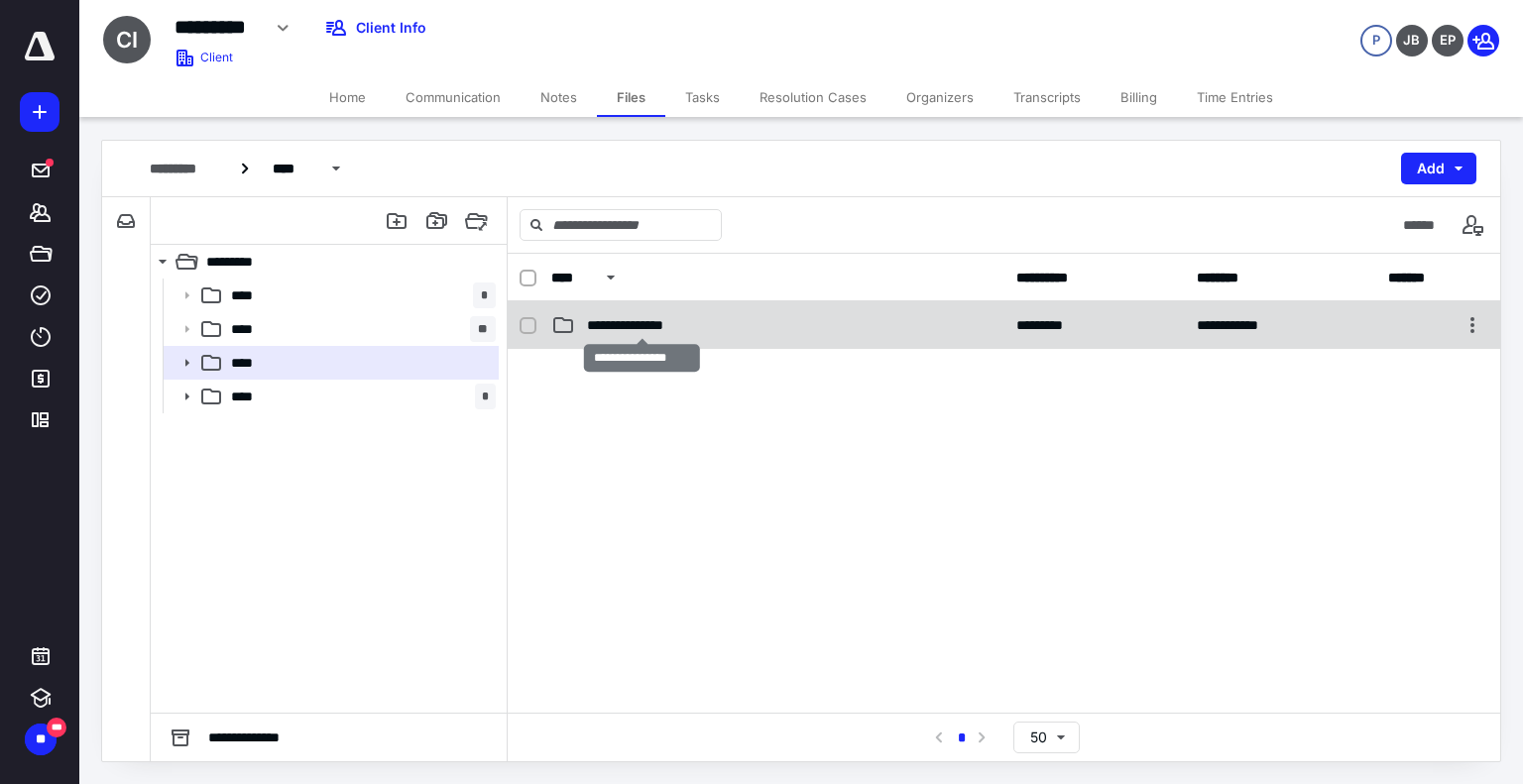 click on "**********" at bounding box center [643, 325] 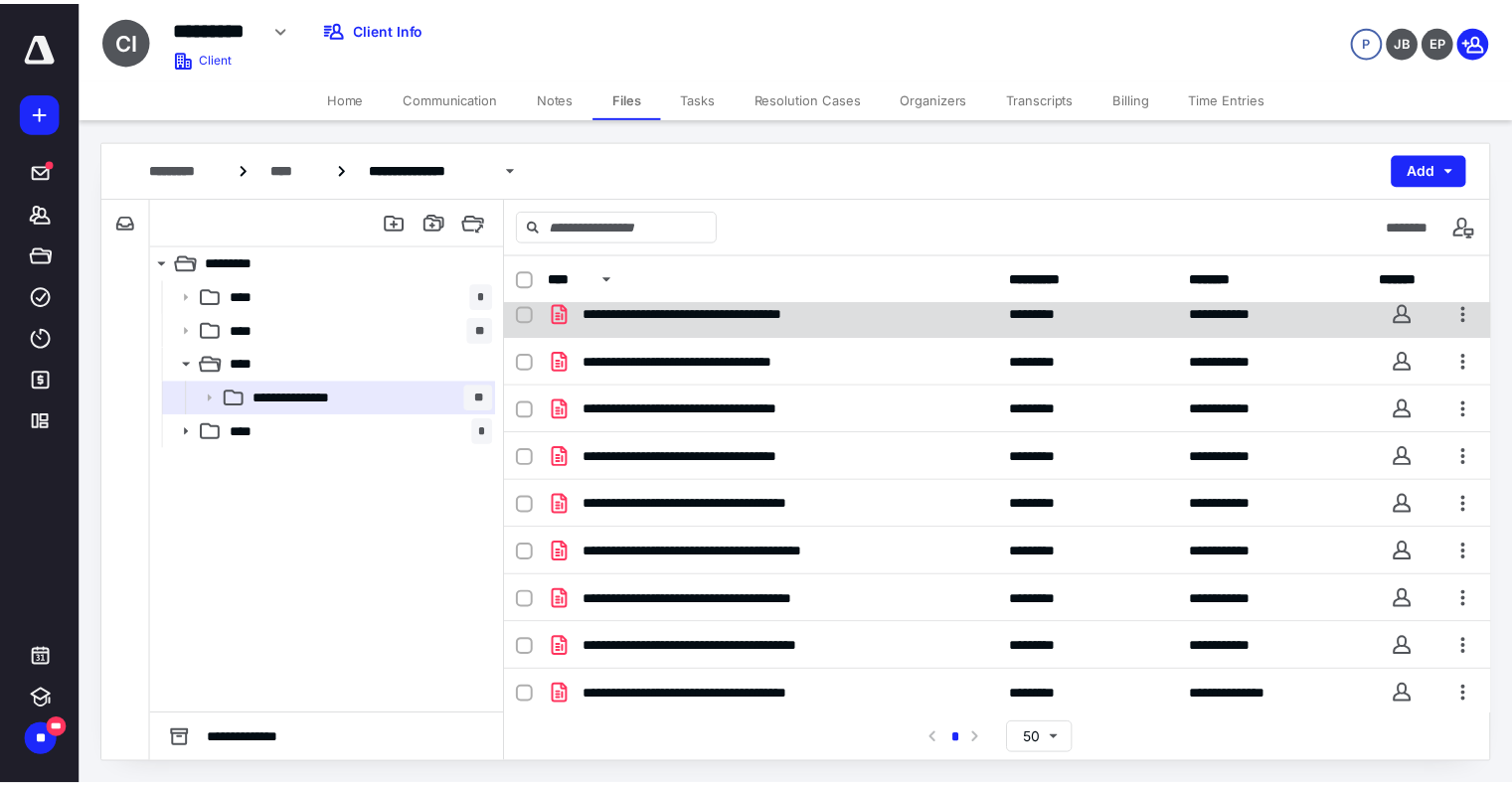 scroll, scrollTop: 0, scrollLeft: 0, axis: both 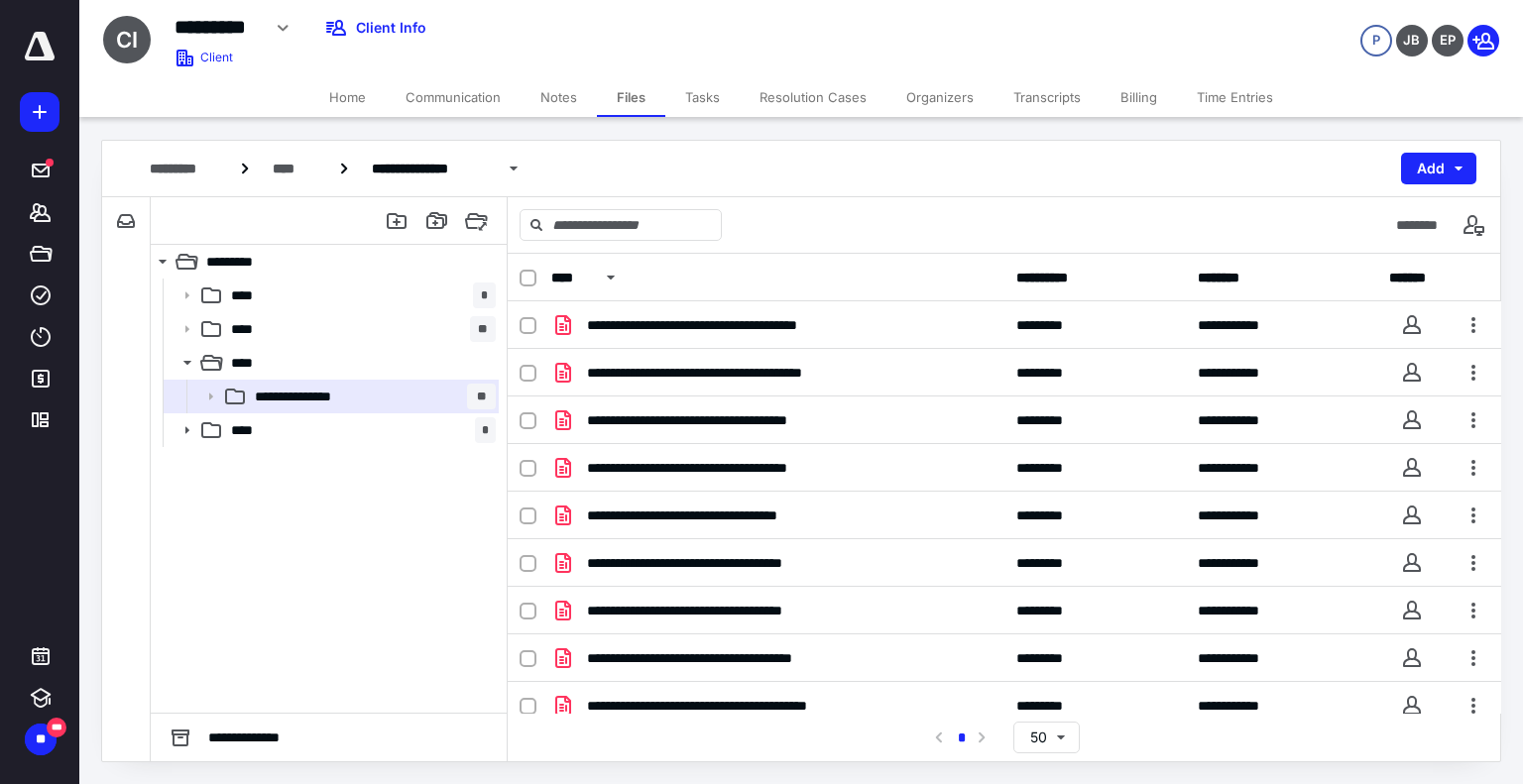 click on "Home" at bounding box center [347, 97] 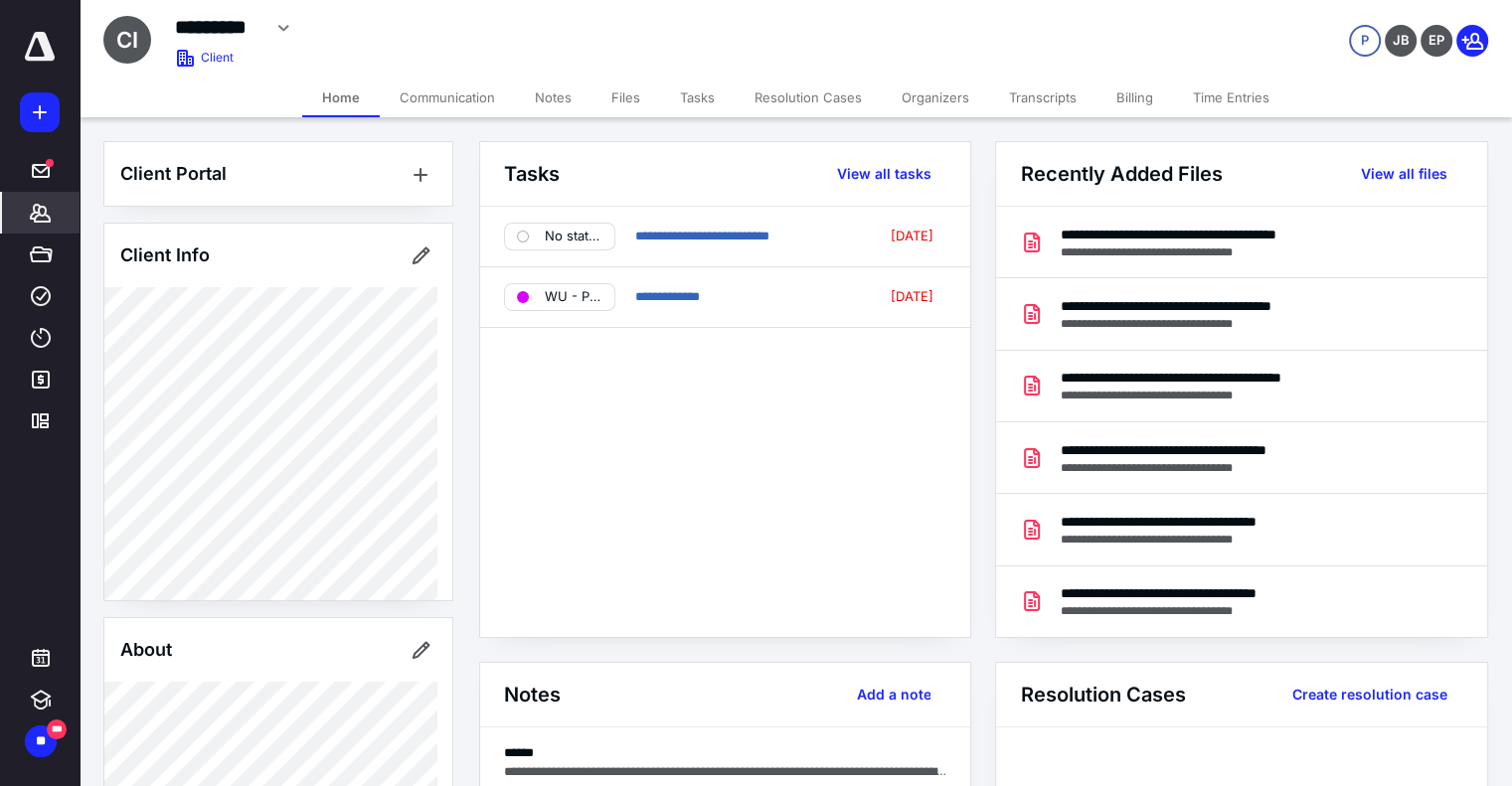 click on "Home" at bounding box center (341, 97) 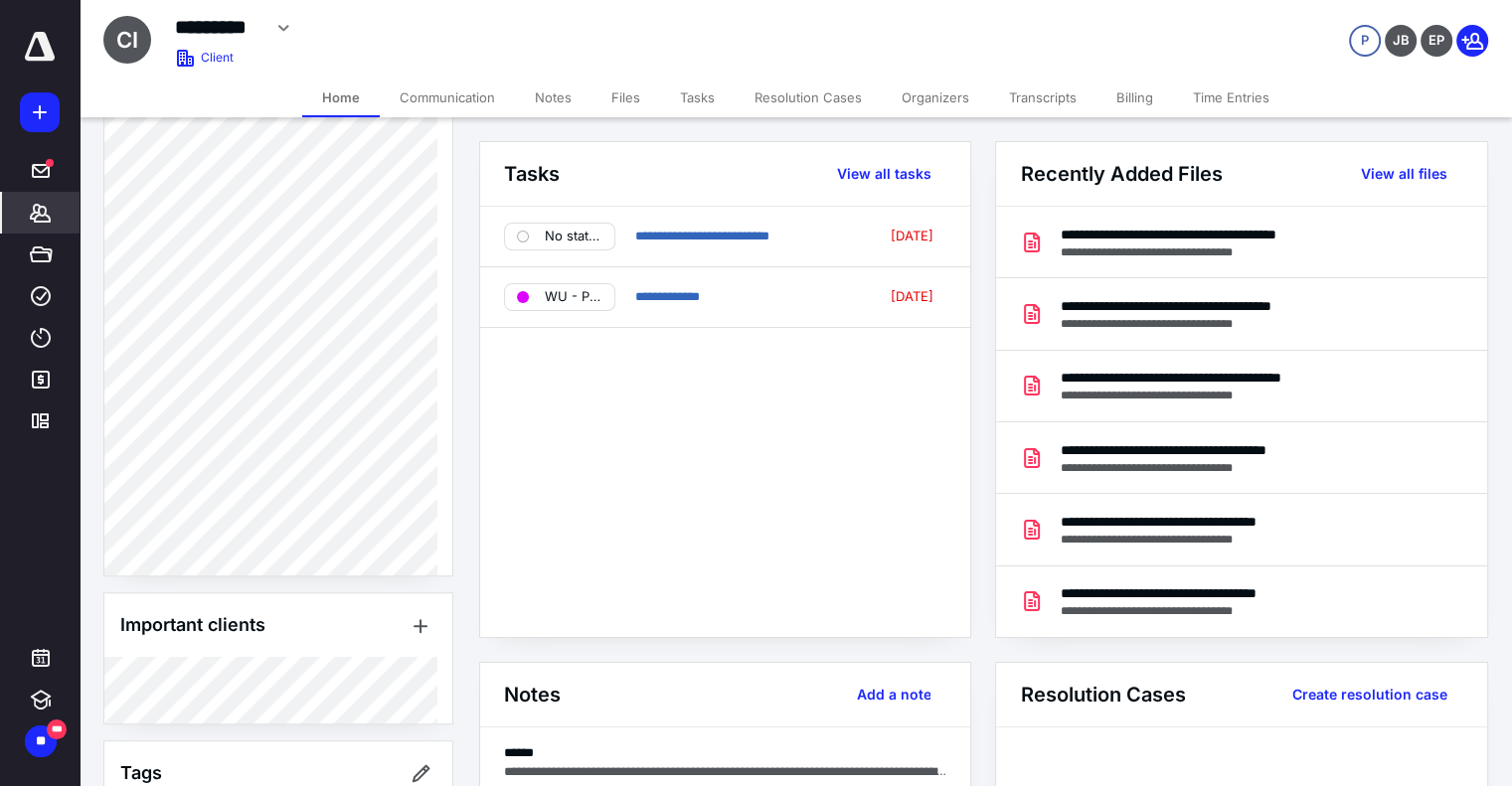 scroll, scrollTop: 768, scrollLeft: 0, axis: vertical 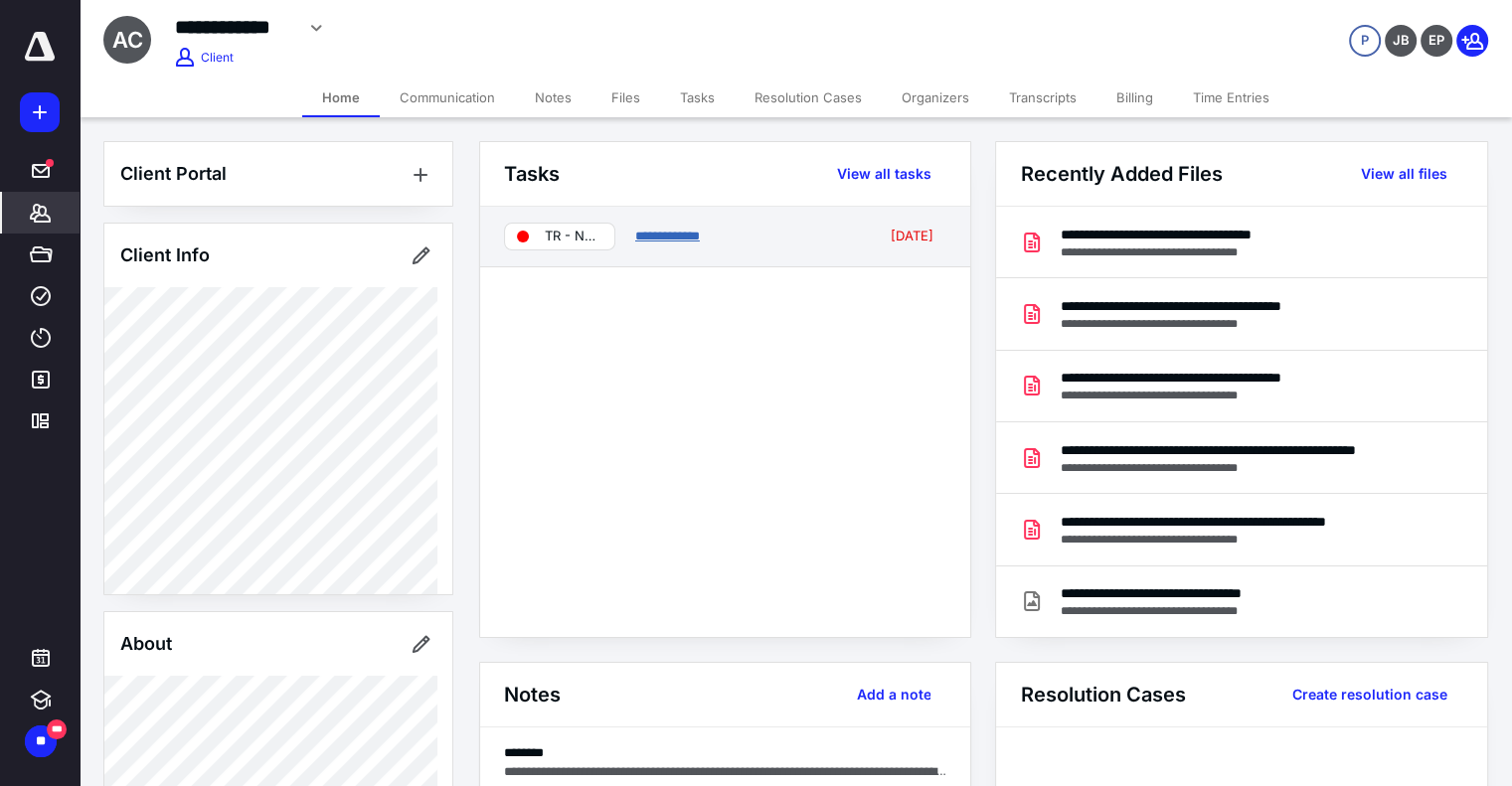 click on "**********" at bounding box center (667, 236) 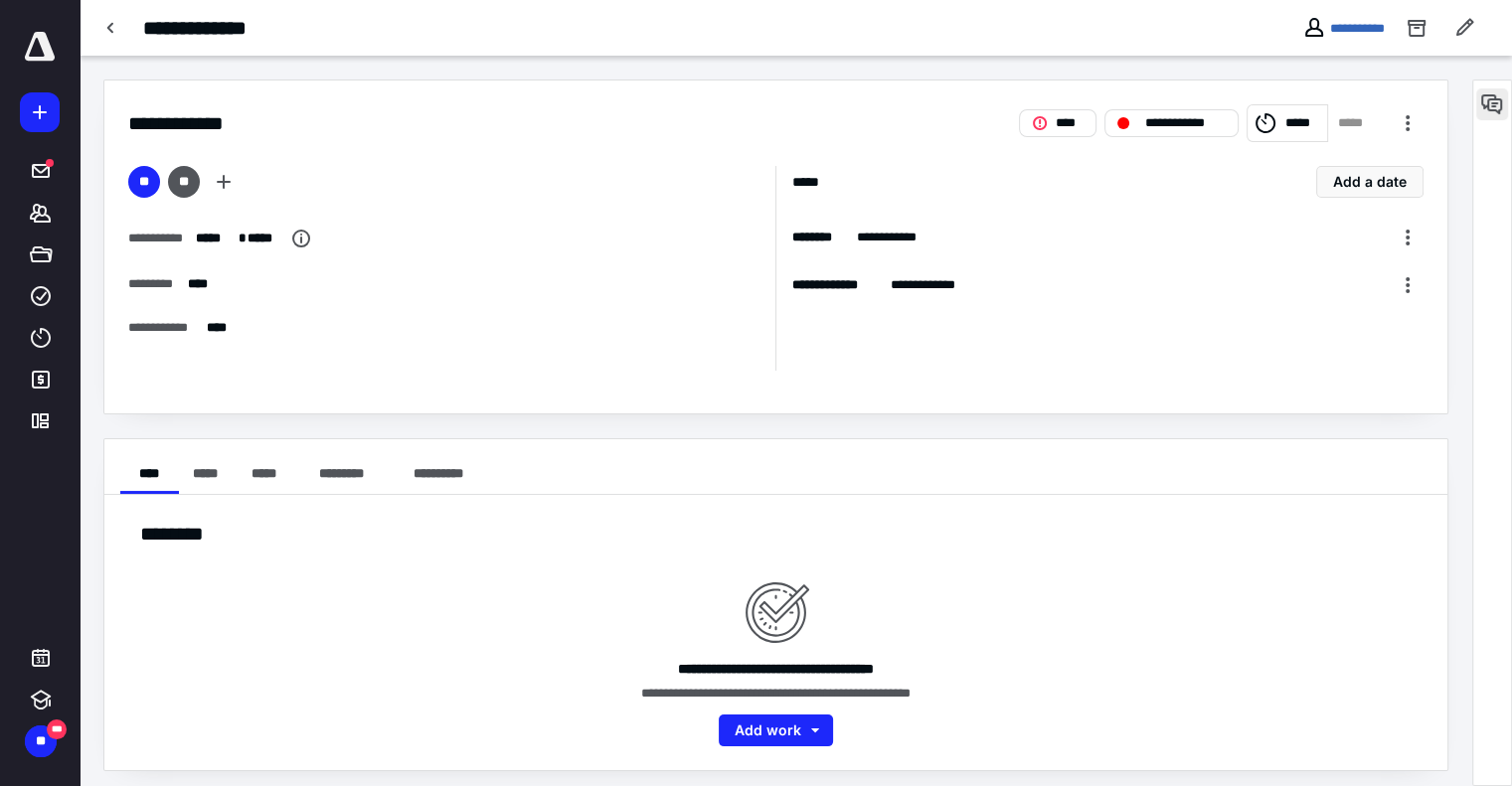 click at bounding box center [1492, 104] 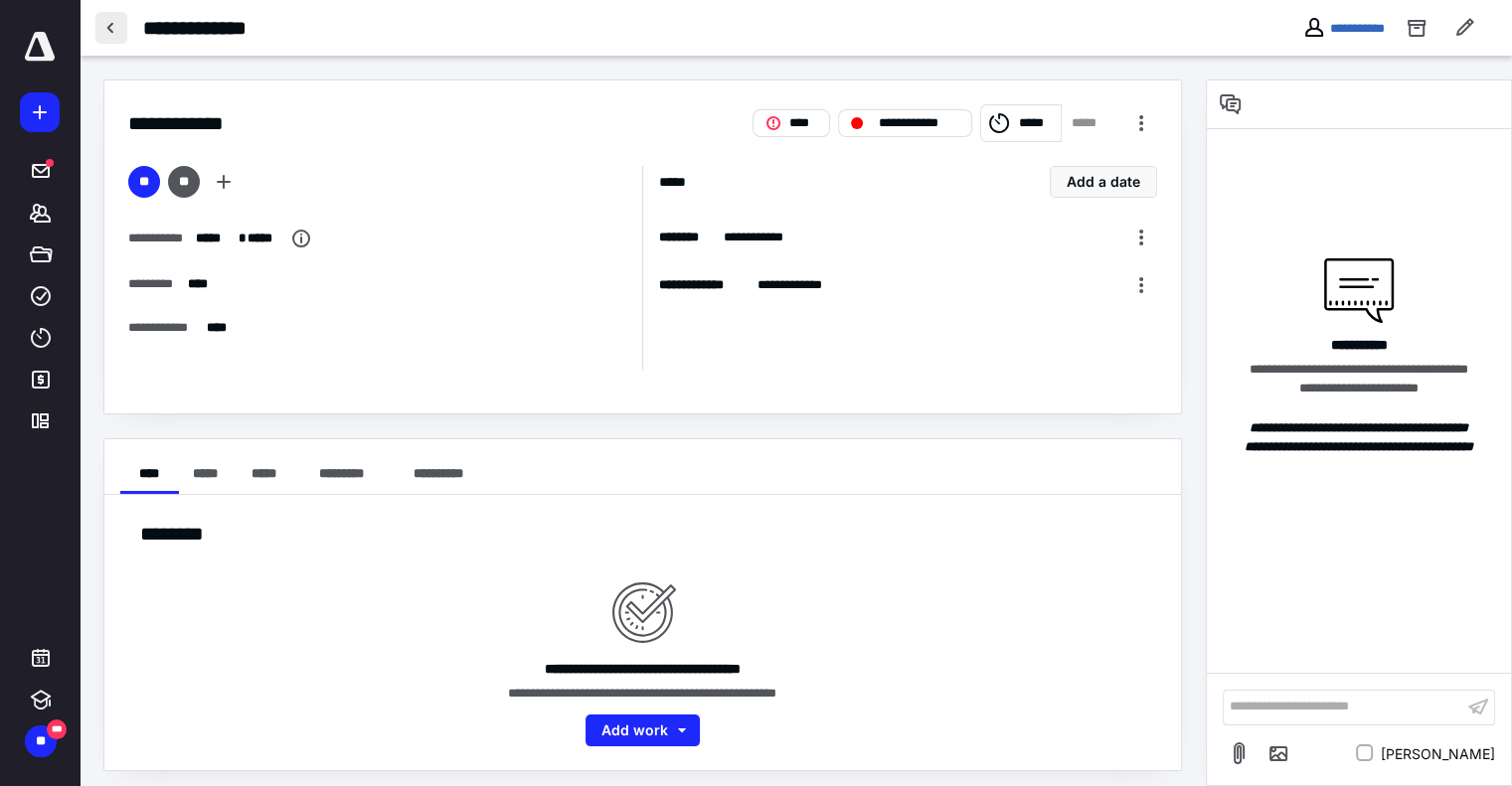 click at bounding box center (111, 28) 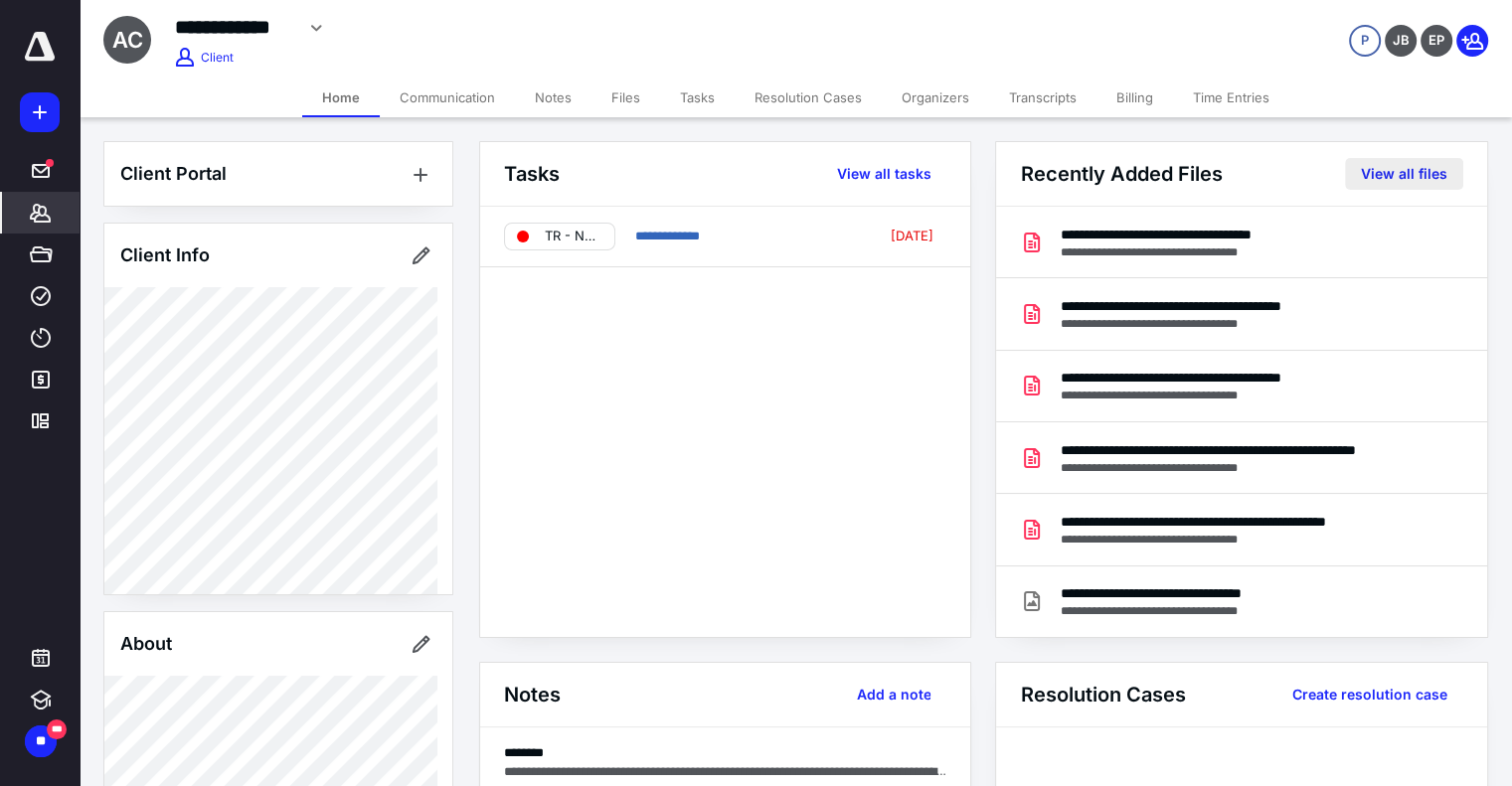 click on "View all files" at bounding box center (1404, 174) 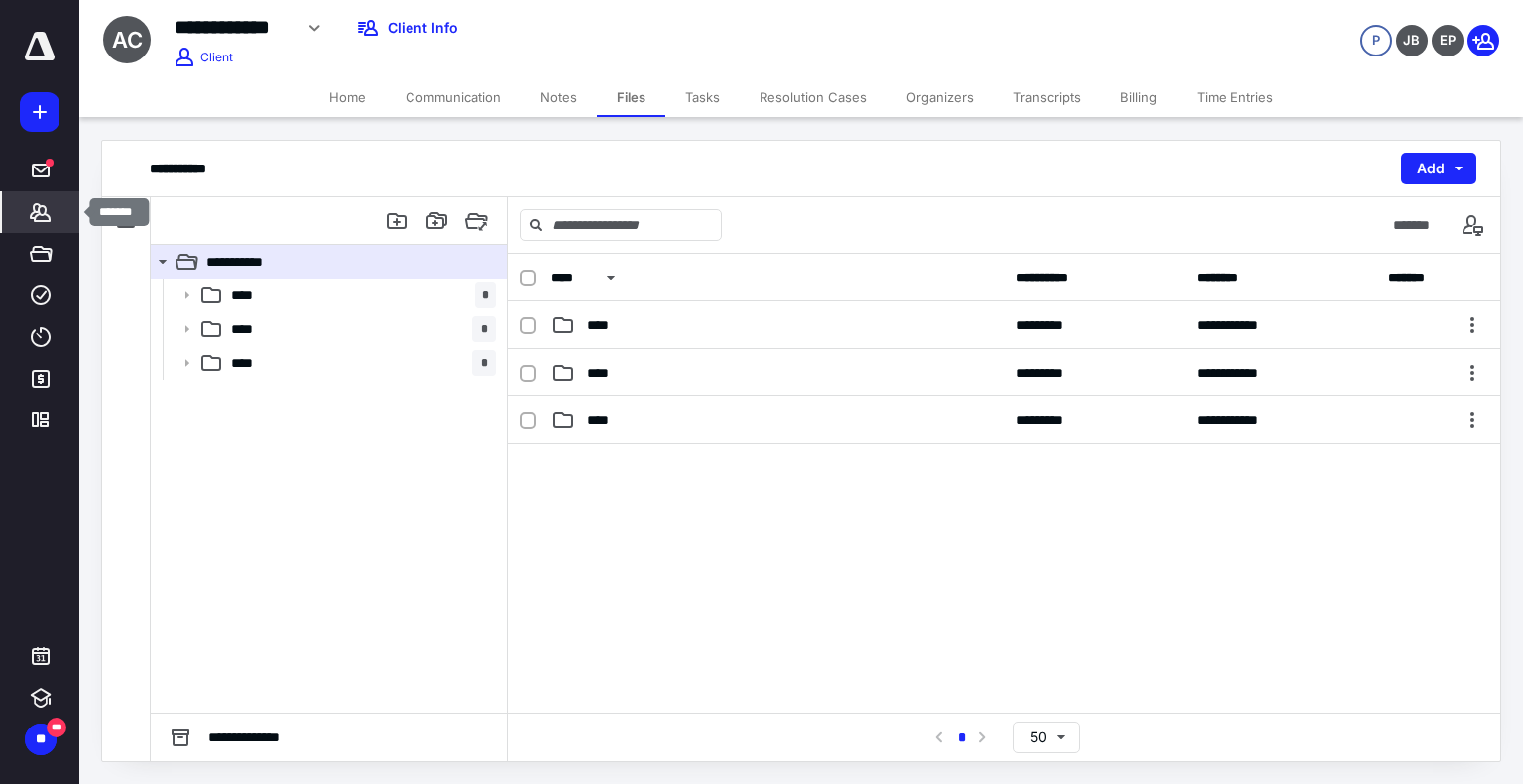 click 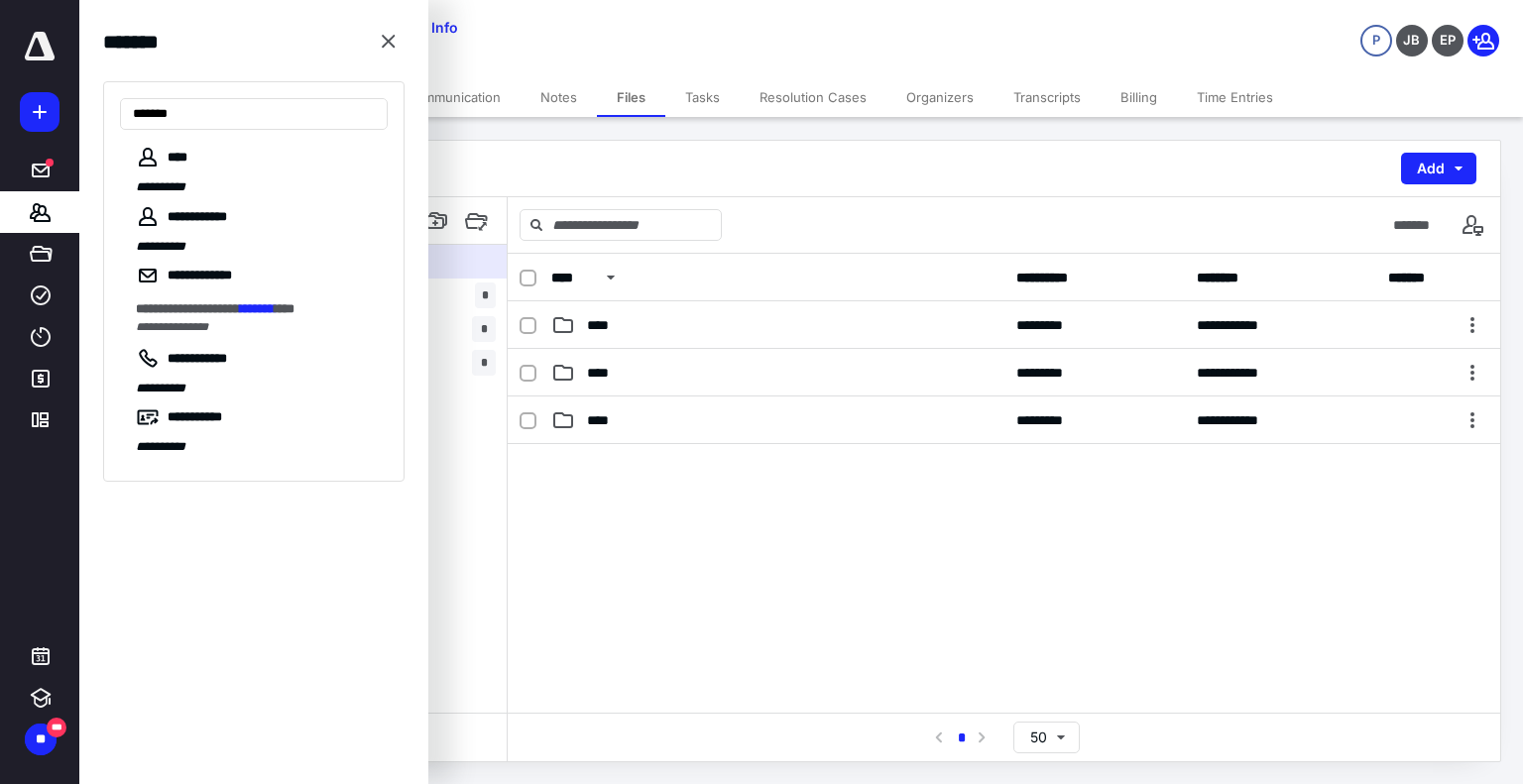 drag, startPoint x: 204, startPoint y: 113, endPoint x: 110, endPoint y: 117, distance: 94.085068 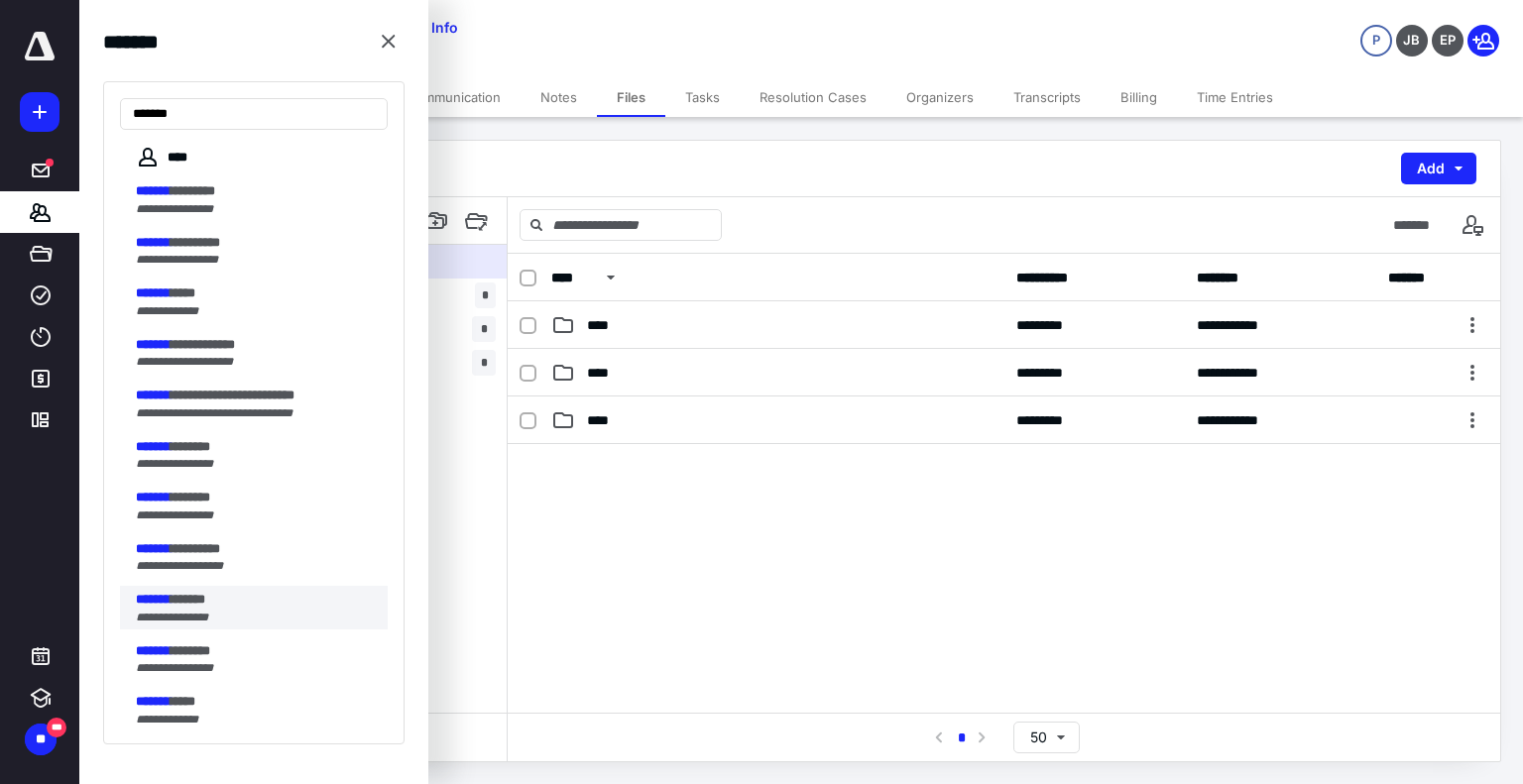 type on "*******" 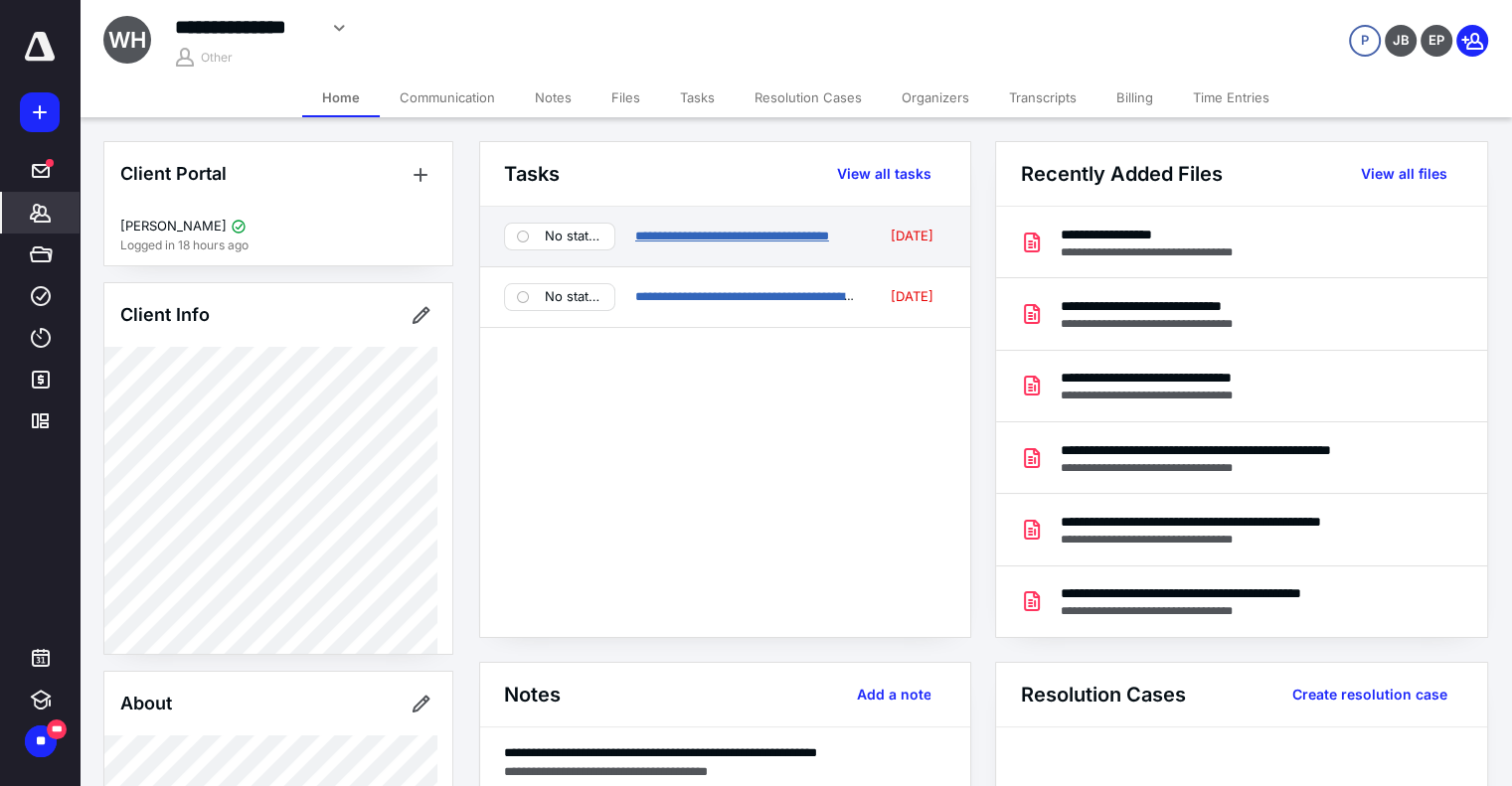 click on "**********" at bounding box center [732, 236] 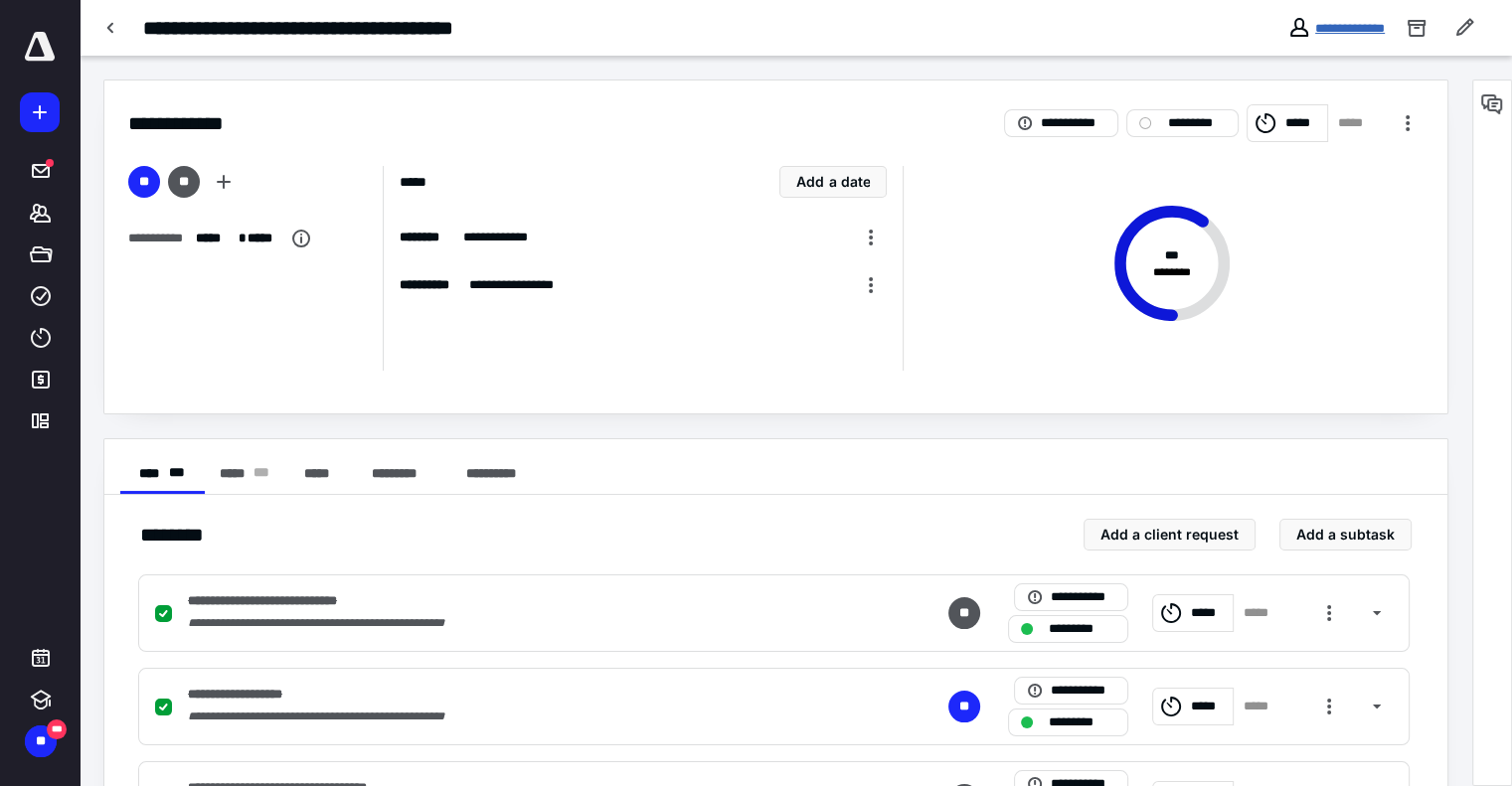 click on "**********" at bounding box center (1350, 28) 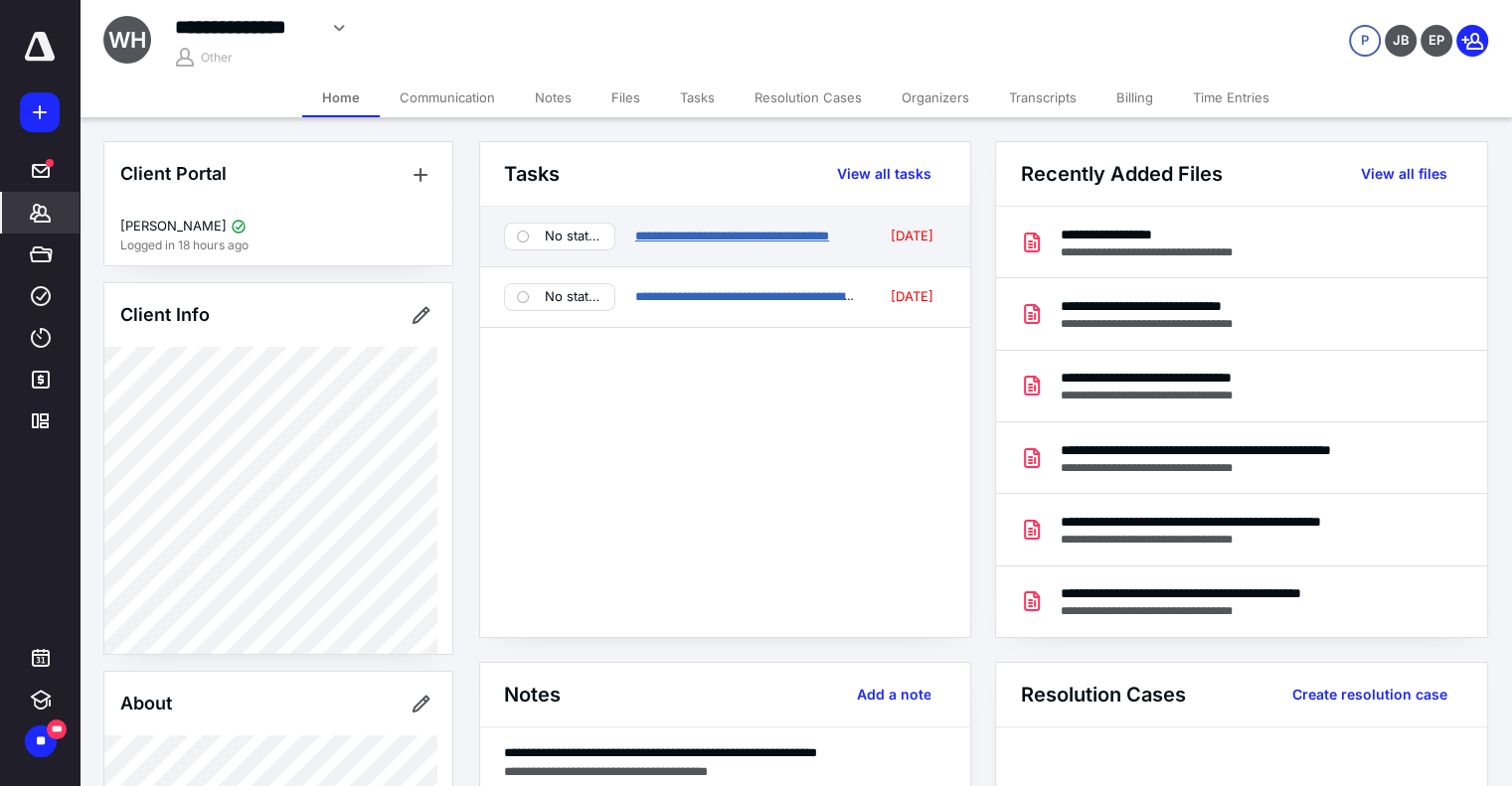 click on "**********" at bounding box center [732, 236] 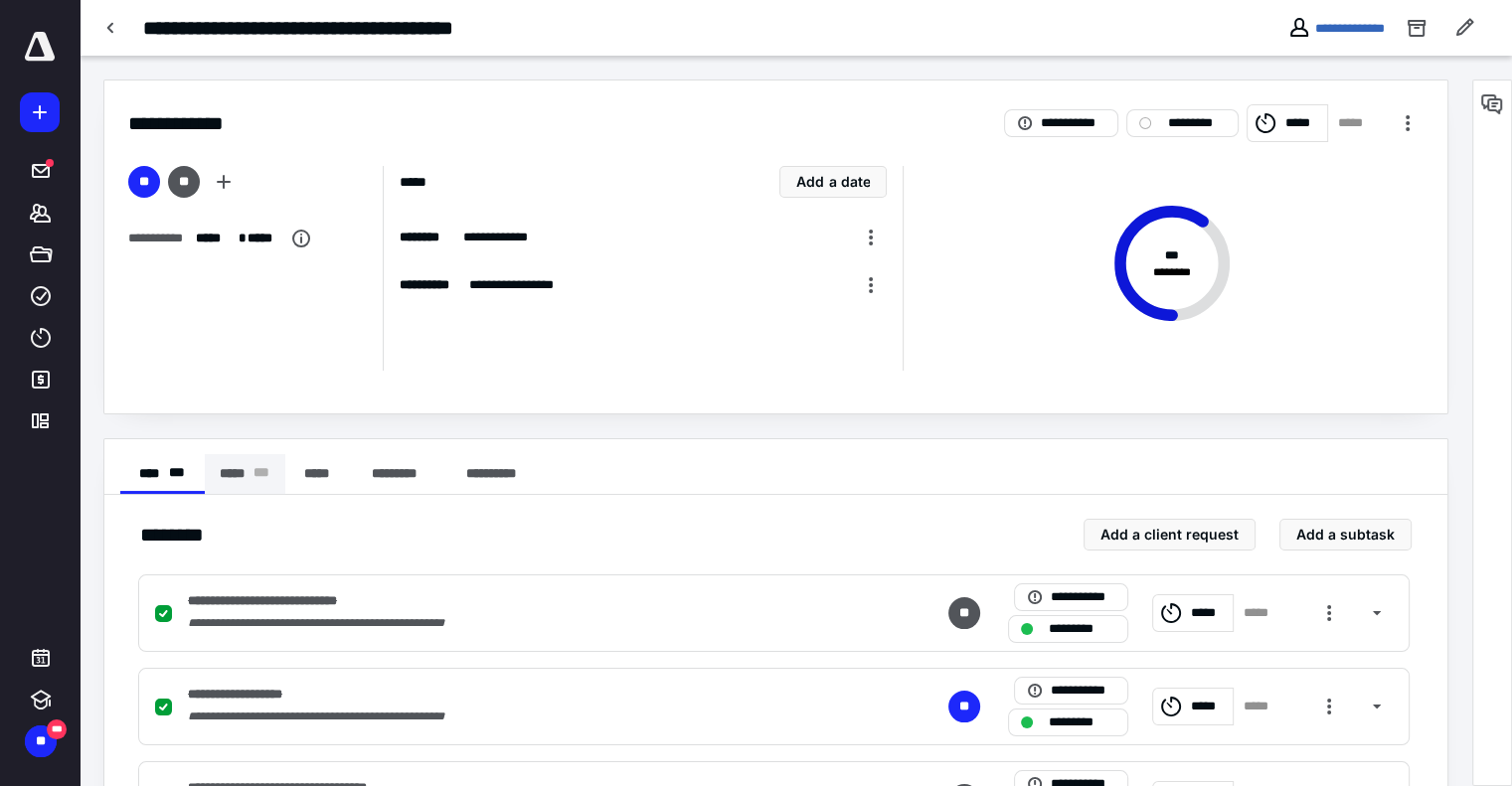 click on "***** * * *" at bounding box center [245, 474] 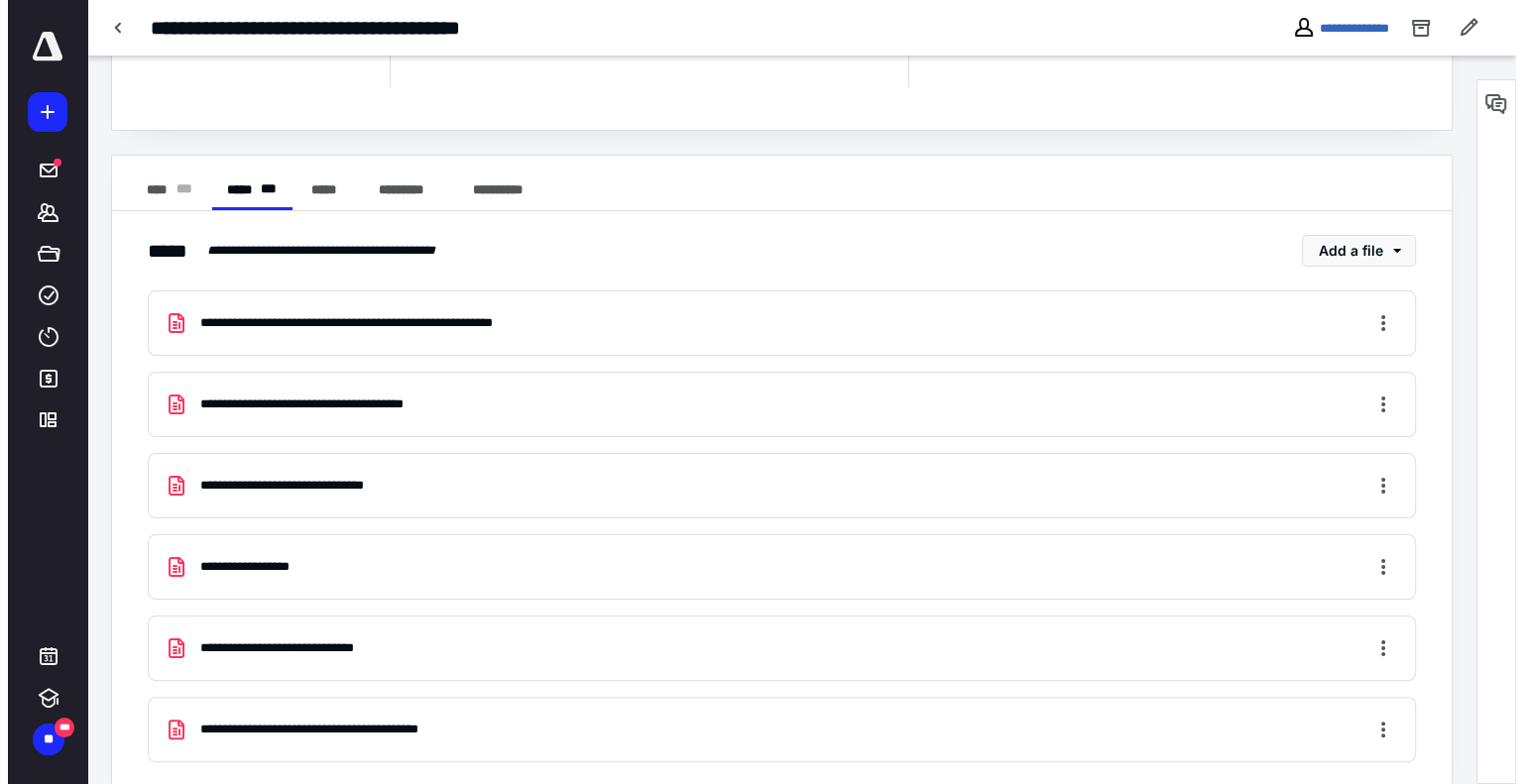 scroll, scrollTop: 305, scrollLeft: 0, axis: vertical 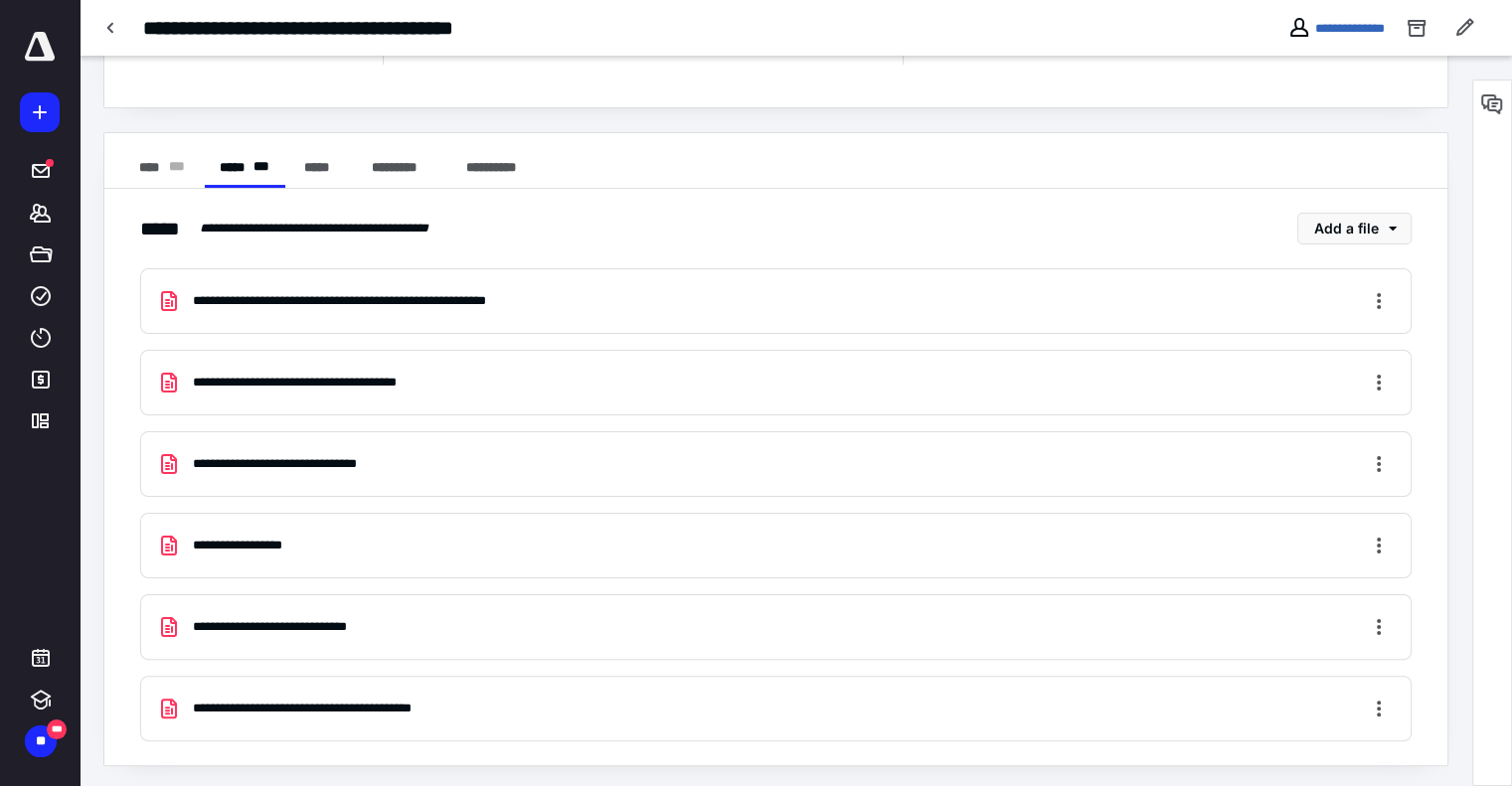 click on "**********" at bounding box center (392, 301) 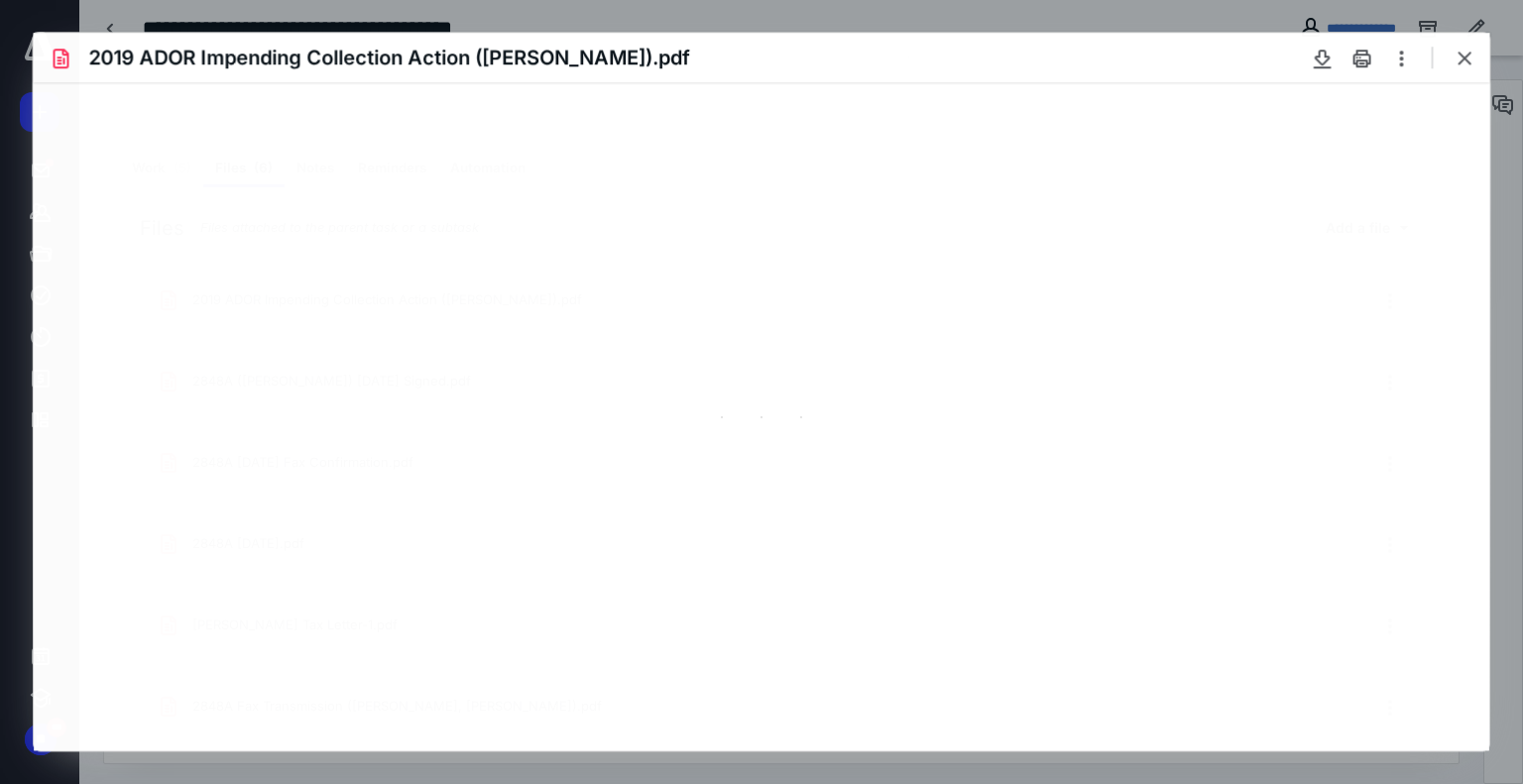 scroll, scrollTop: 0, scrollLeft: 0, axis: both 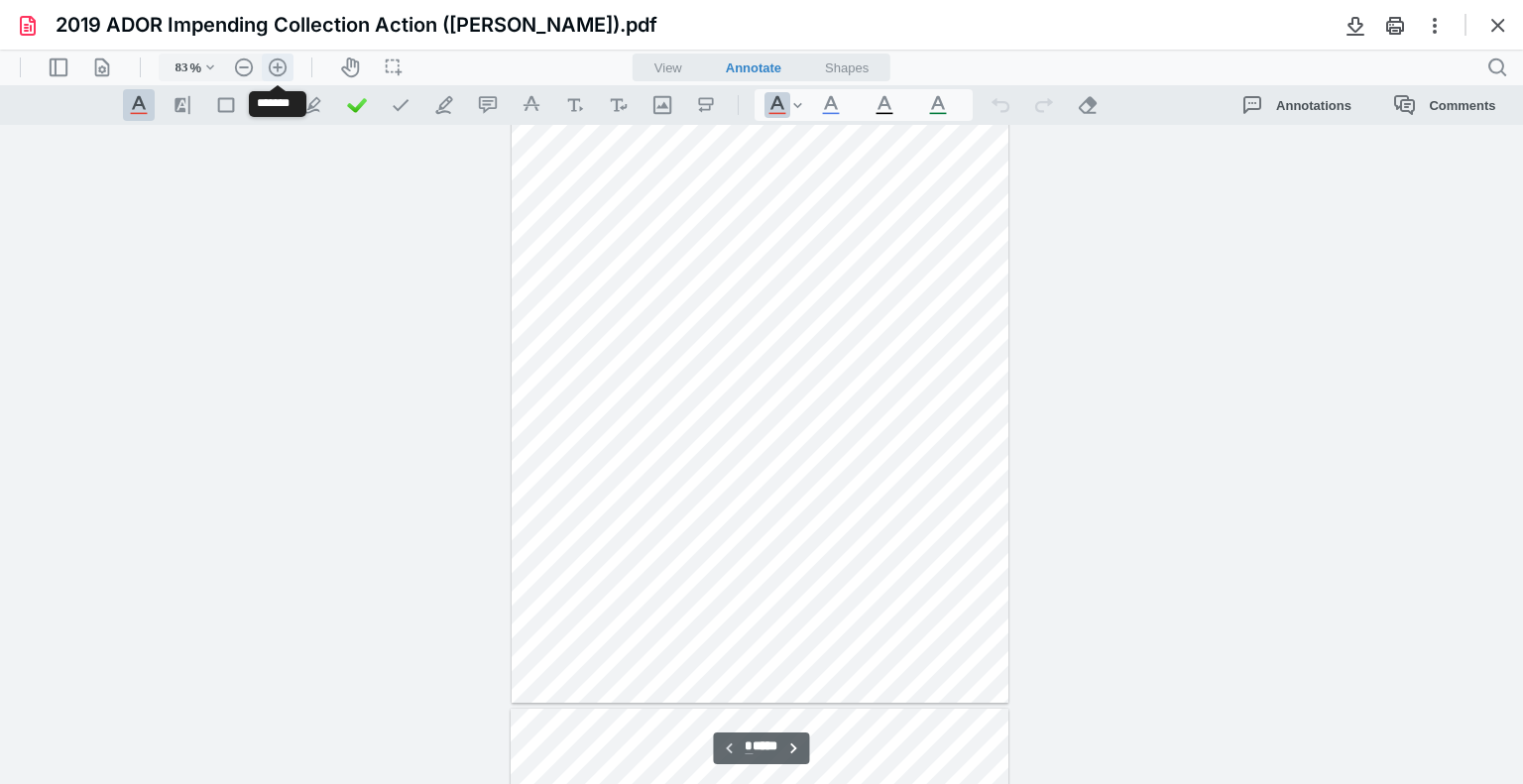click on ".cls-1{fill:#abb0c4;} icon - header - zoom - in - line" at bounding box center (278, 67) 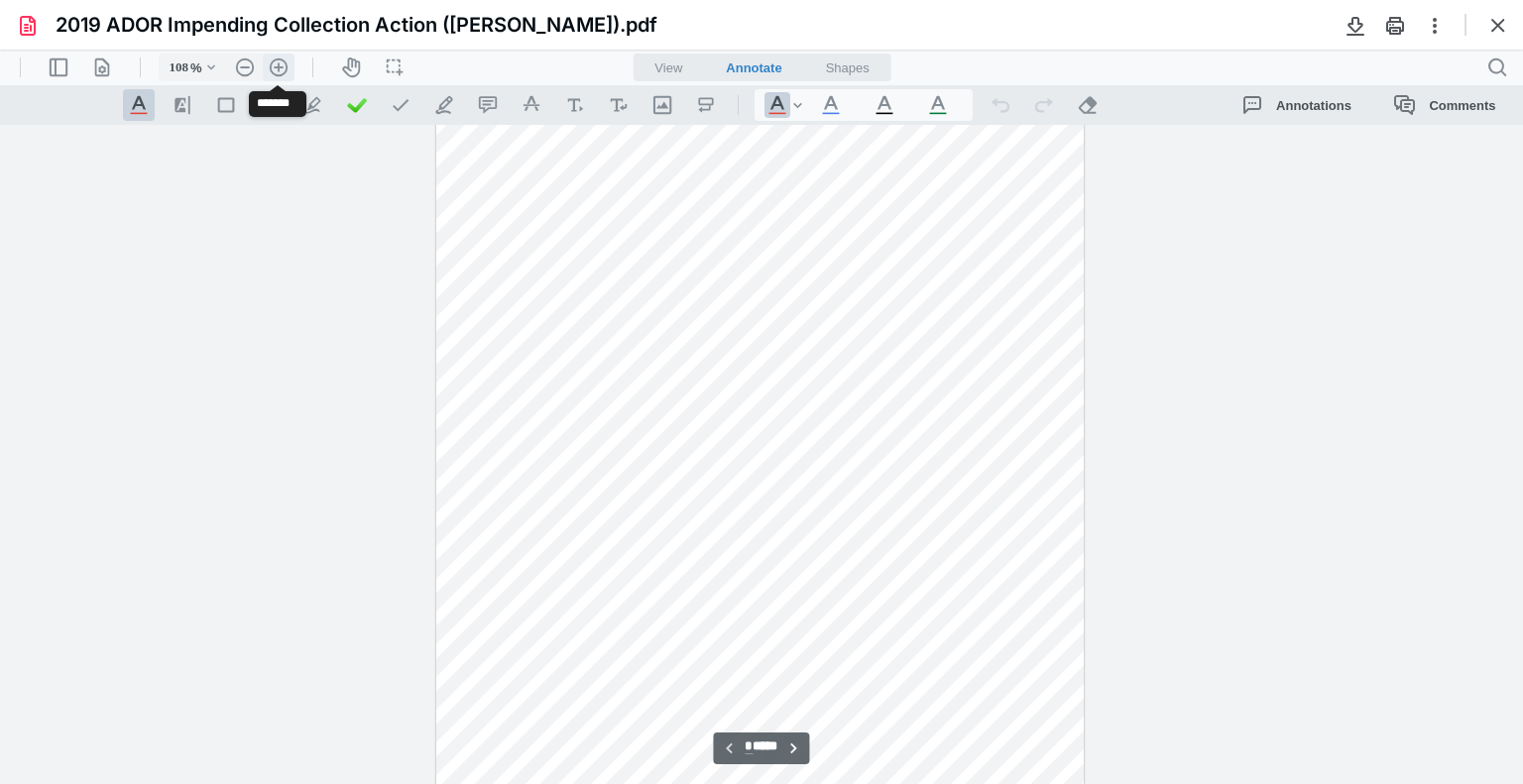 click on ".cls-1{fill:#abb0c4;} icon - header - zoom - in - line" at bounding box center (279, 67) 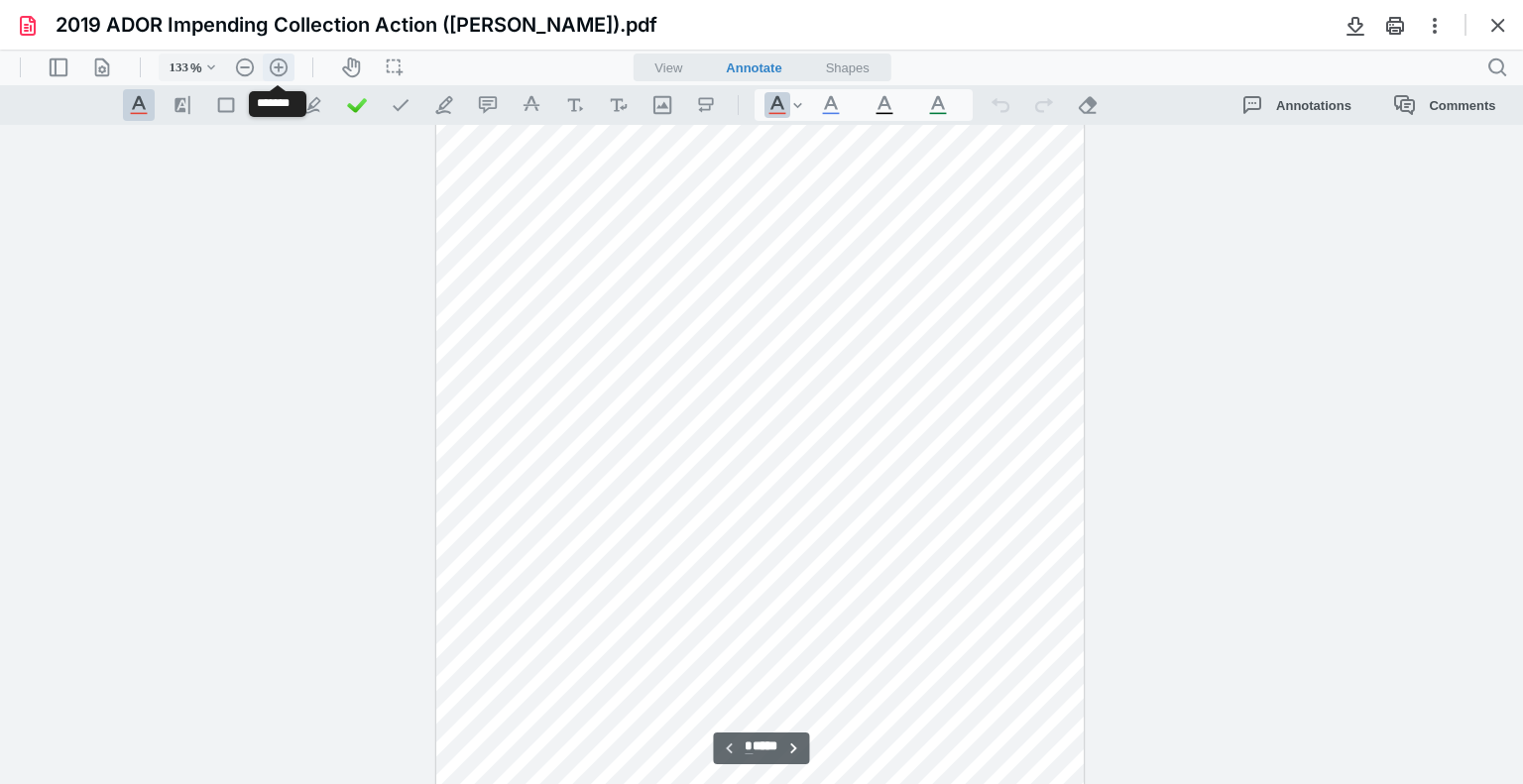 scroll, scrollTop: 301, scrollLeft: 0, axis: vertical 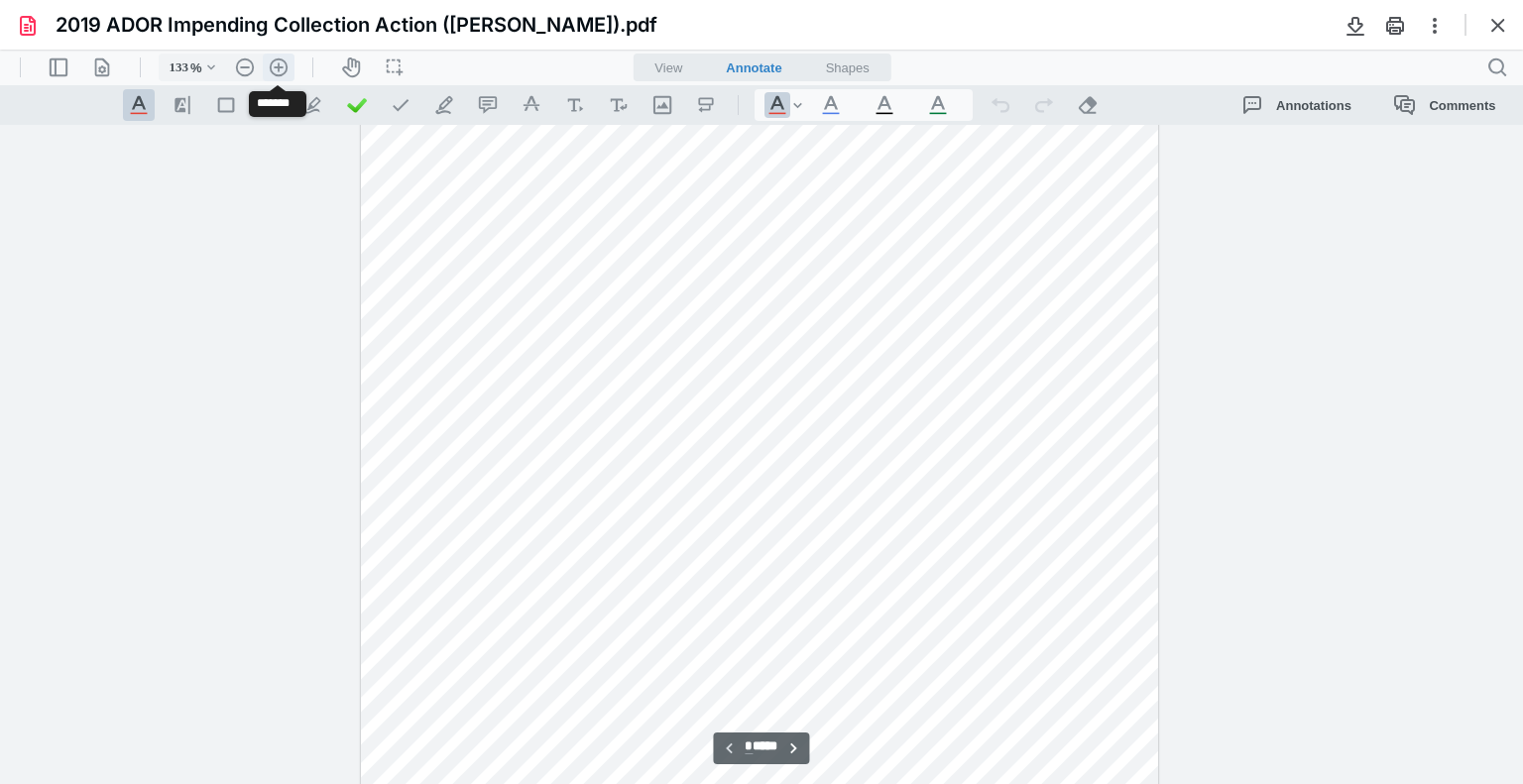 click on ".cls-1{fill:#abb0c4;} icon - header - zoom - in - line" at bounding box center [279, 67] 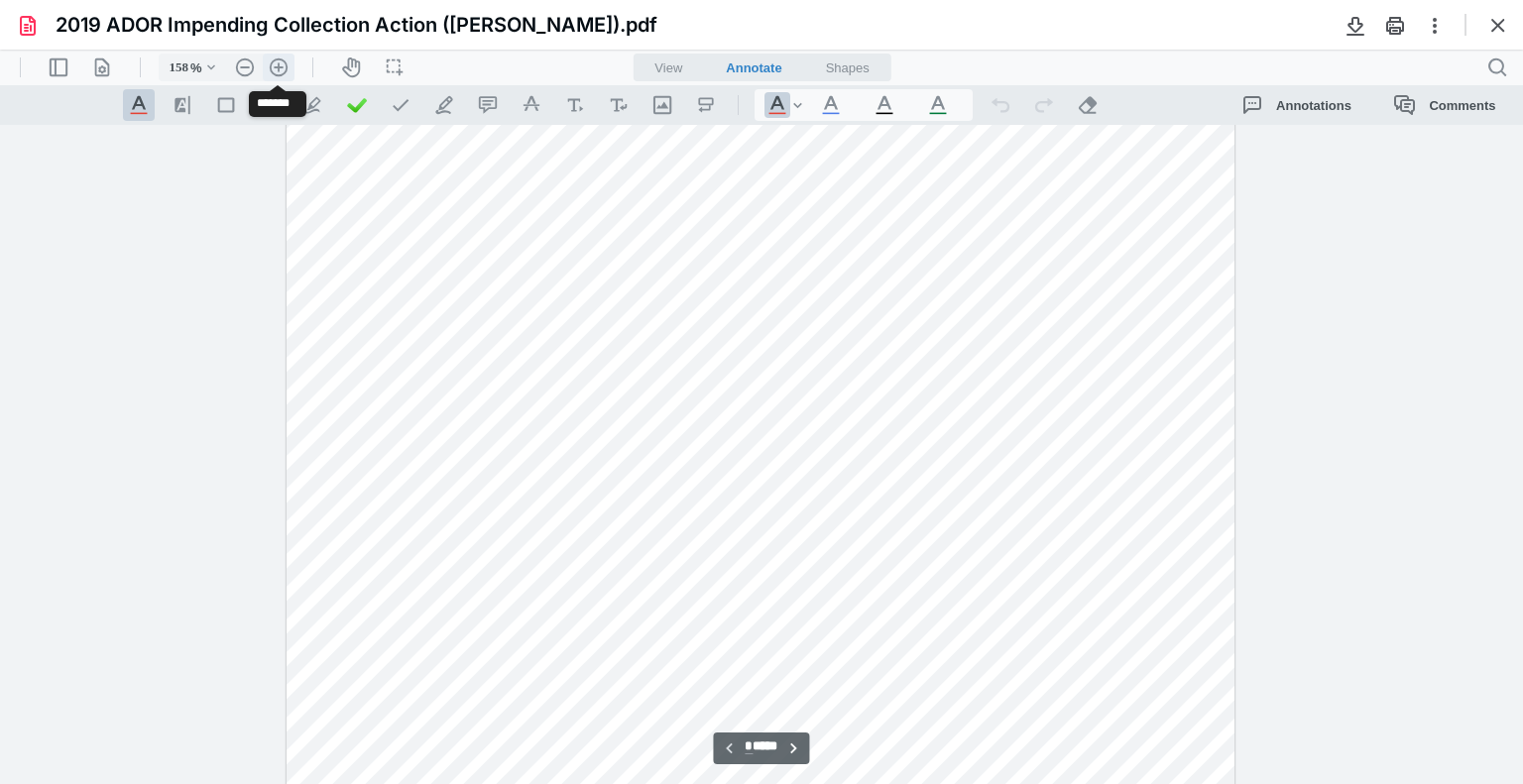 click on ".cls-1{fill:#abb0c4;} icon - header - zoom - in - line" at bounding box center (279, 67) 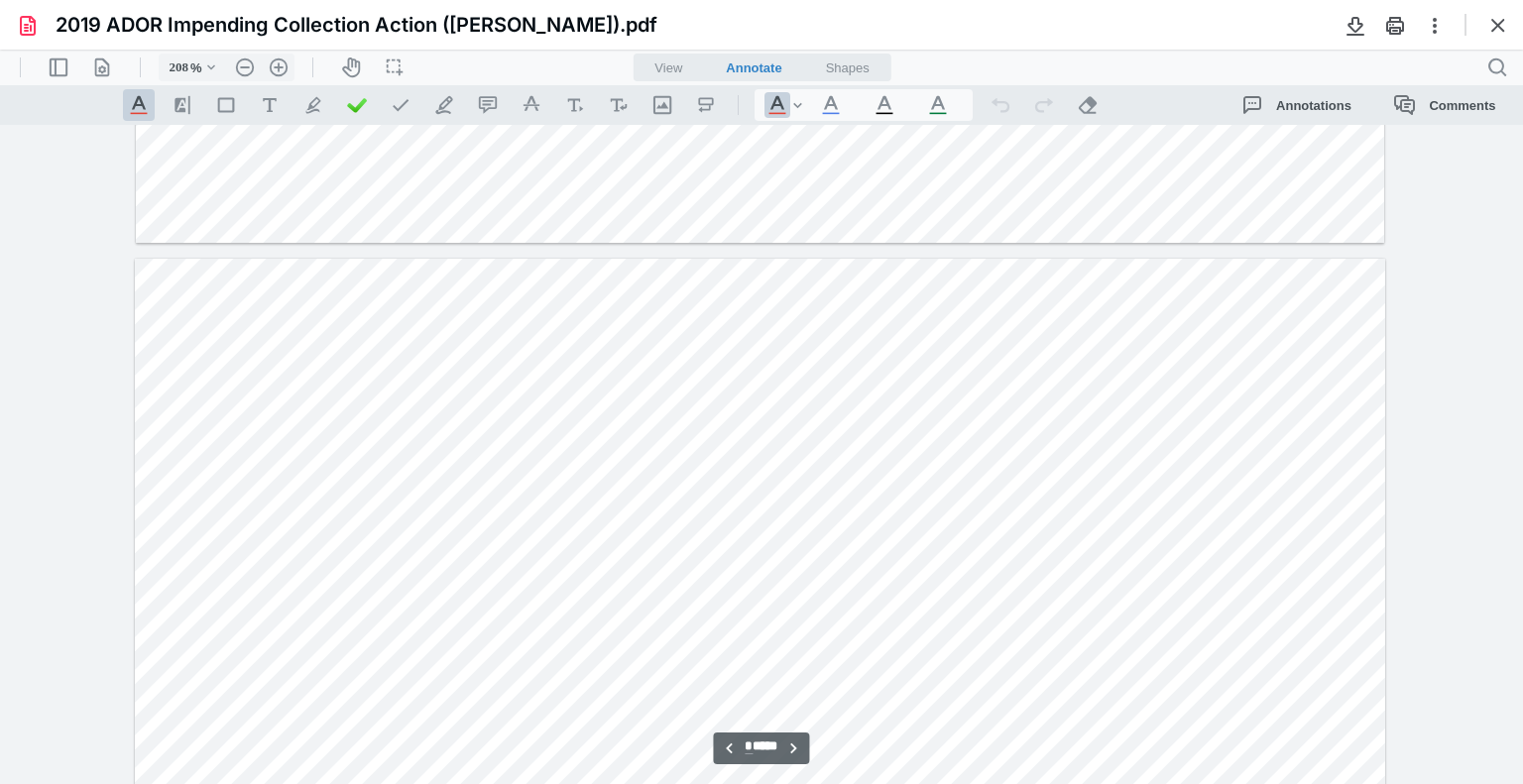 scroll, scrollTop: 1926, scrollLeft: 0, axis: vertical 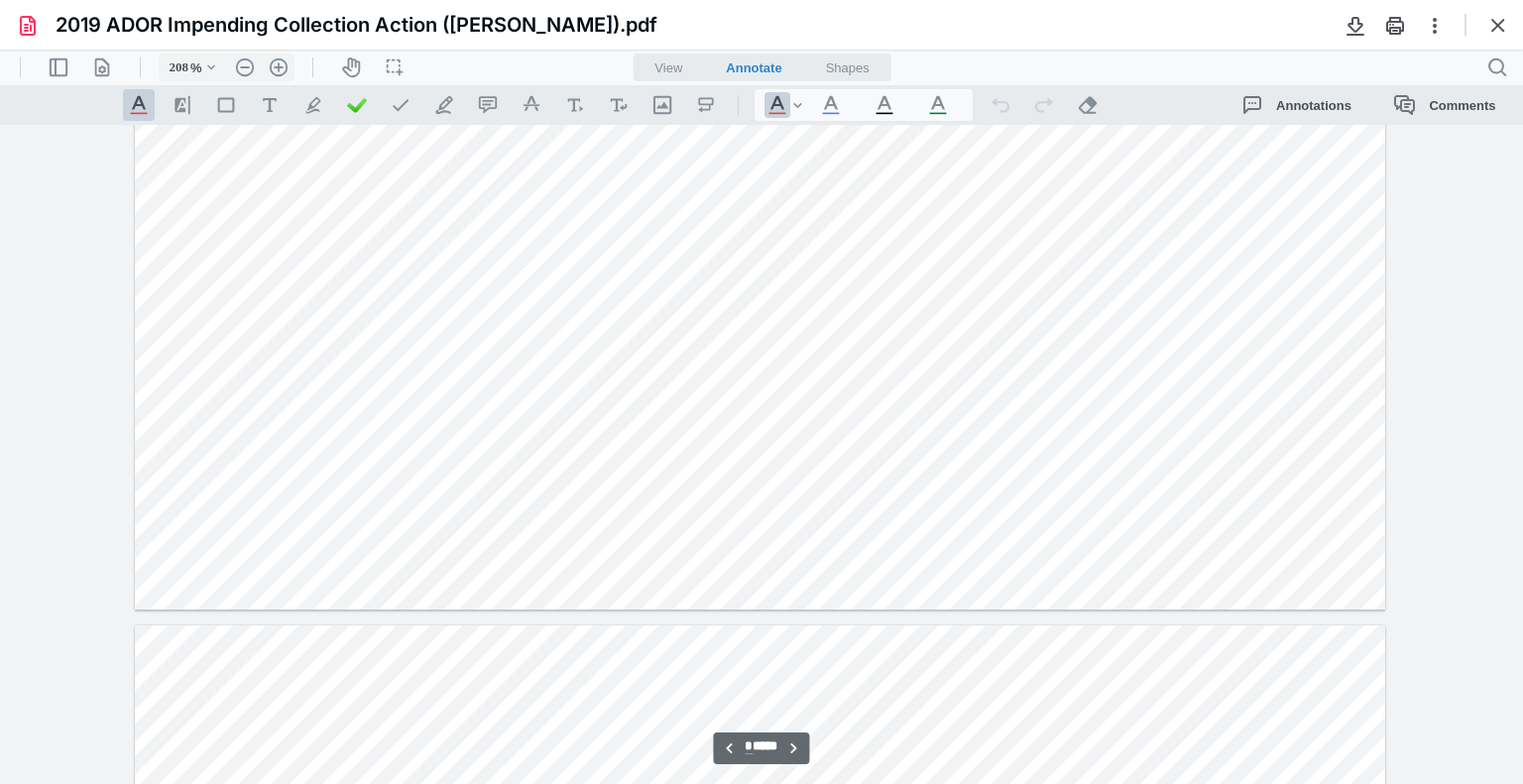 type on "*" 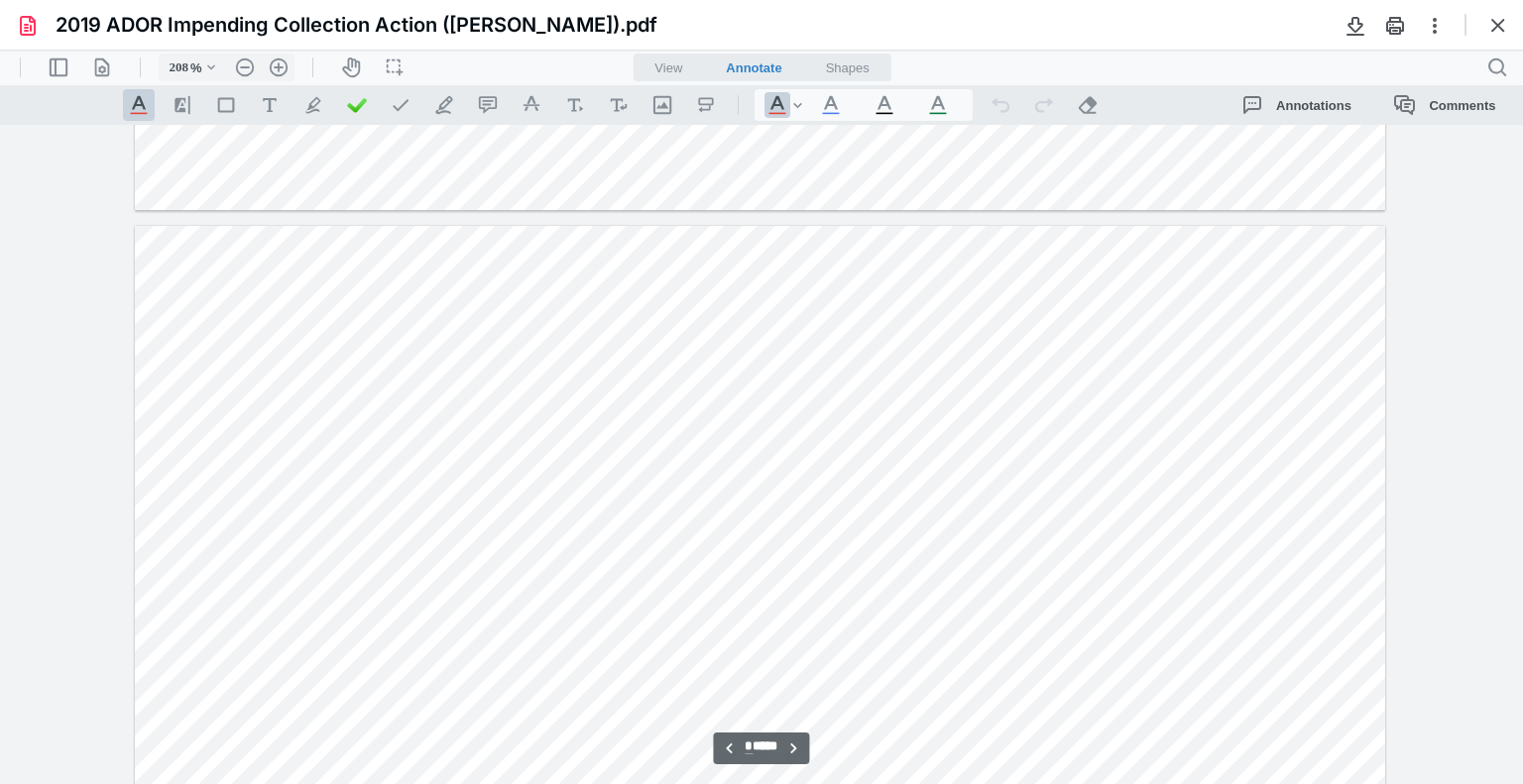 scroll, scrollTop: 3214, scrollLeft: 0, axis: vertical 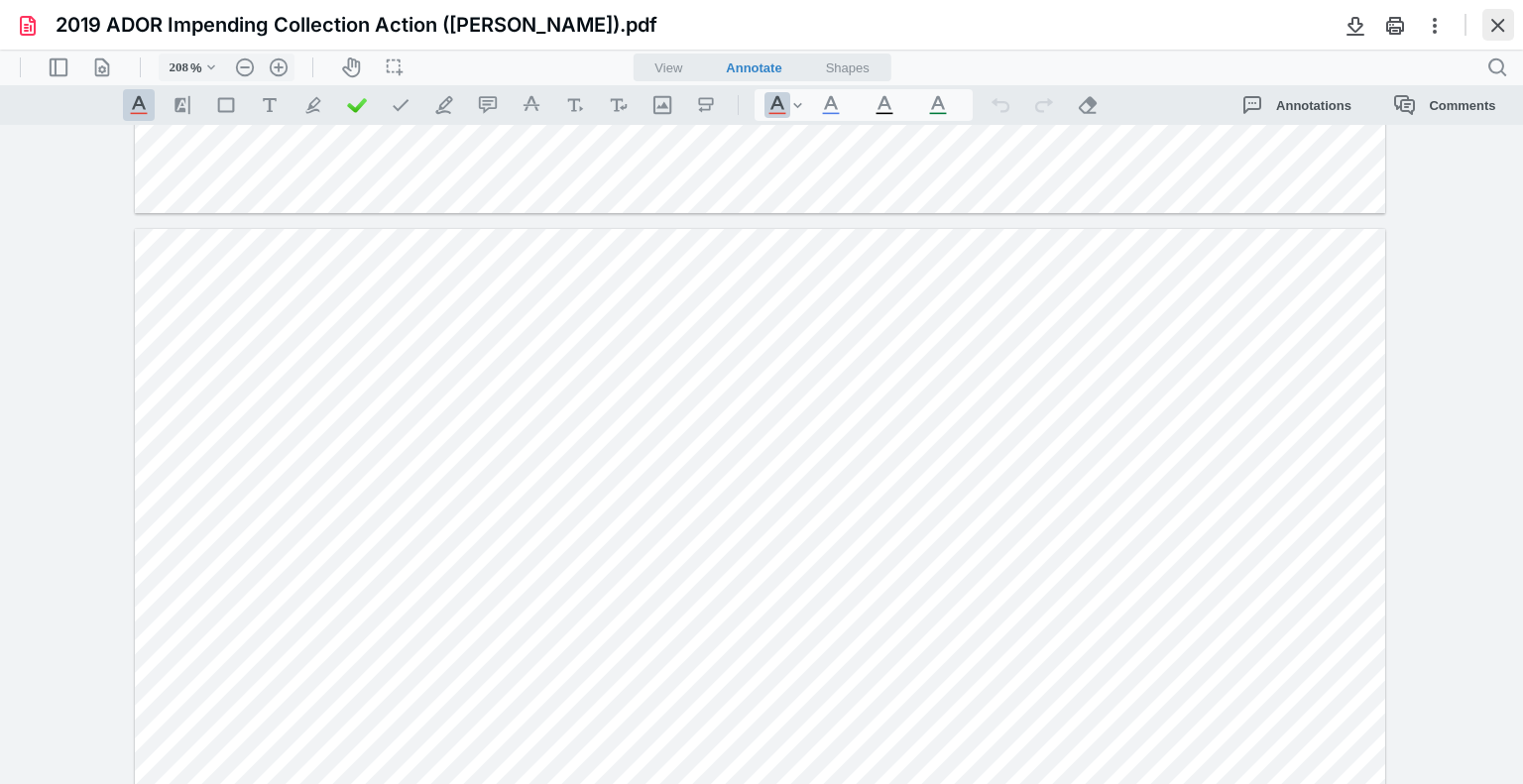 click at bounding box center (1498, 25) 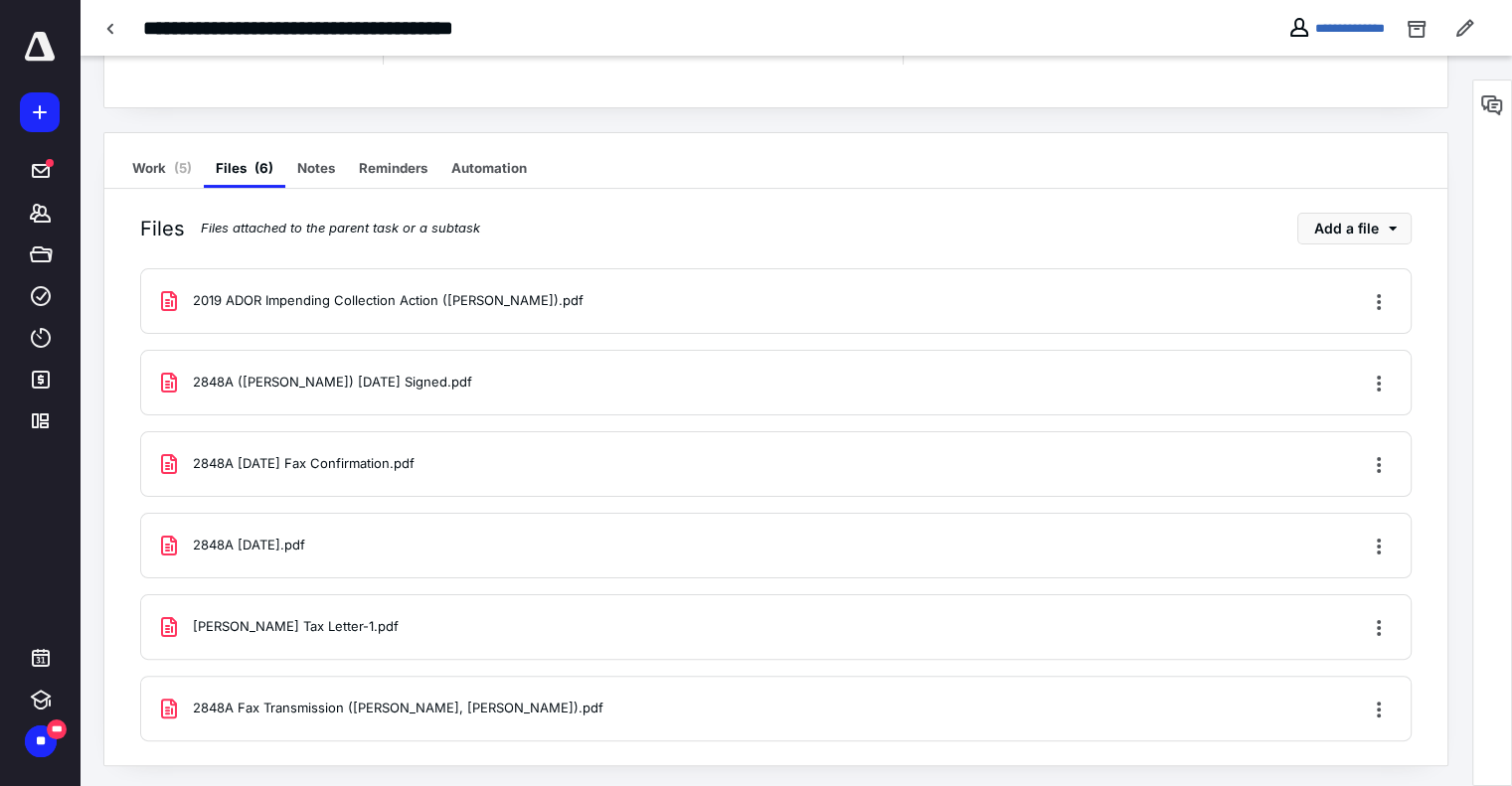 click on "[PERSON_NAME] Tax Letter-1.pdf" at bounding box center (295, 627) 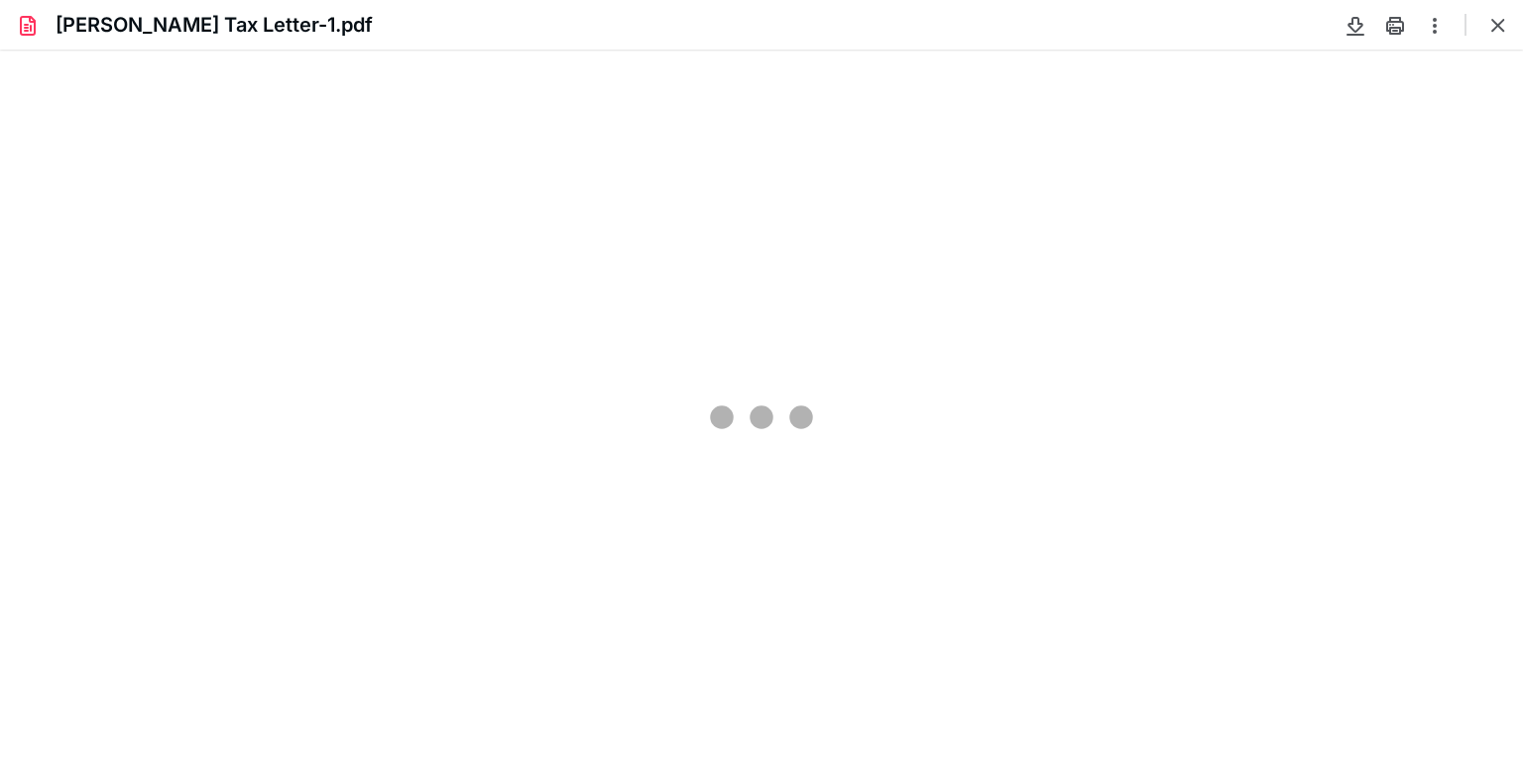 scroll, scrollTop: 0, scrollLeft: 0, axis: both 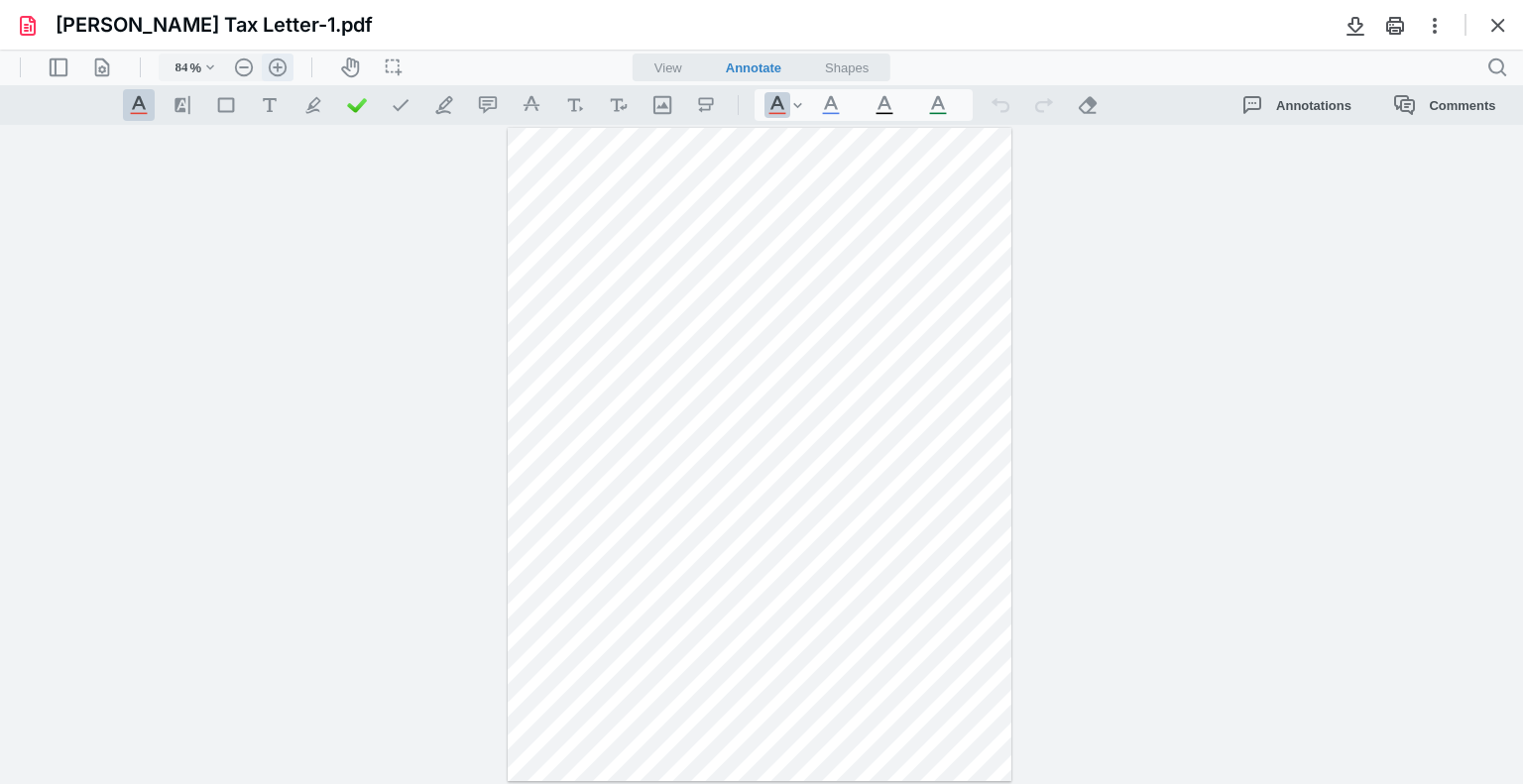 click on ".cls-1{fill:#abb0c4;} icon - header - zoom - in - line" at bounding box center (278, 67) 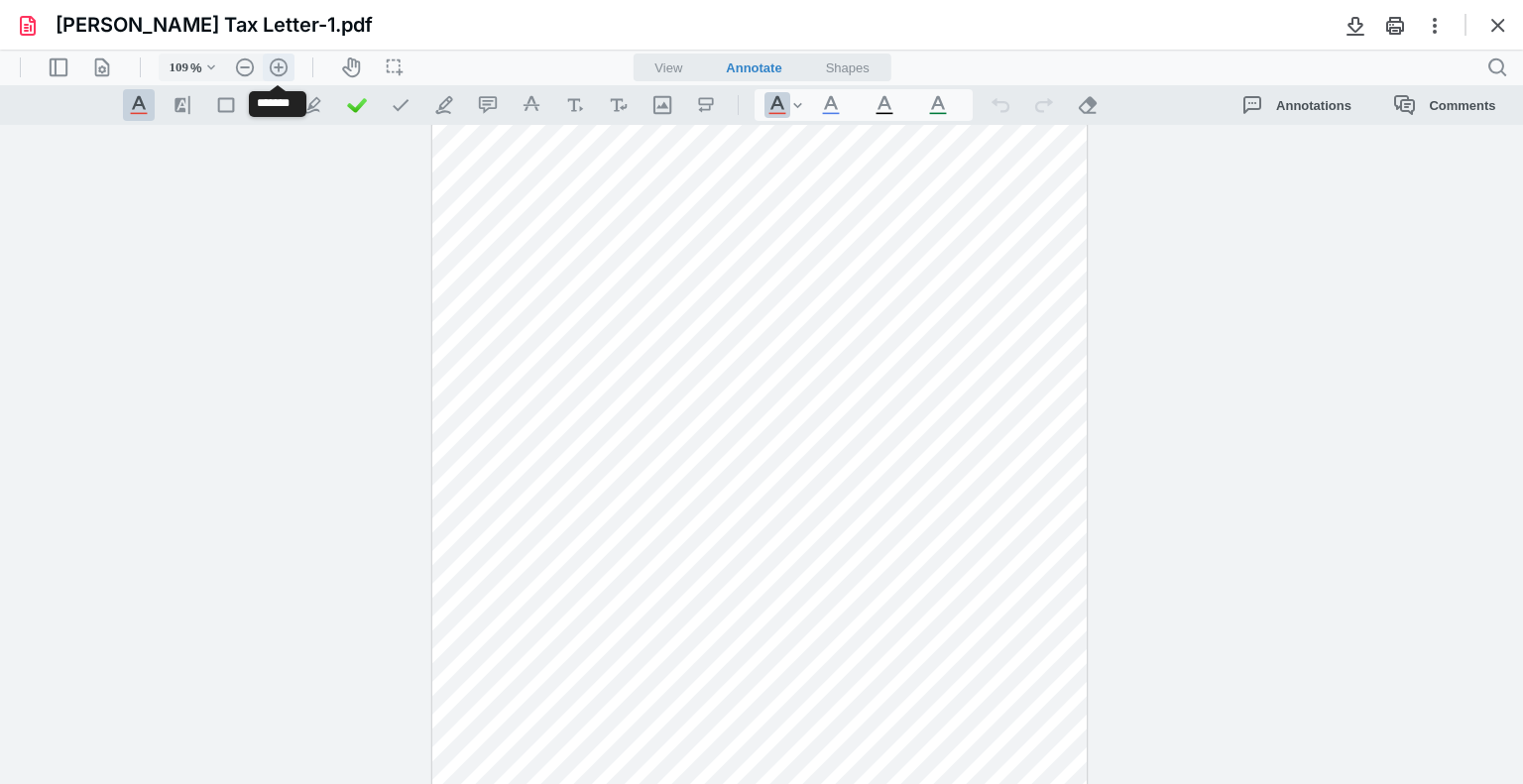click on ".cls-1{fill:#abb0c4;} icon - header - zoom - in - line" at bounding box center [279, 67] 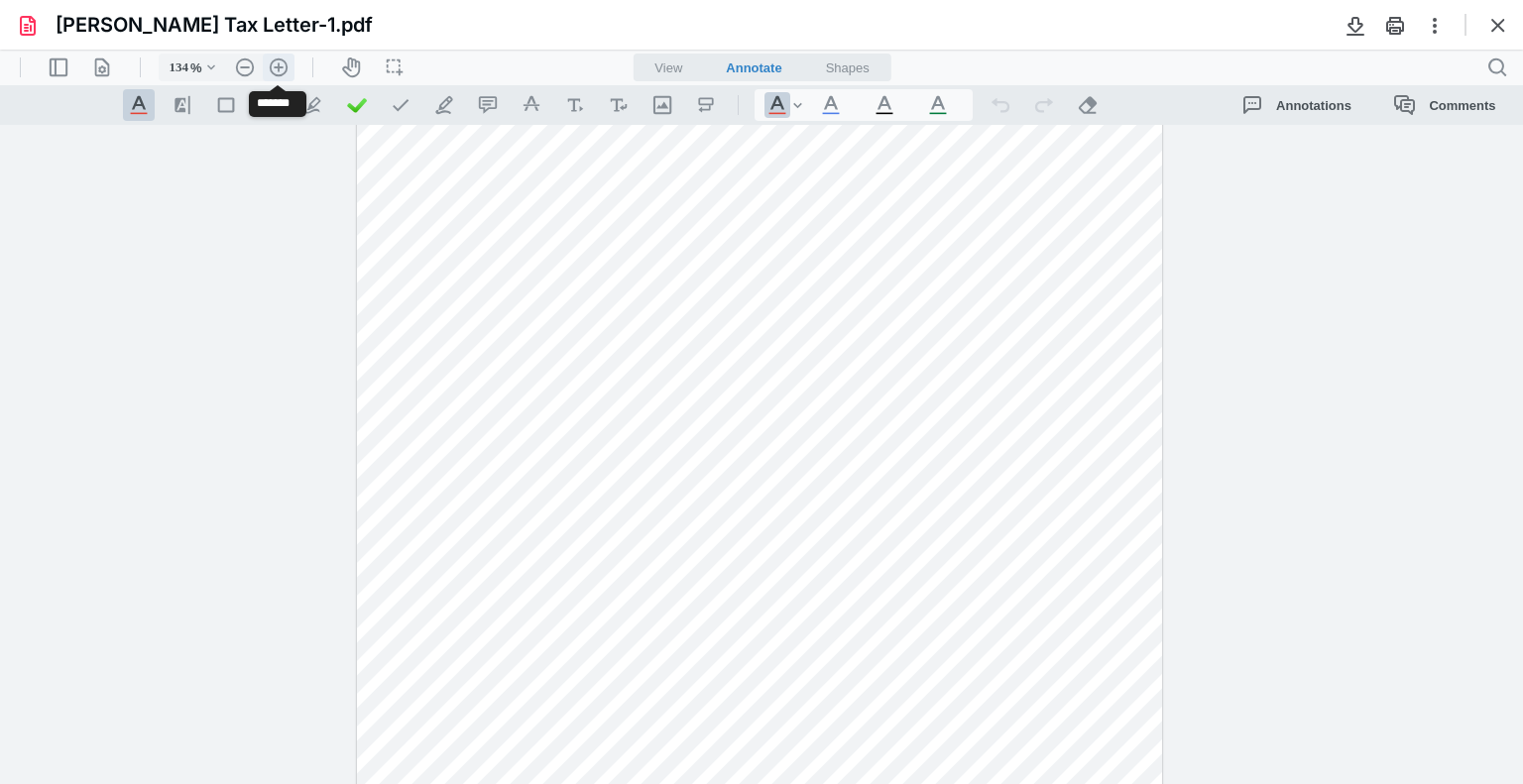 click on ".cls-1{fill:#abb0c4;} icon - header - zoom - in - line" at bounding box center [279, 67] 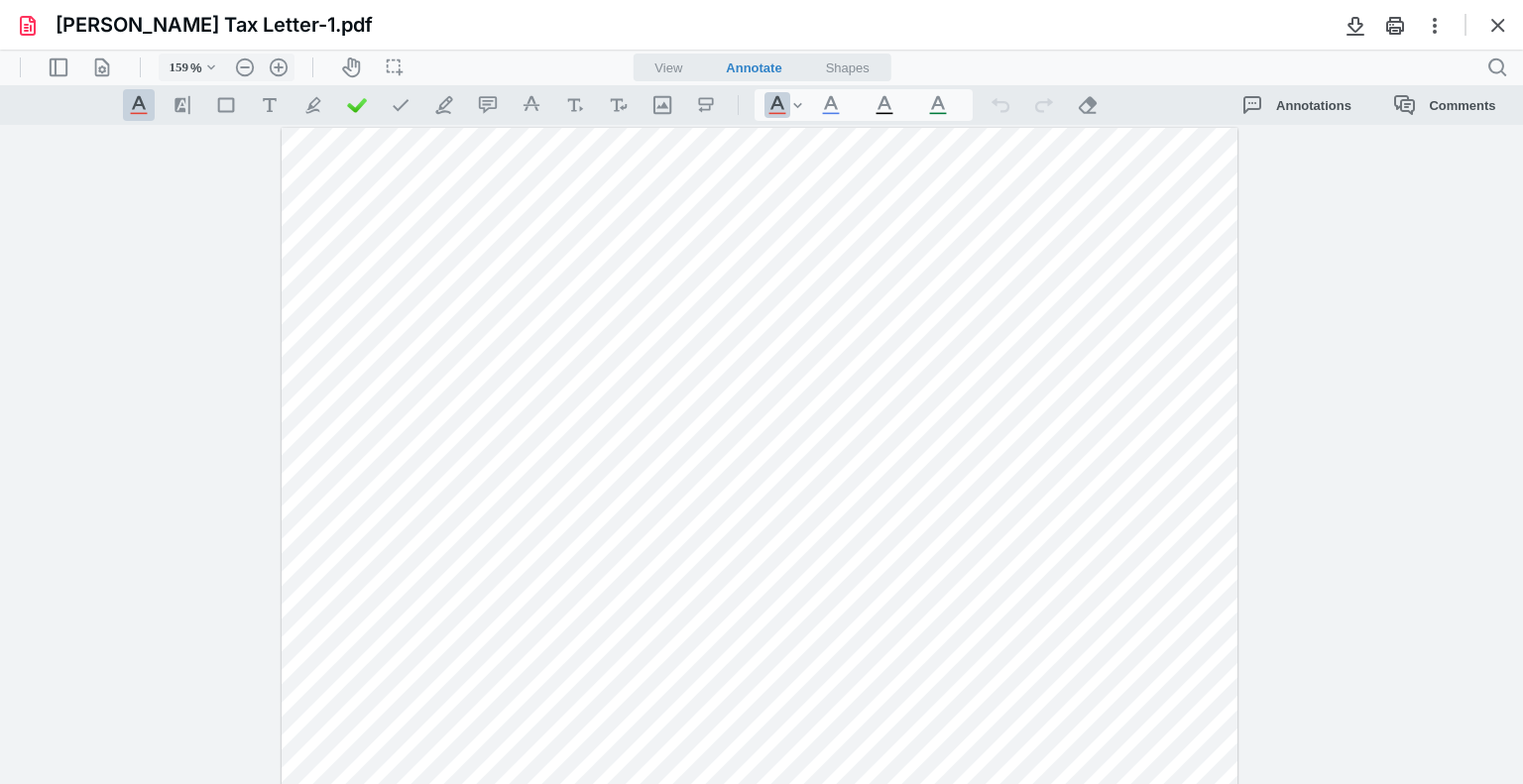 scroll, scrollTop: 0, scrollLeft: 0, axis: both 